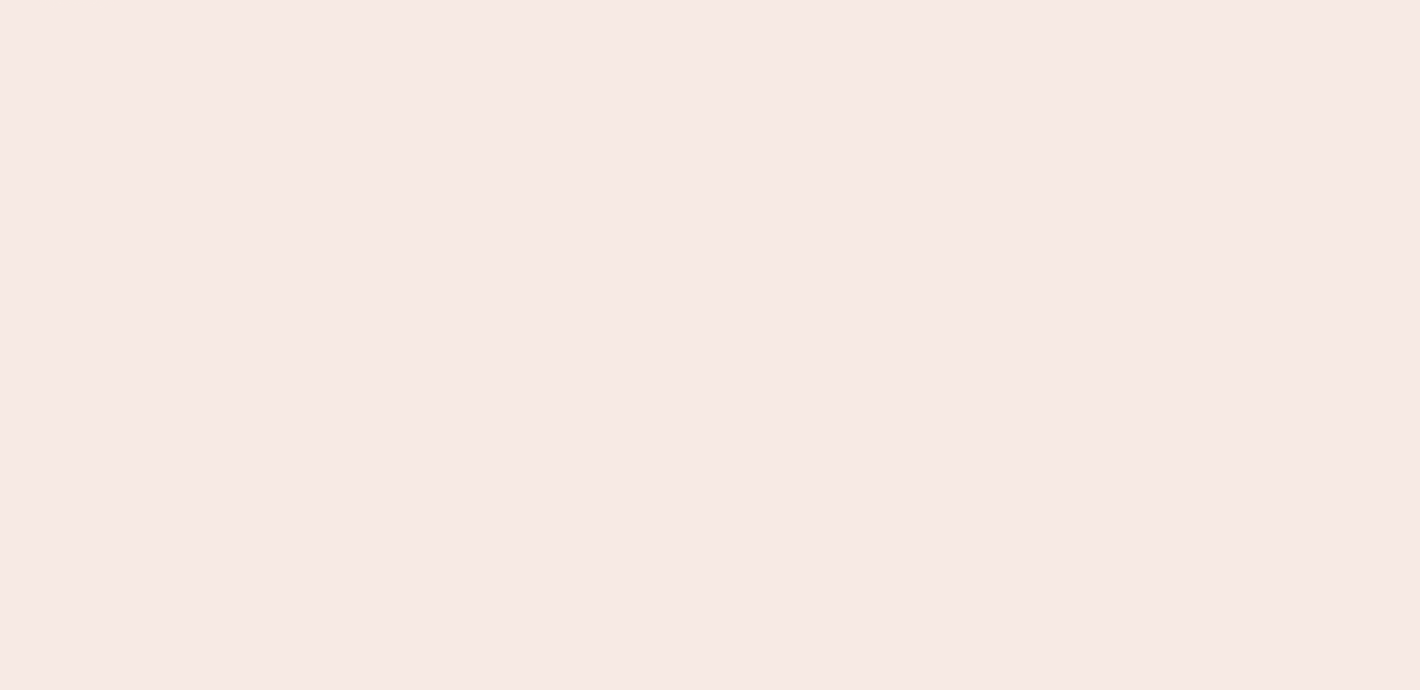 scroll, scrollTop: 0, scrollLeft: 0, axis: both 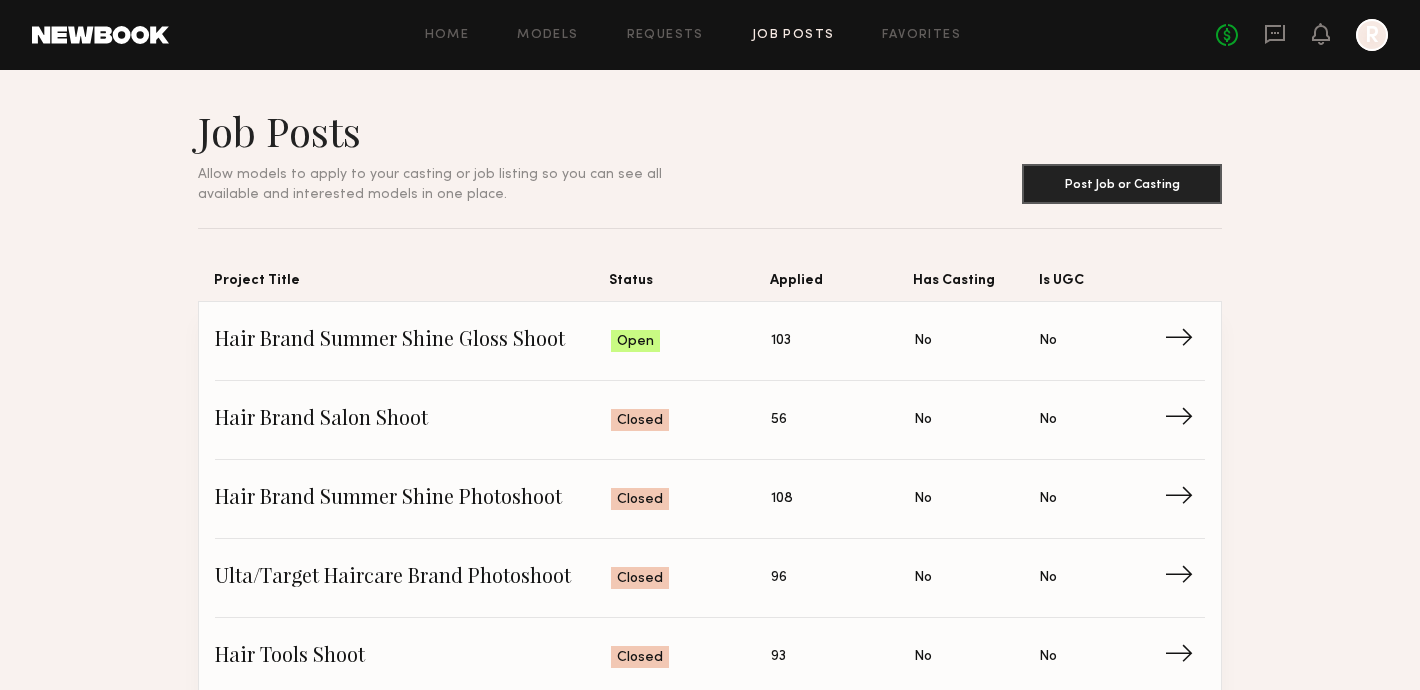 click on "No fees up to $5,000 R" 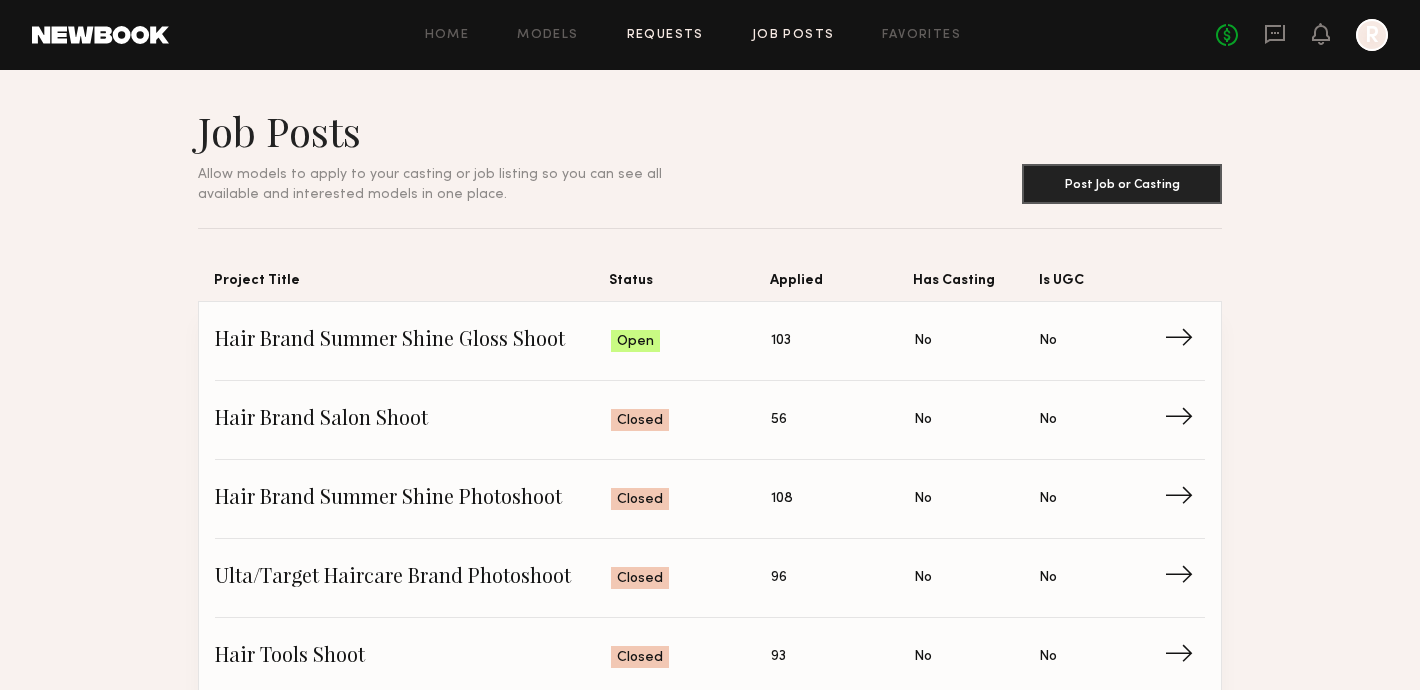 click on "Home Models Requests Job Posts Favorites Sign Out No fees up to $5,000 R" 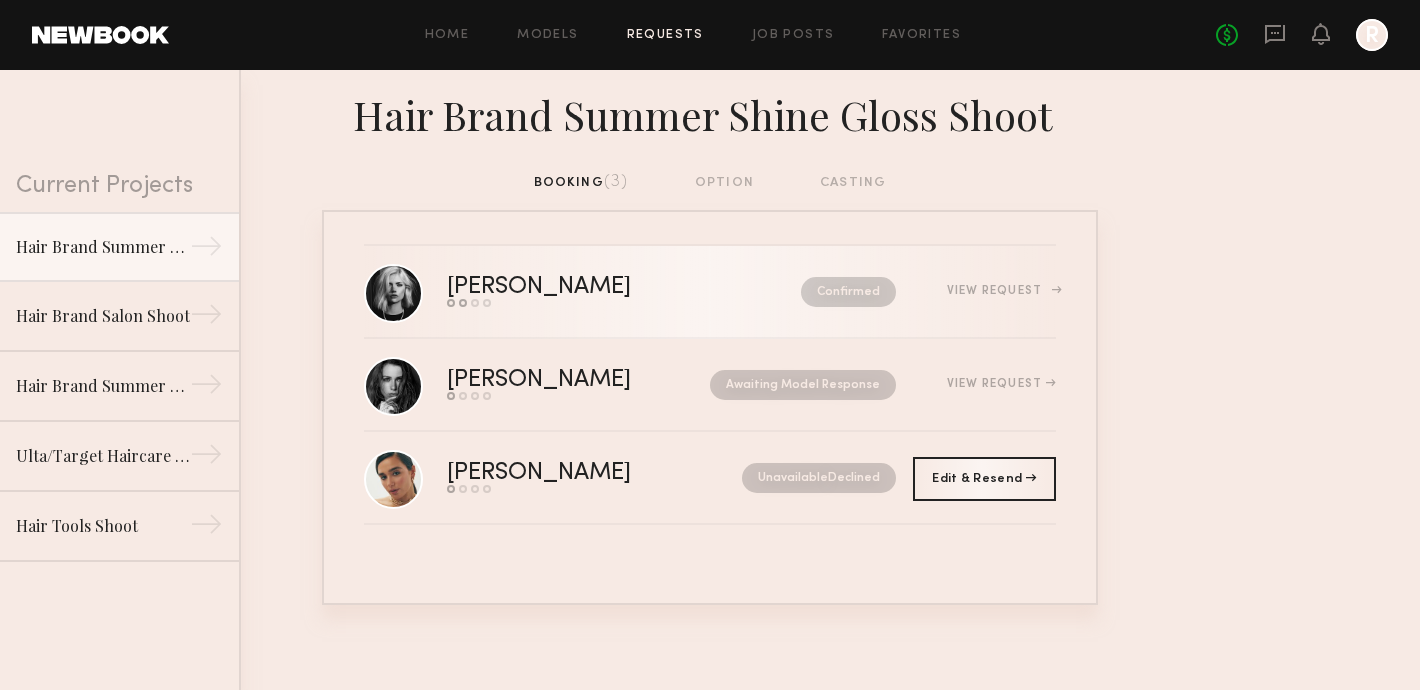 click on "Martina K." 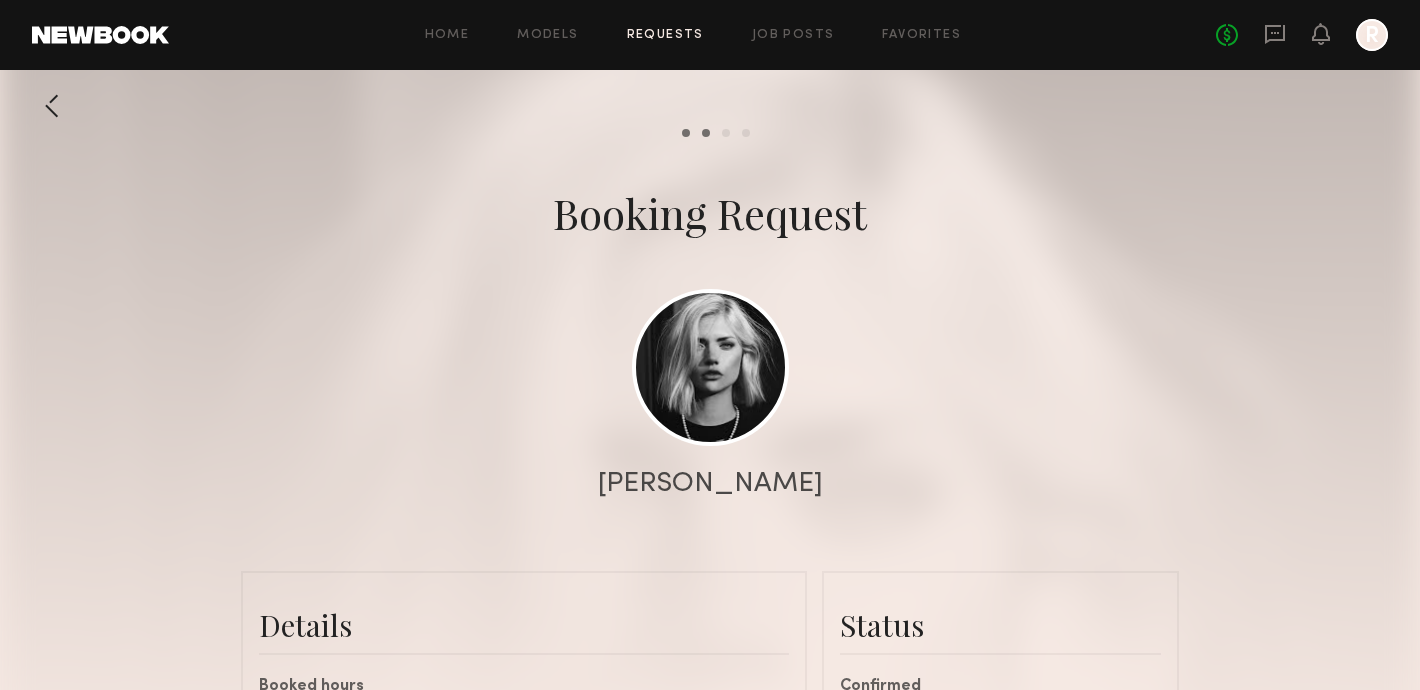 scroll, scrollTop: 1651, scrollLeft: 0, axis: vertical 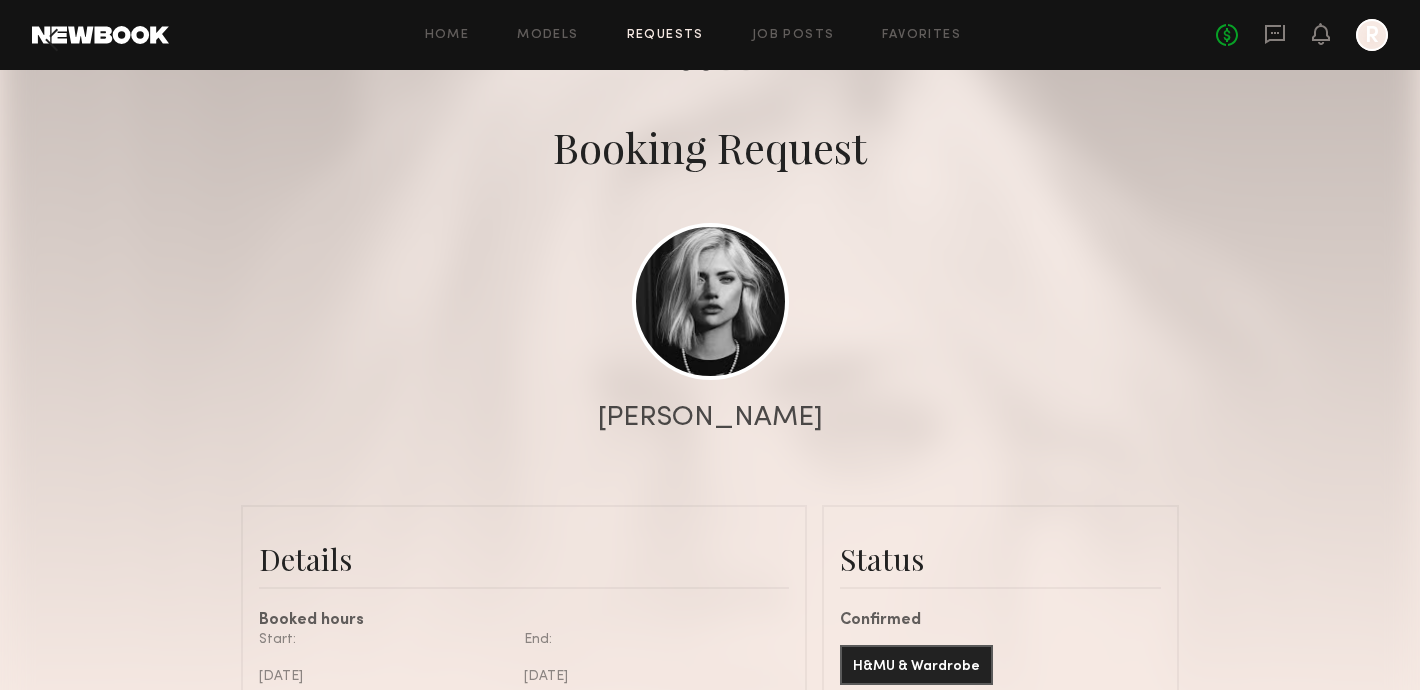 click on "Home Models Requests Job Posts Favorites Sign Out No fees up to $5,000 R" 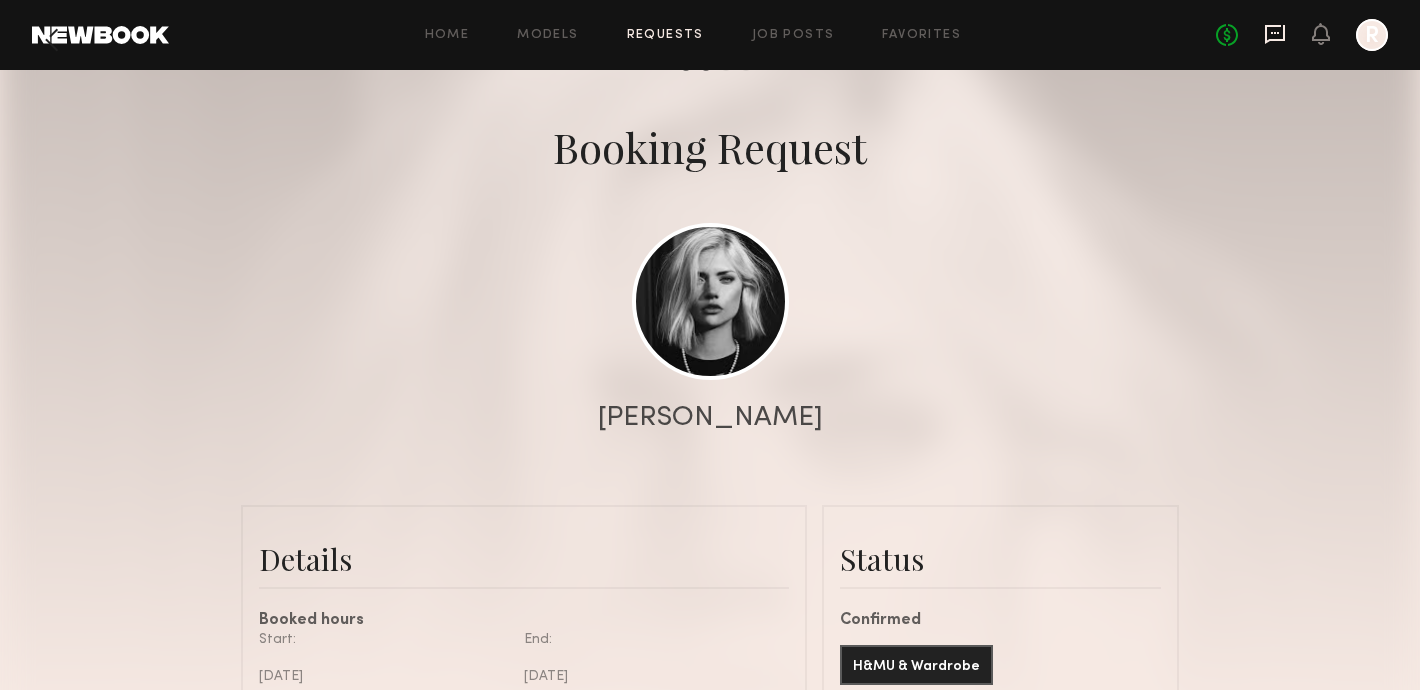 click 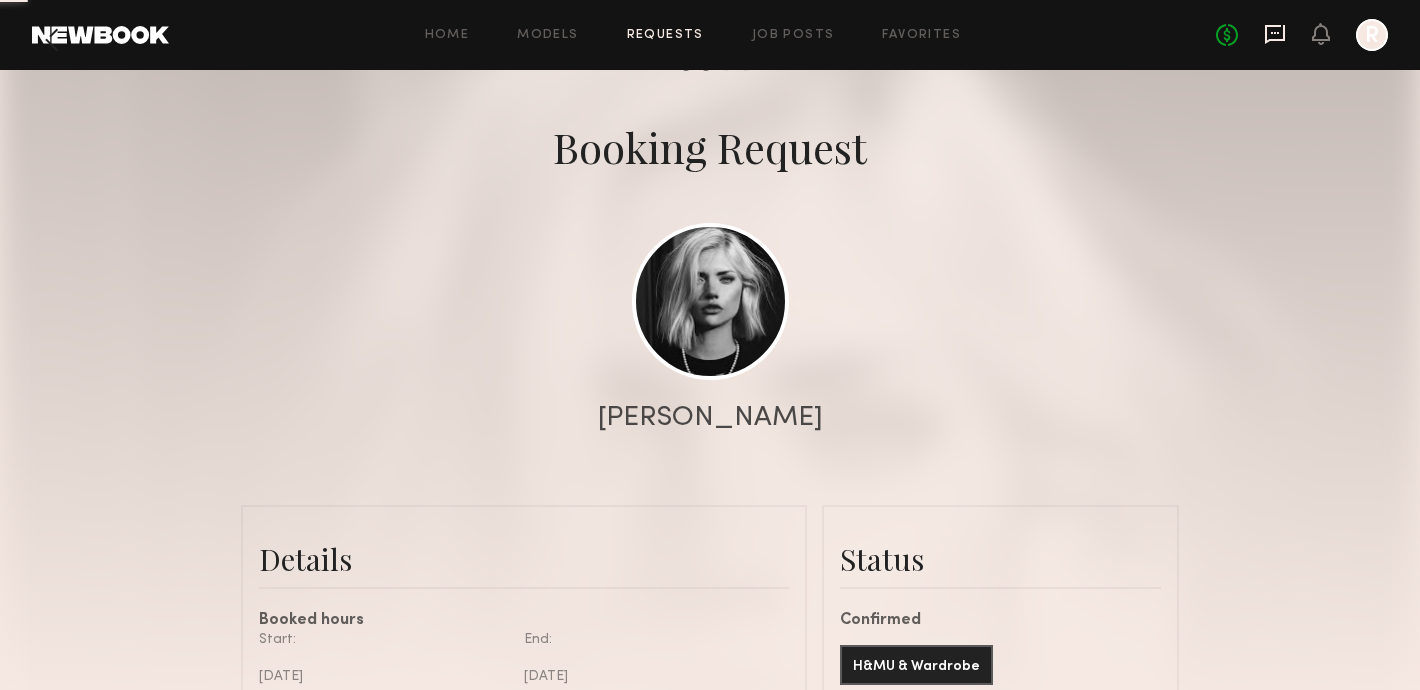 scroll, scrollTop: 0, scrollLeft: 0, axis: both 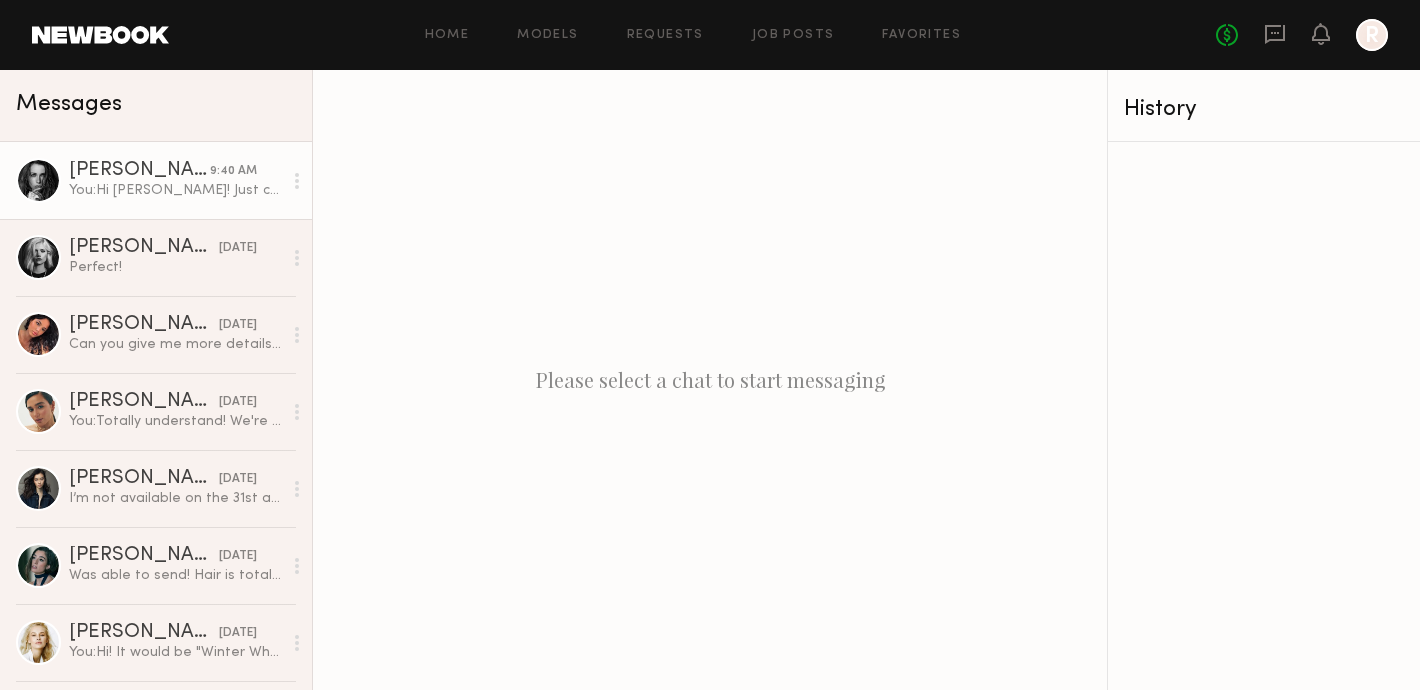 click on "Kristina T. 9:40 AM You:  Hi Kristina! Just checking in here, we'd love to make something work! Xx" 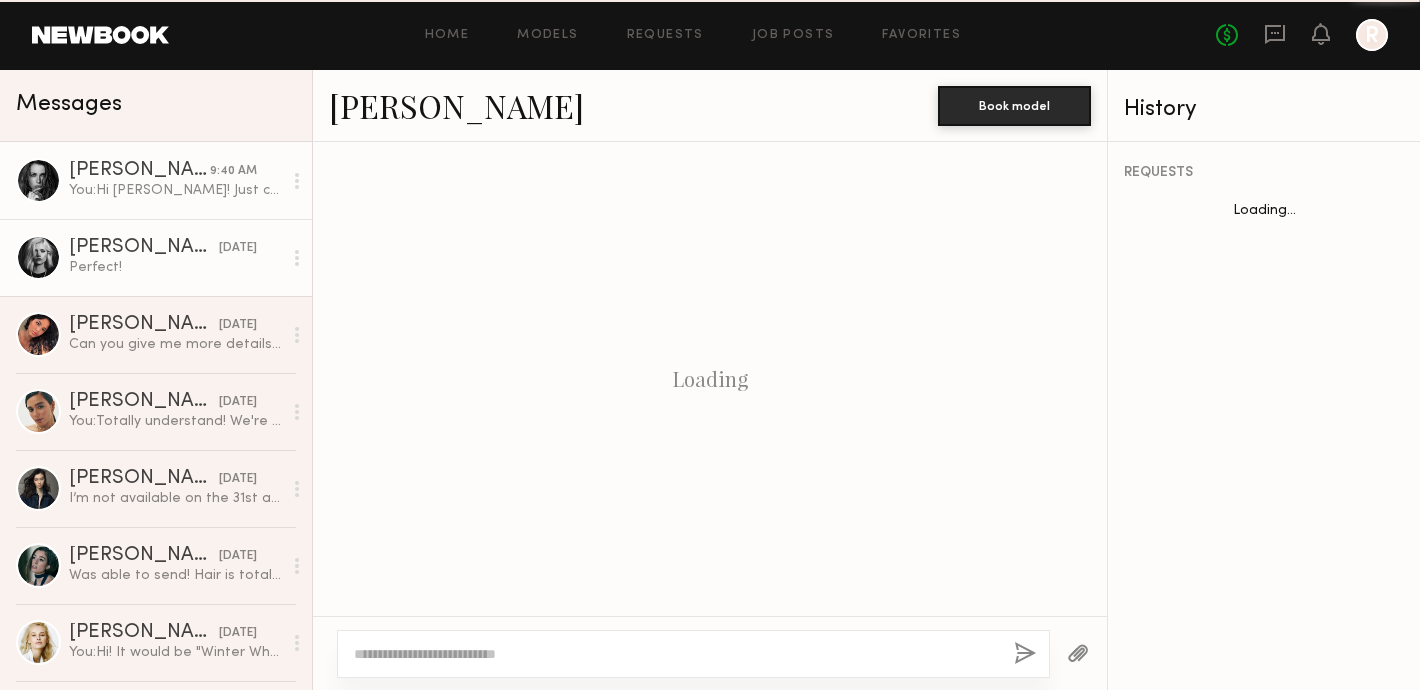 scroll, scrollTop: 1182, scrollLeft: 0, axis: vertical 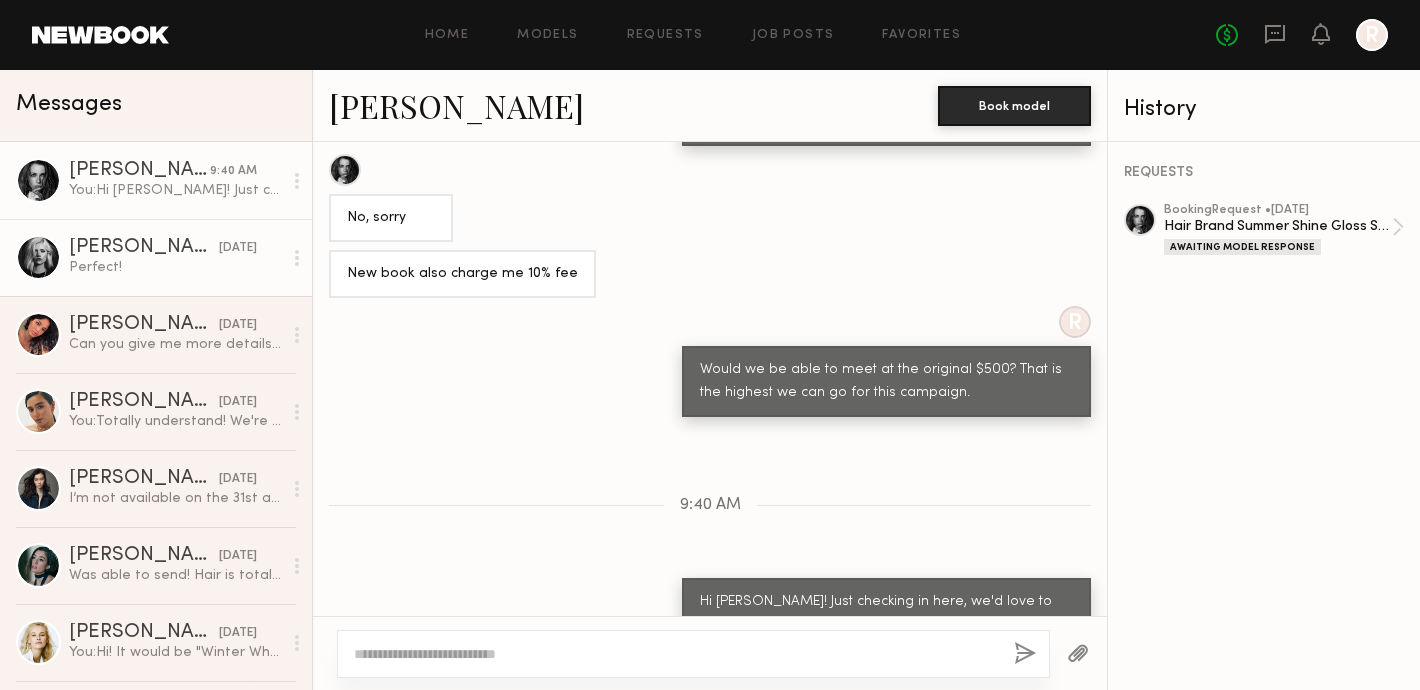 click on "Perfect!" 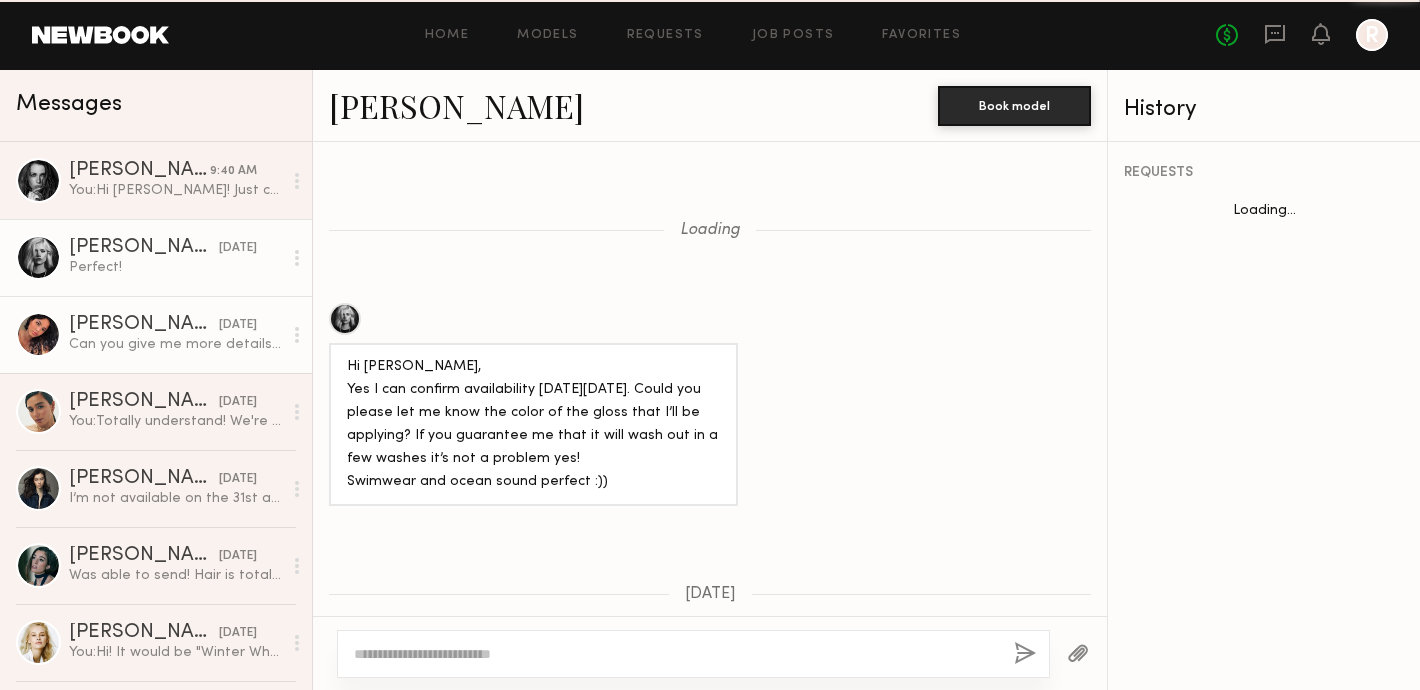 scroll, scrollTop: 1548, scrollLeft: 0, axis: vertical 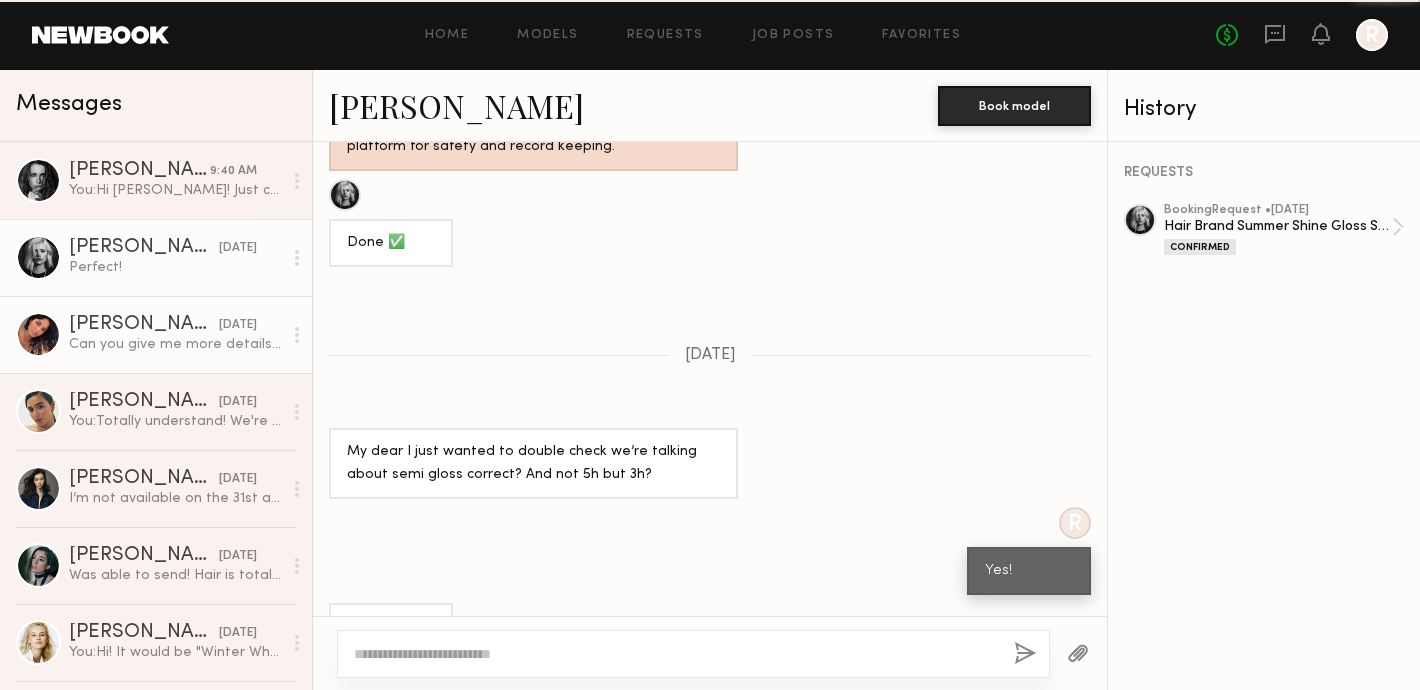 click on "Gabriela F. yesterday Can you give me more details about how I should wear my hair on the day? should I come bare faced?" 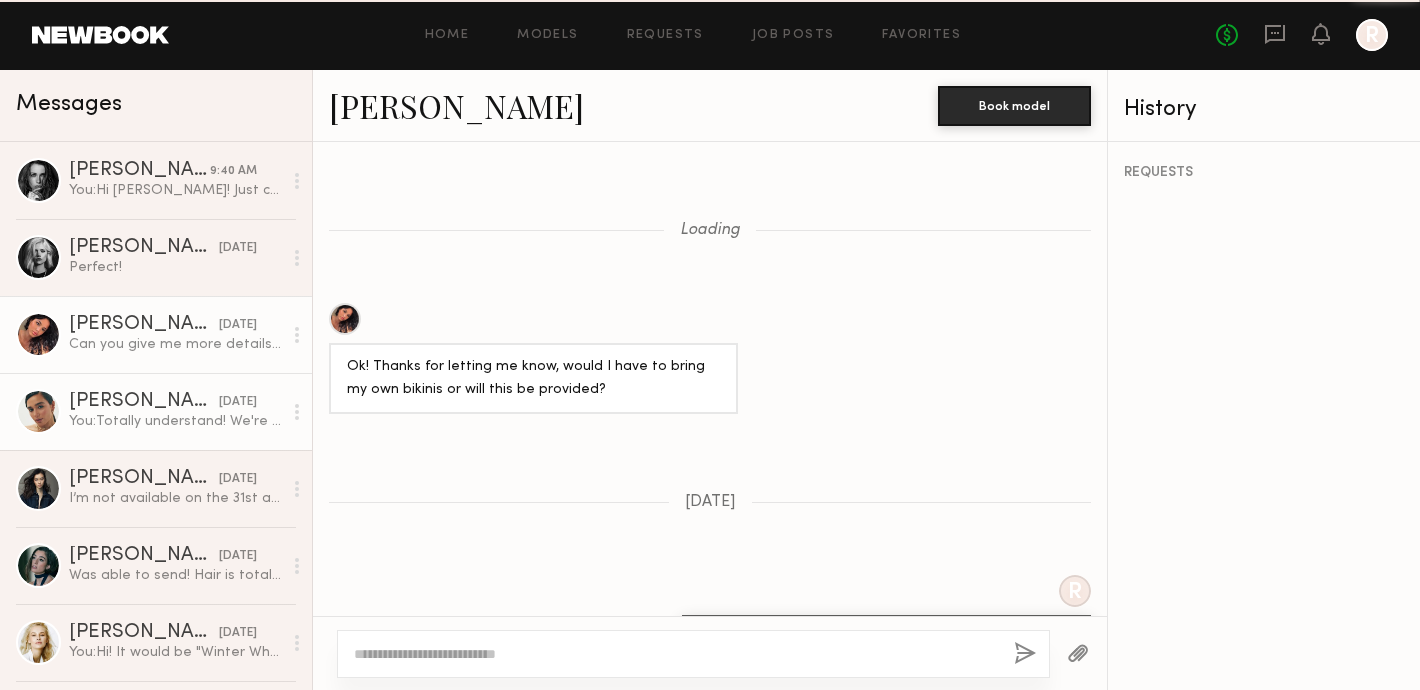 scroll, scrollTop: 1702, scrollLeft: 0, axis: vertical 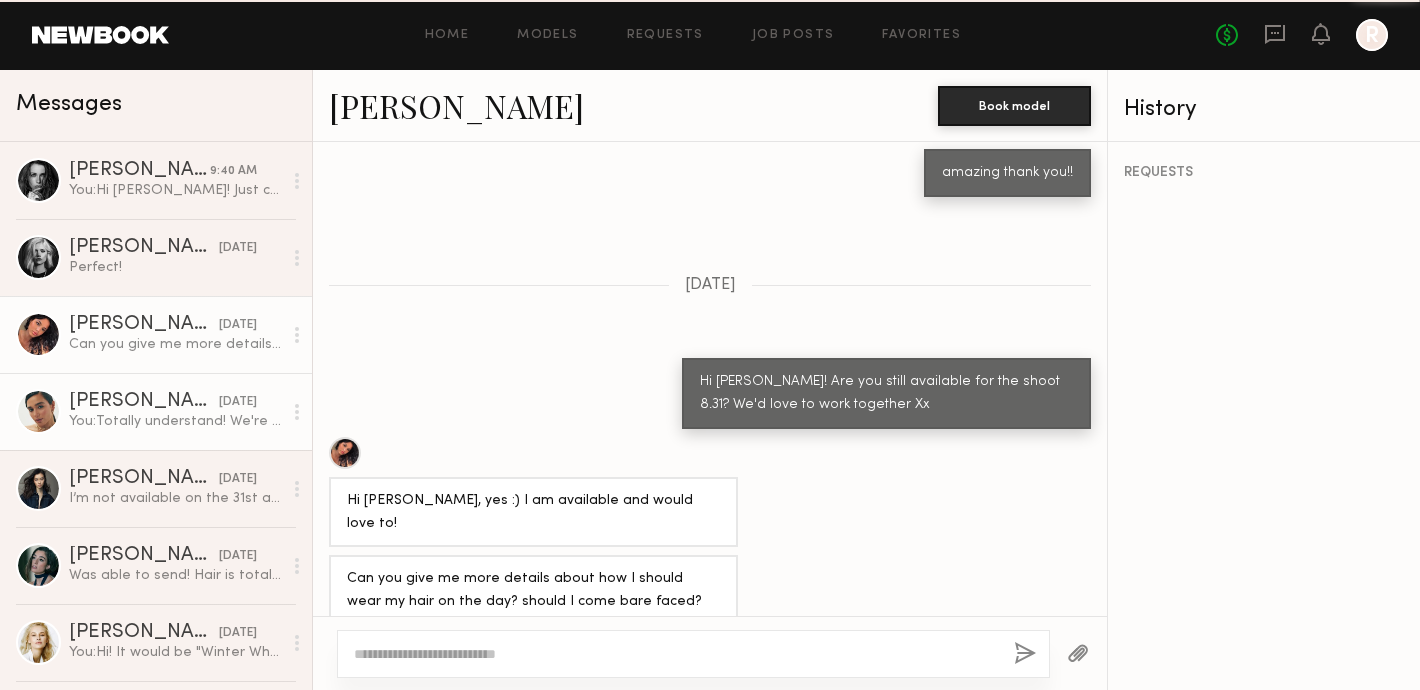 click on "You:  Totally understand! We're working on confirming our second model but could swap the time slots so you started at 12pm instead of 8am if that helped the timing at all! Otherwise completely understand.
Would be $500, 12pm-3pm" 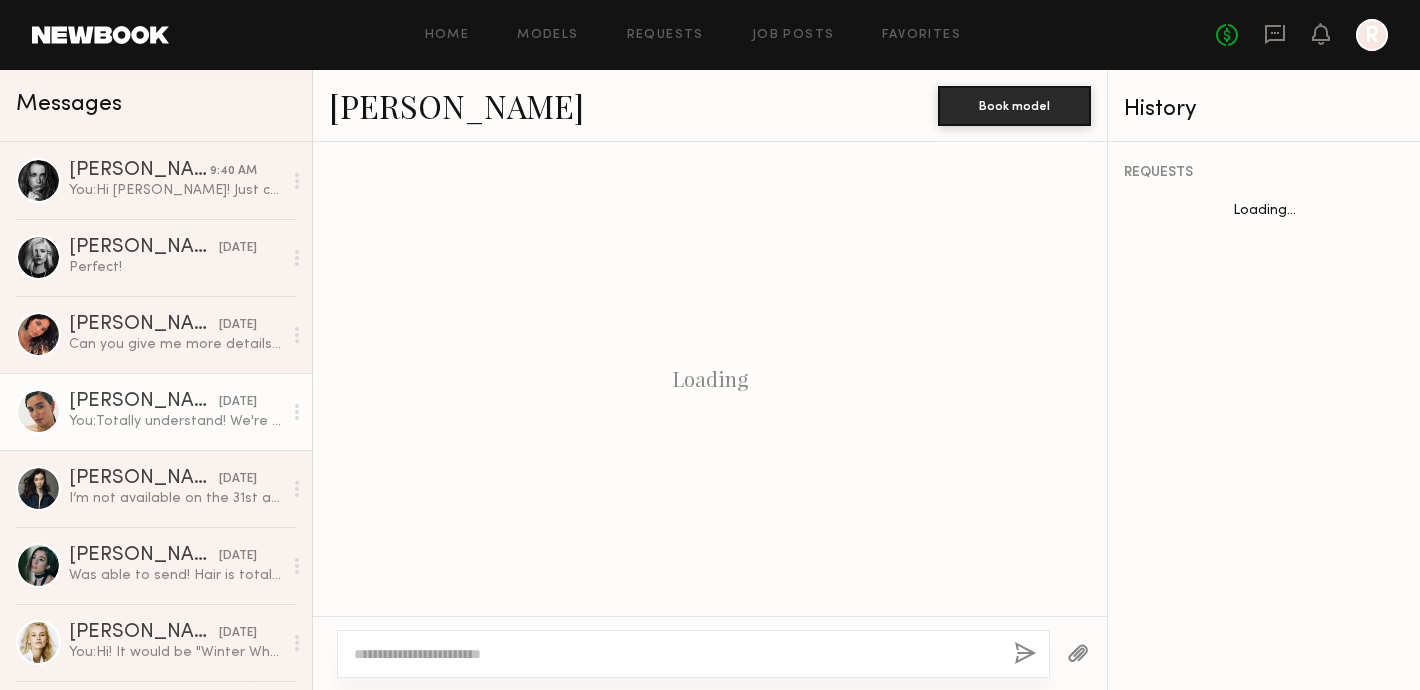 scroll, scrollTop: 1480, scrollLeft: 0, axis: vertical 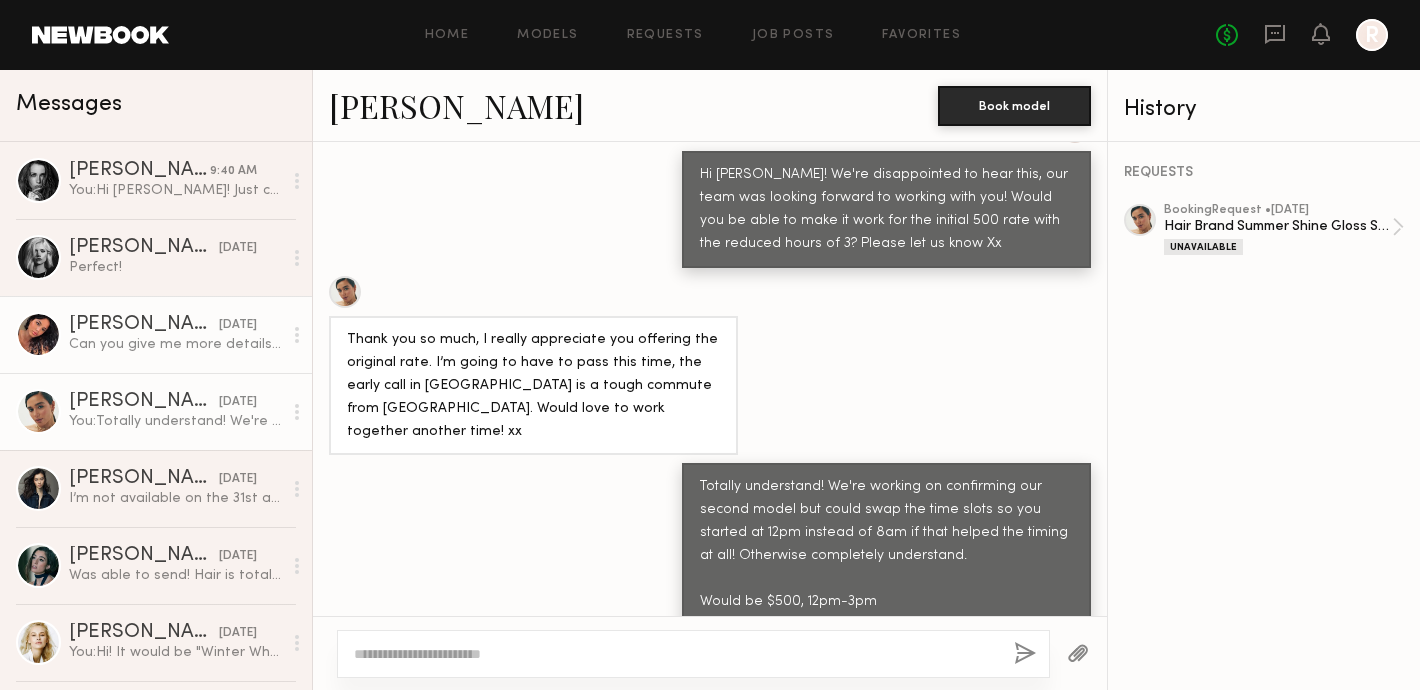 click on "[PERSON_NAME]" 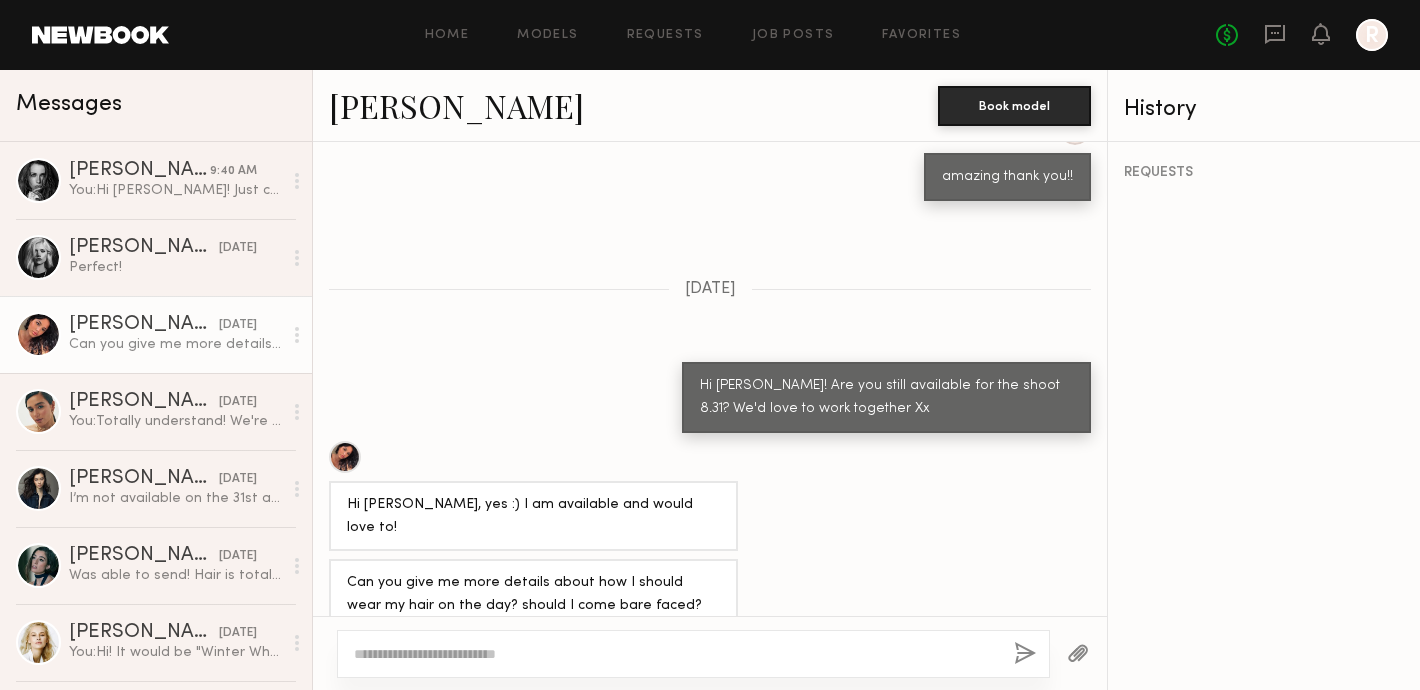 scroll, scrollTop: 1702, scrollLeft: 0, axis: vertical 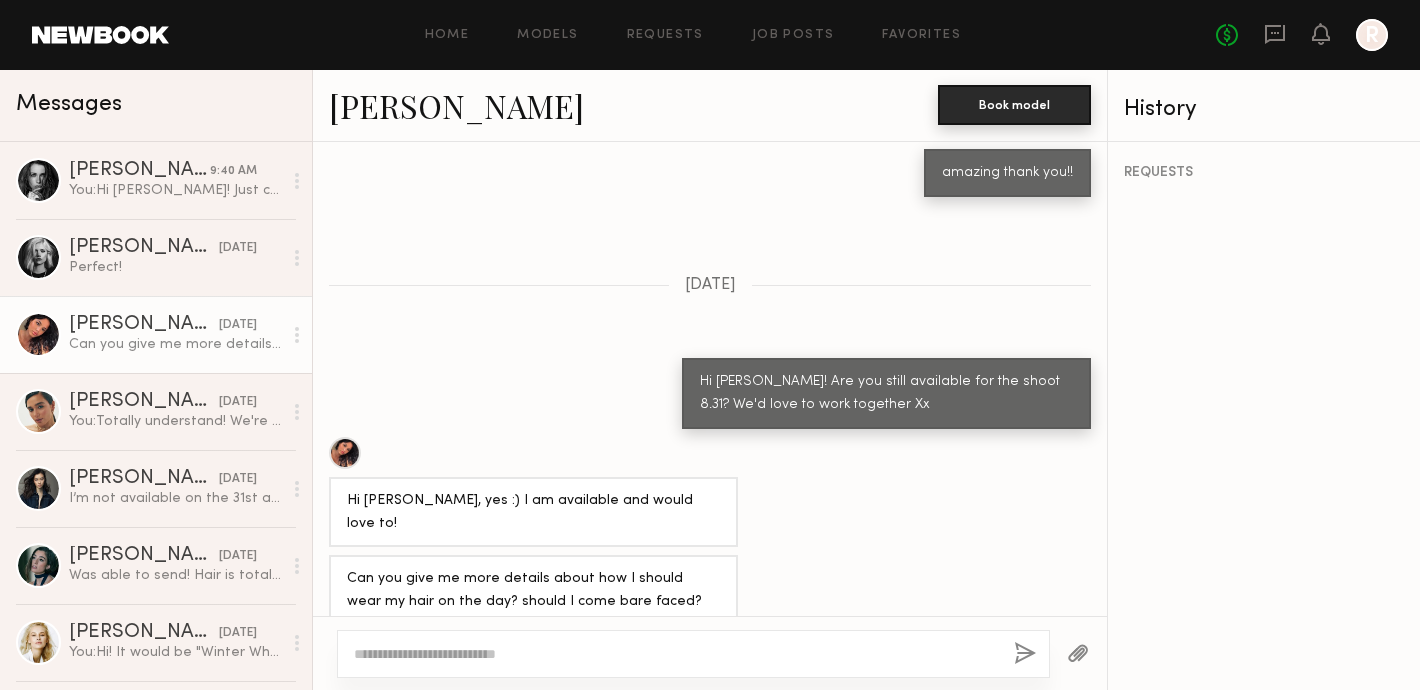 click on "Book model" 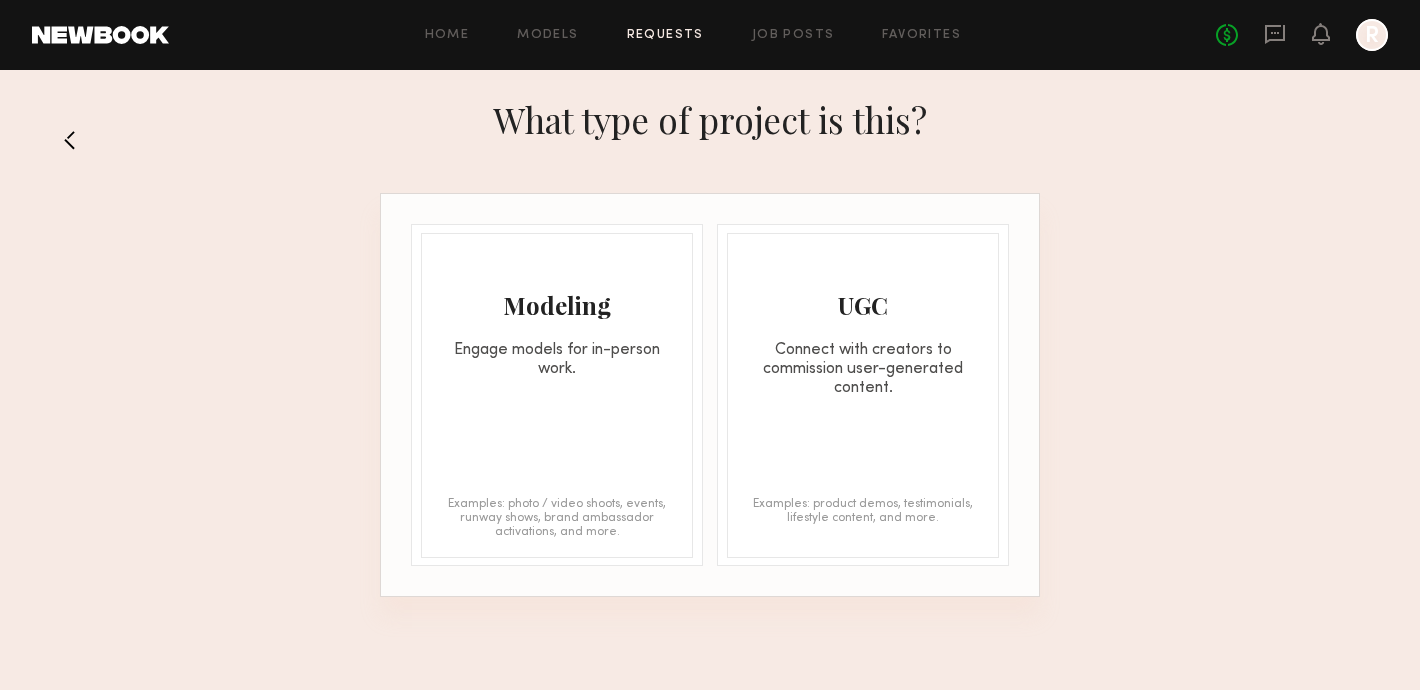 click on "Engage models for in-person work." 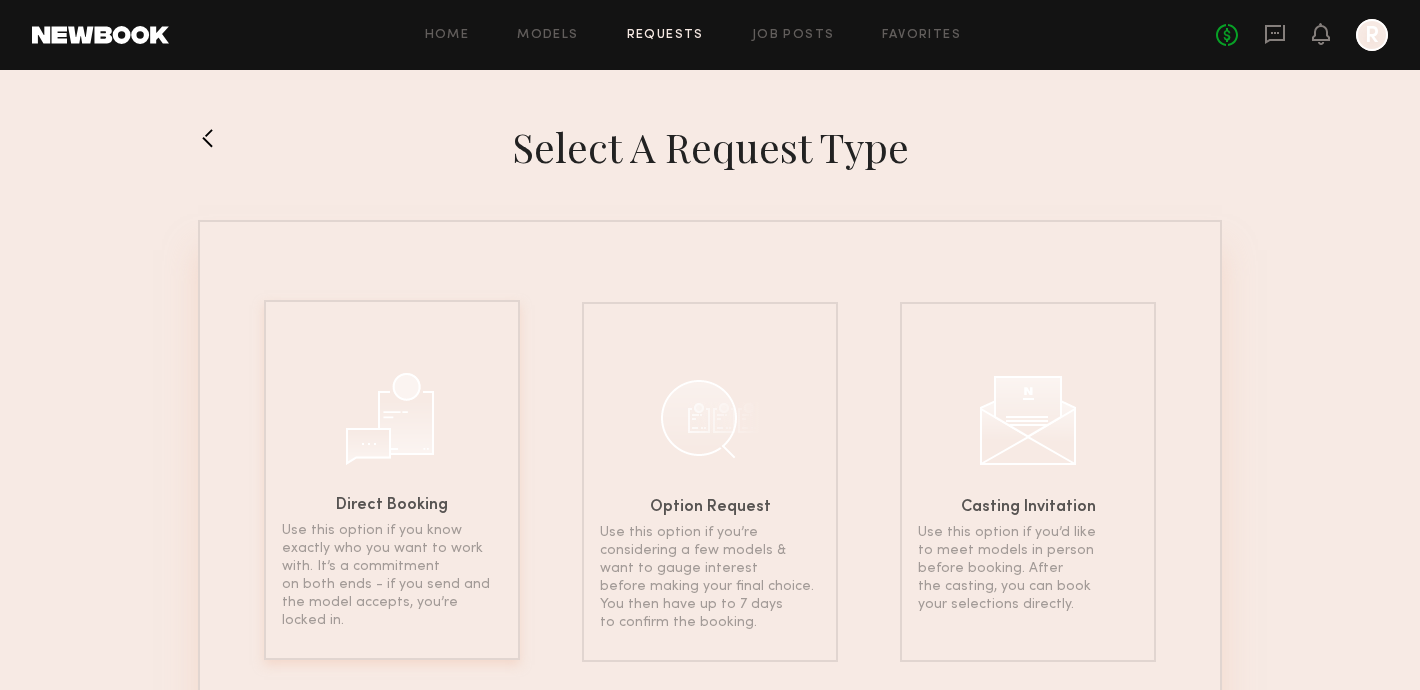 click 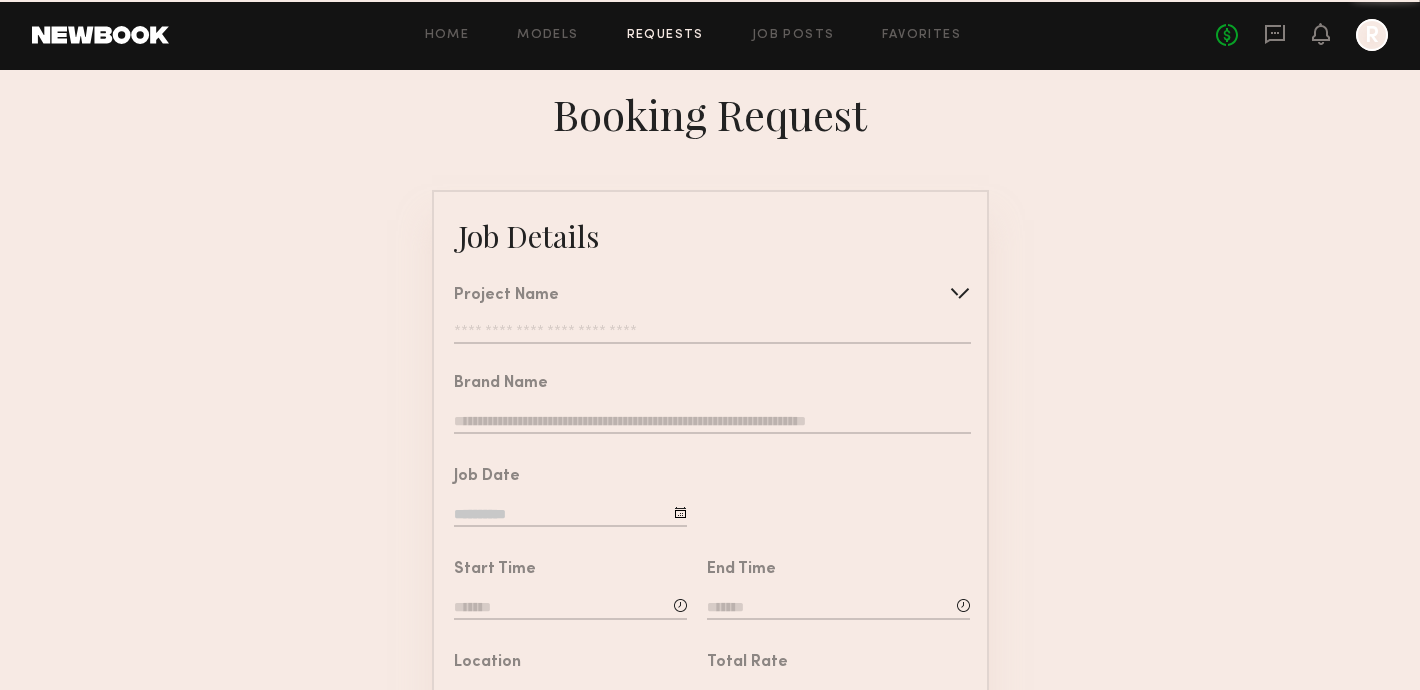 click on "Project Name   Create   Use recent modeling project  Hair Brand Summer Shine Gloss Shoot  Hair Brand Salon Shoot  Hair Brand Summer Shine Photoshoot  Ulta/Target Haircare Brand Photoshoot  Hair Tools Shoot" 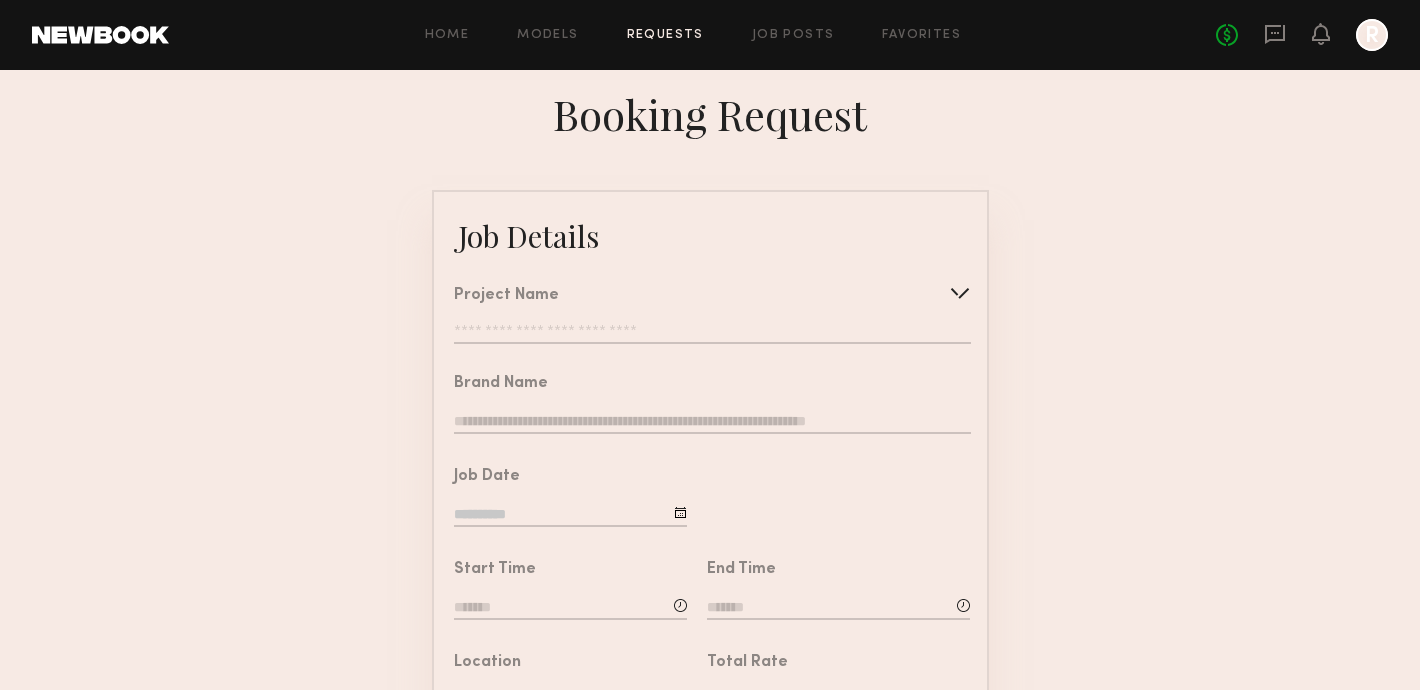 click 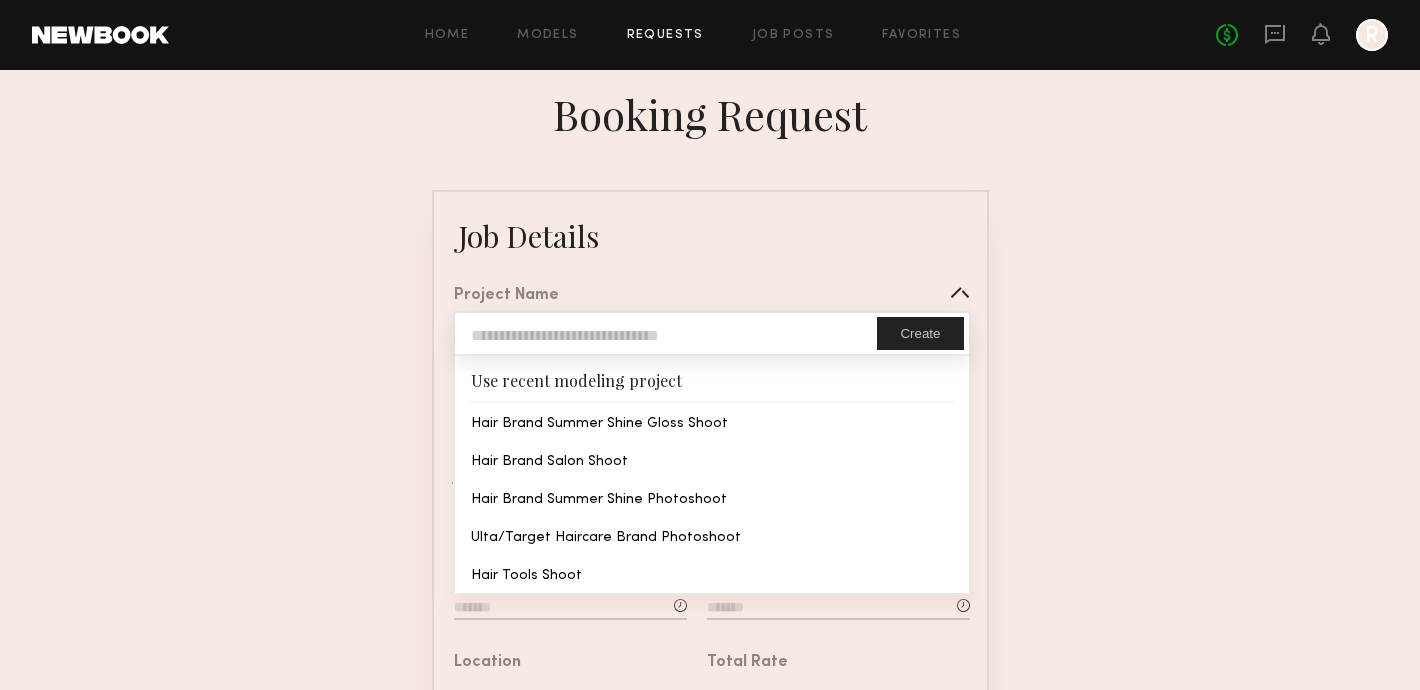 type on "**********" 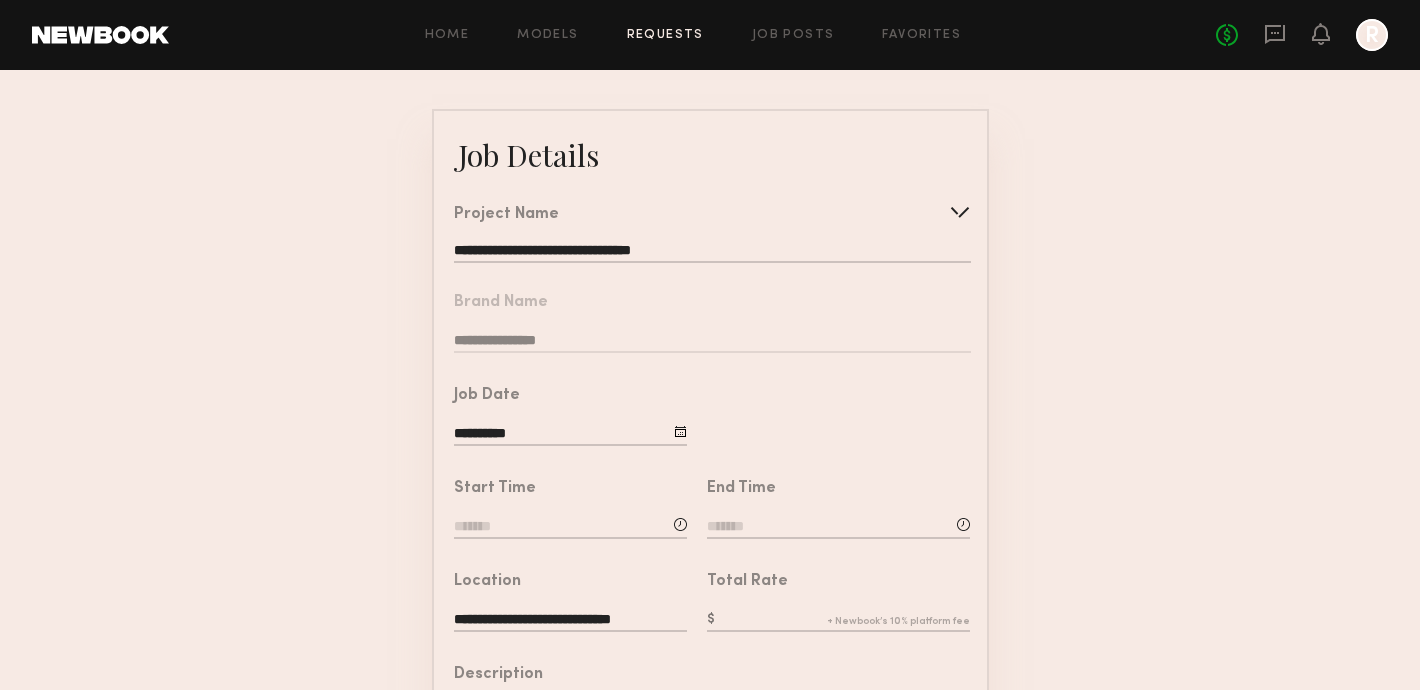 scroll, scrollTop: 102, scrollLeft: 0, axis: vertical 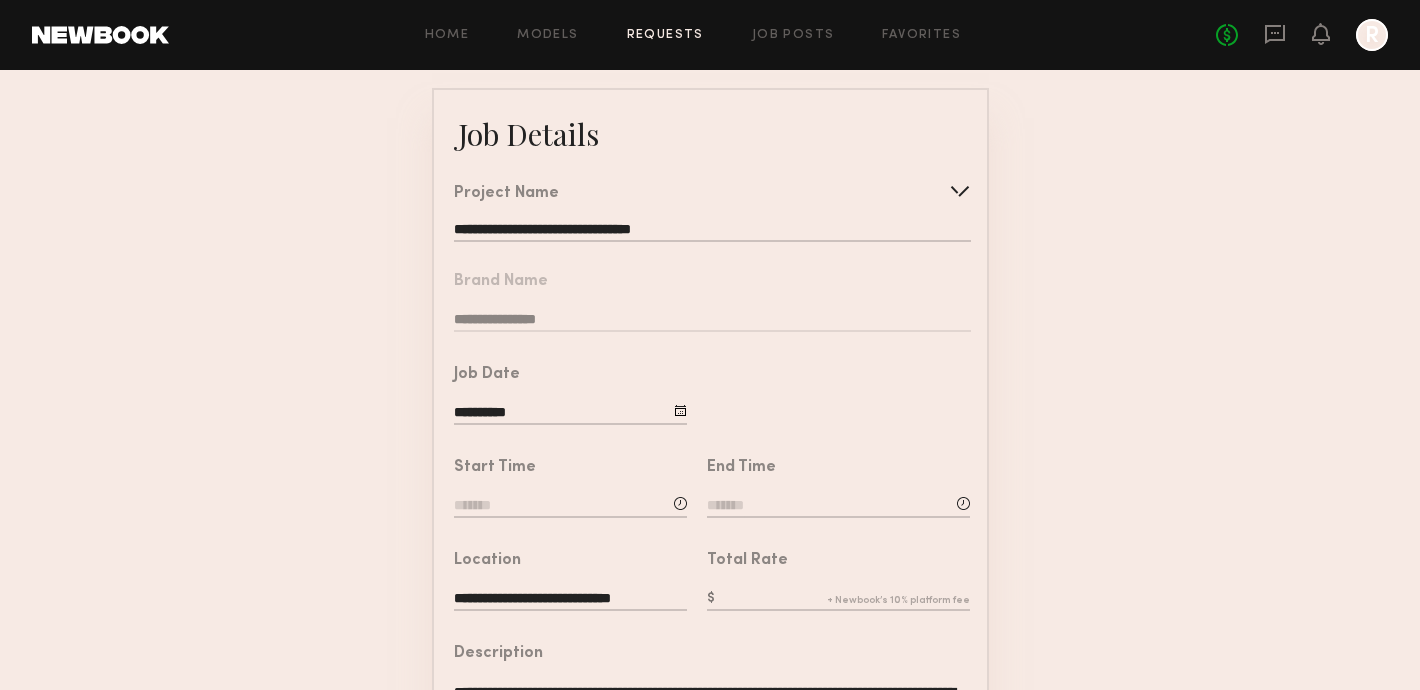 click on "Start Time" 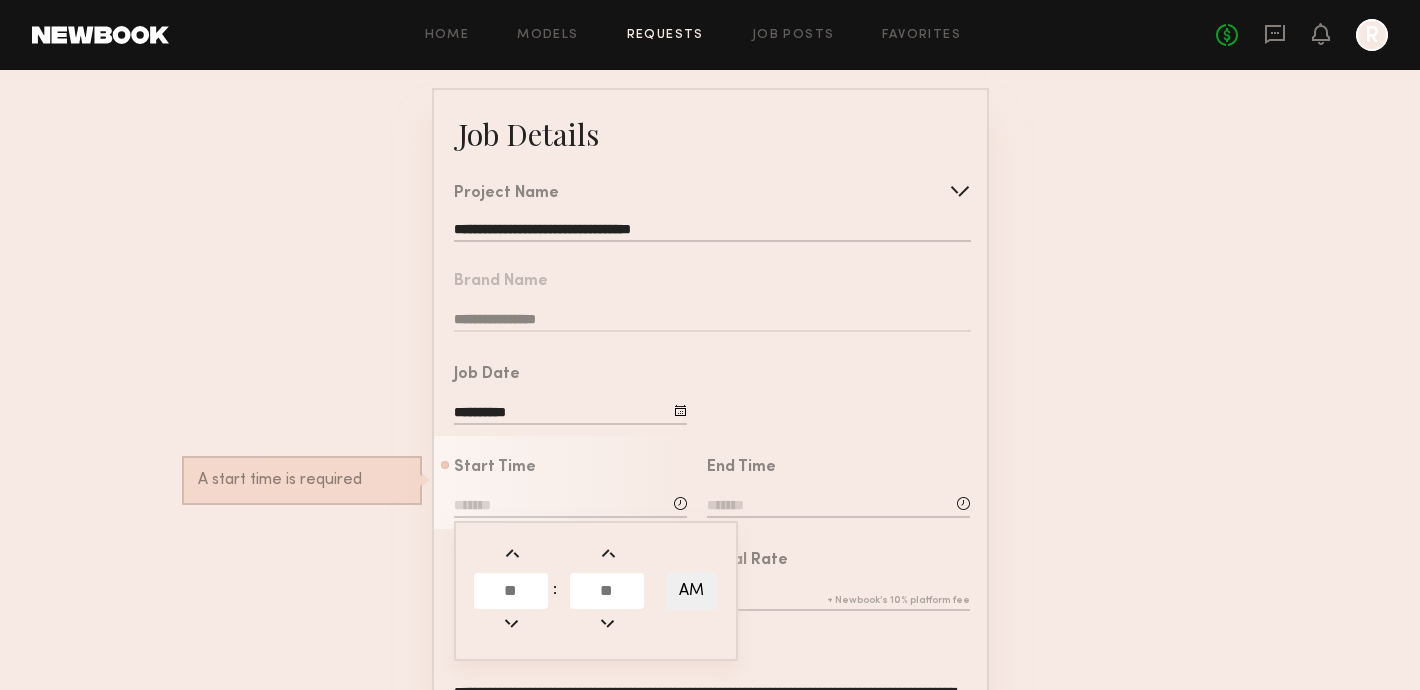 click 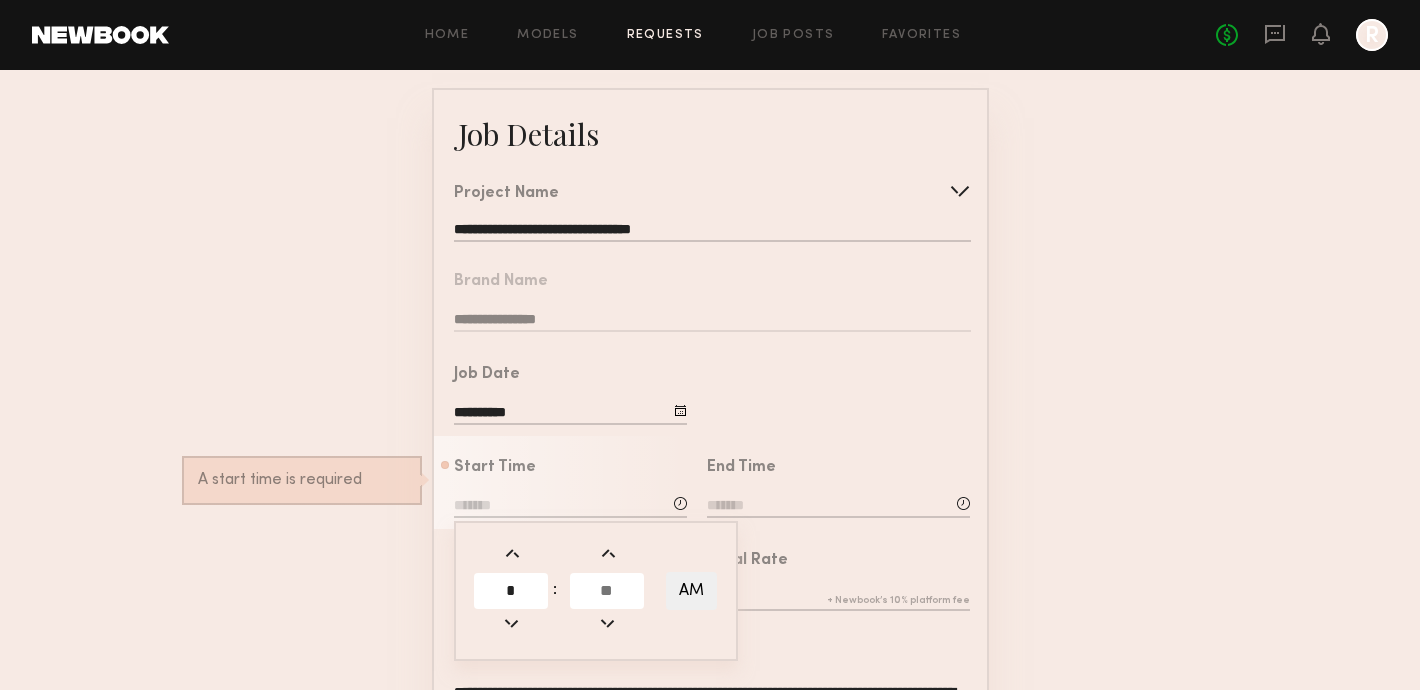 type on "*" 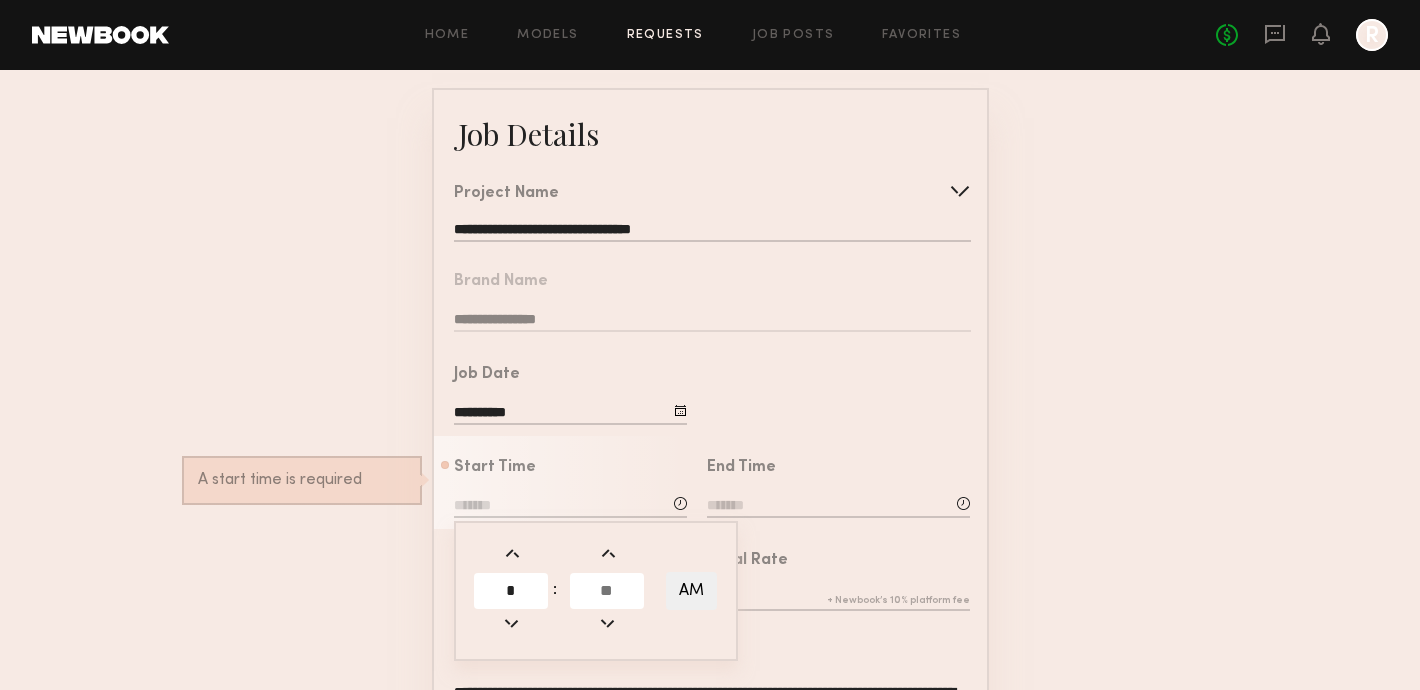 click 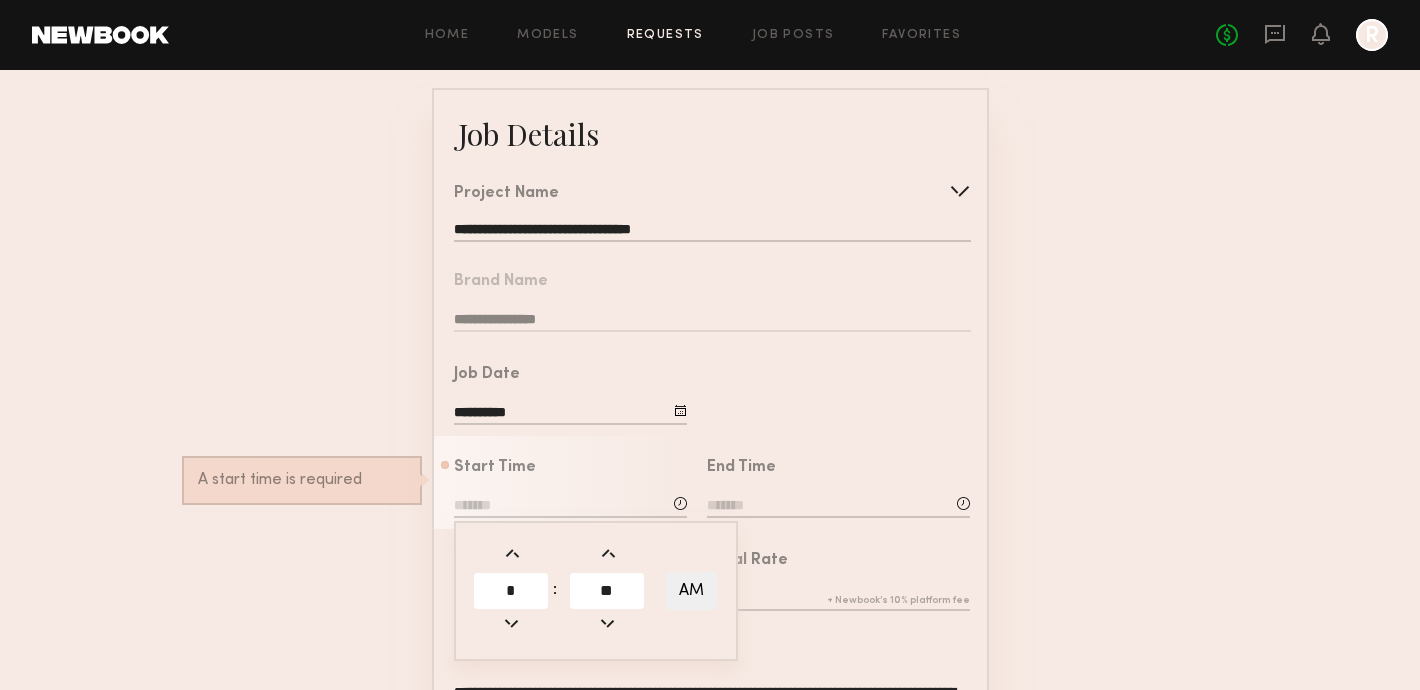 type on "**" 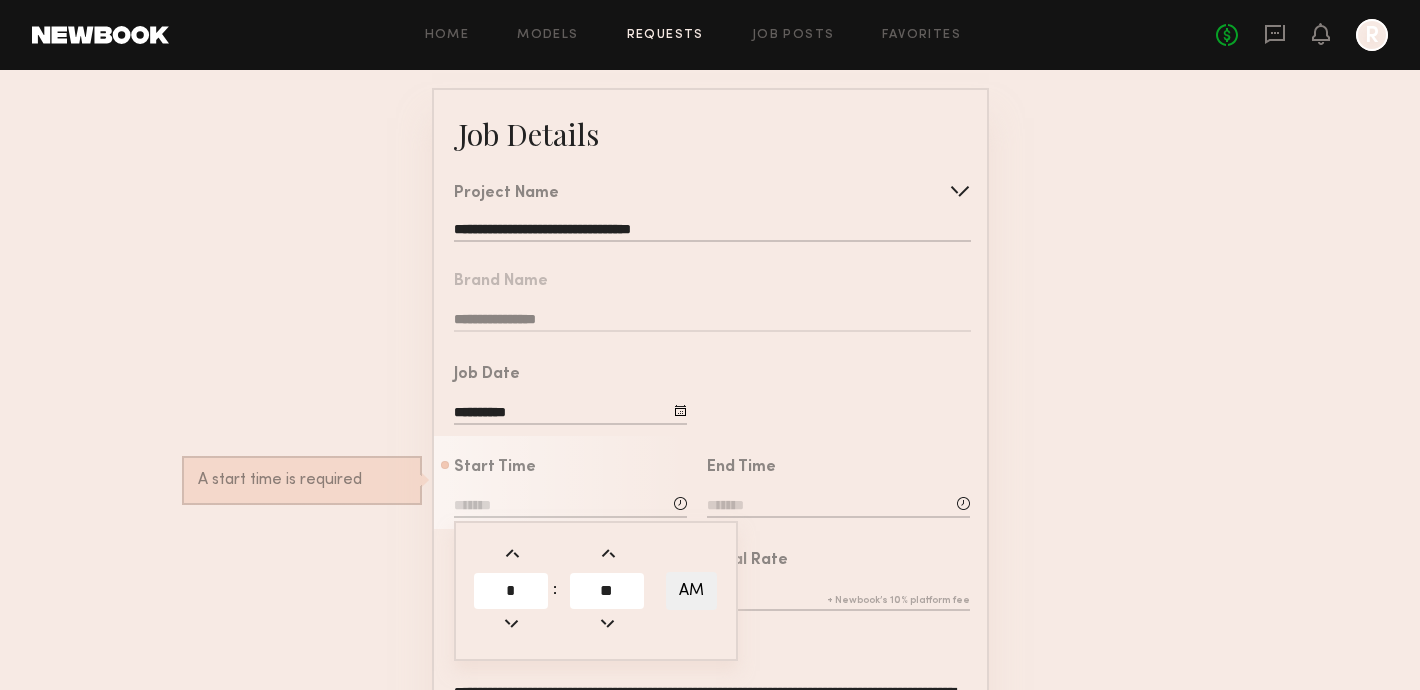 type on "*******" 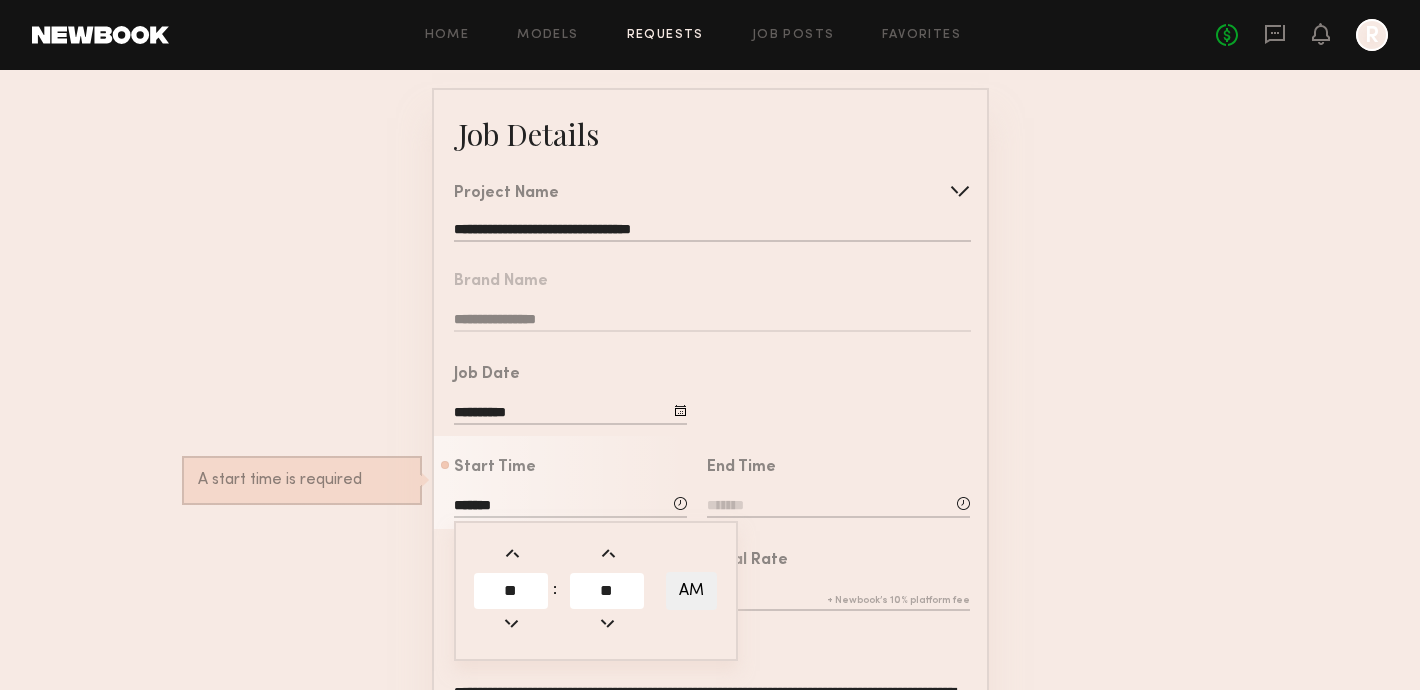 click on "End Time" 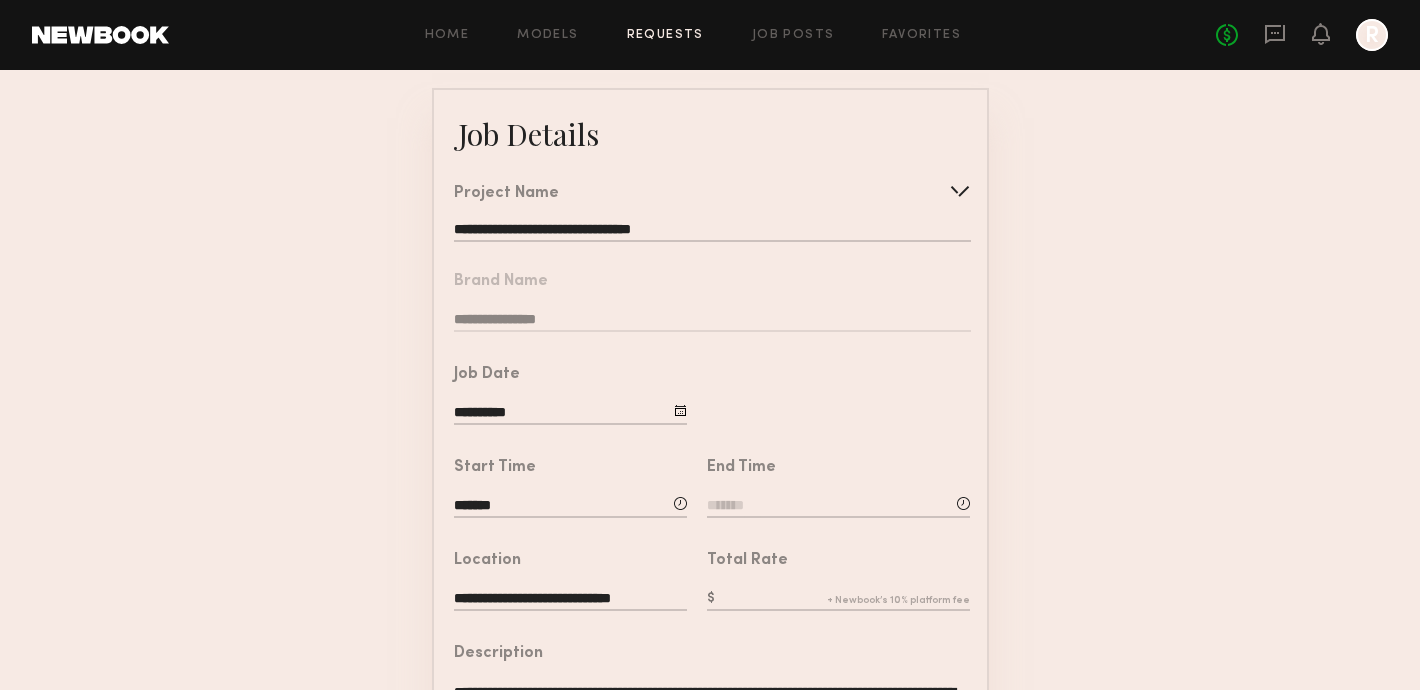 click 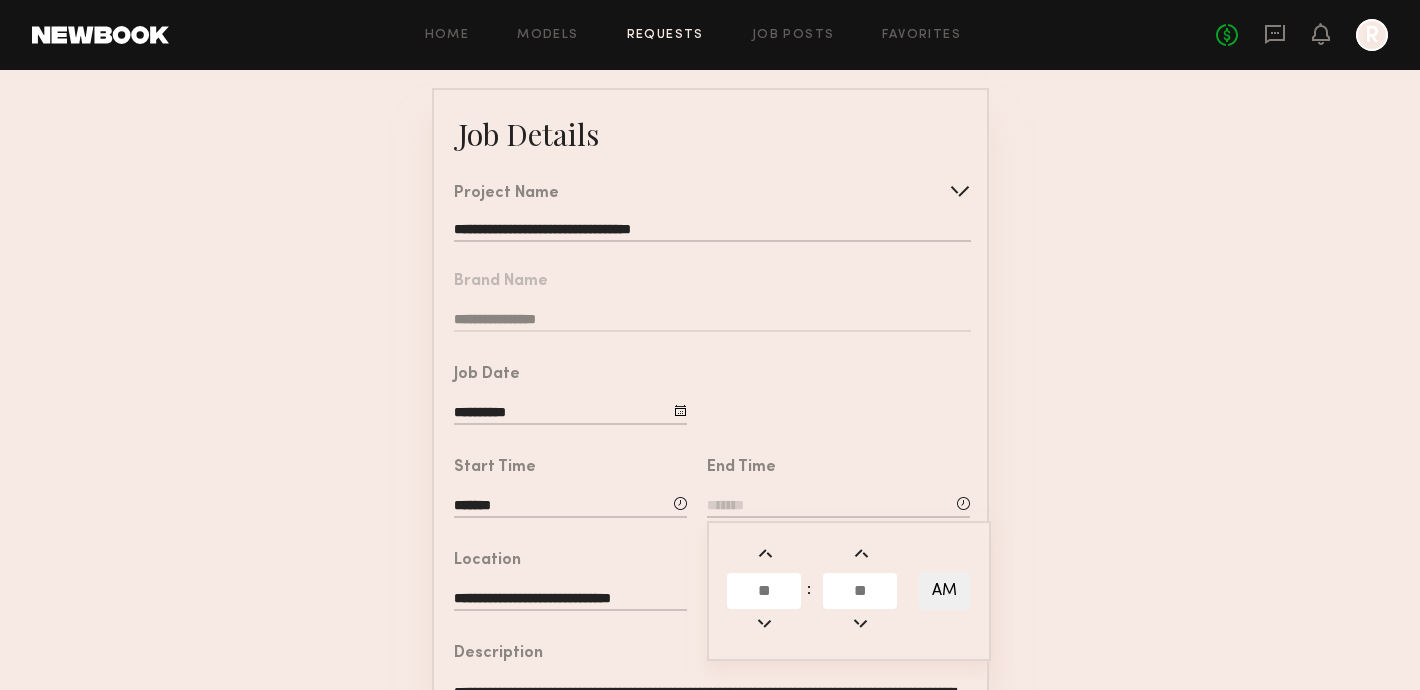 click 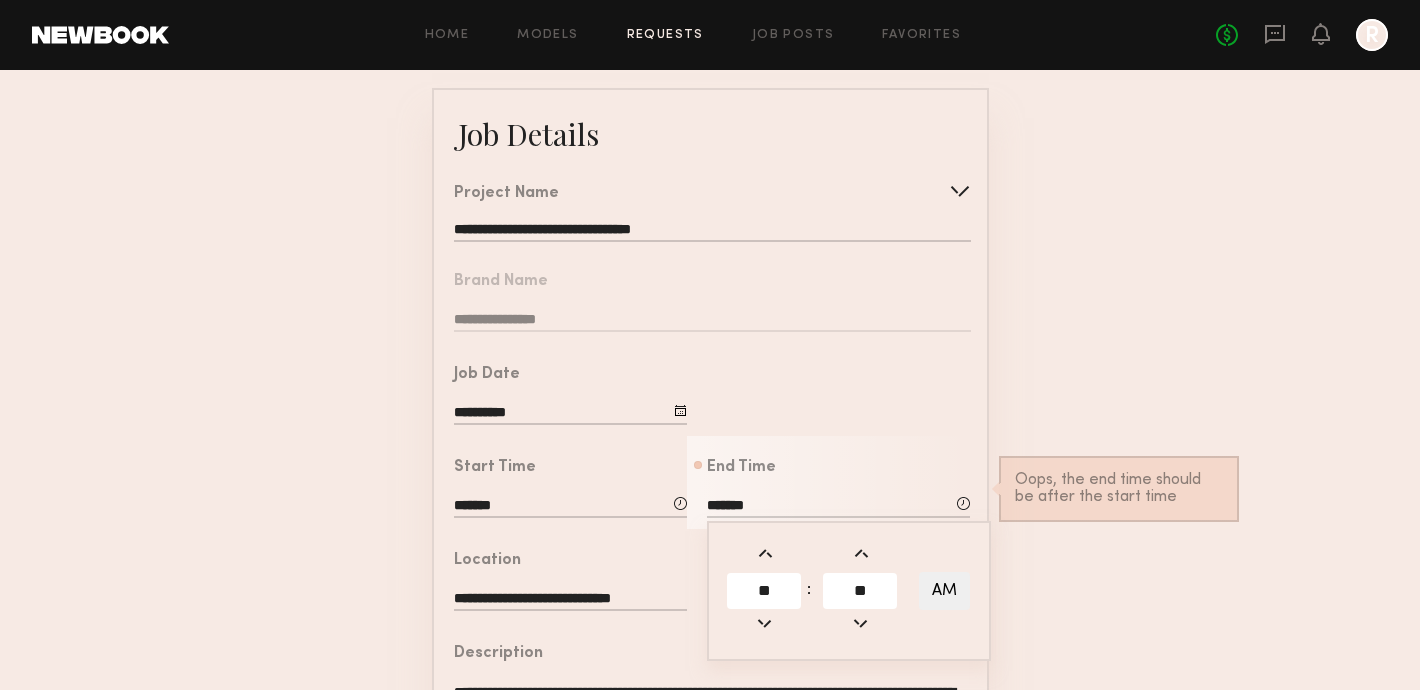 click 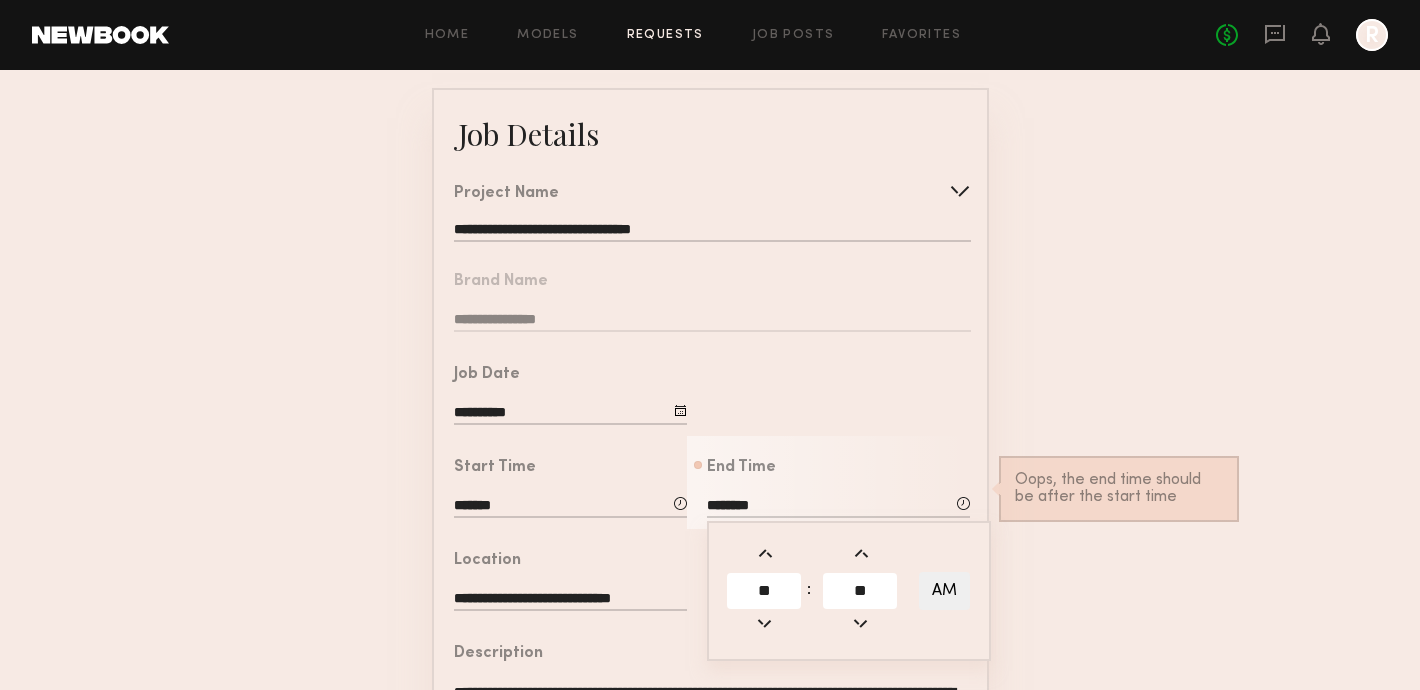 type on "**" 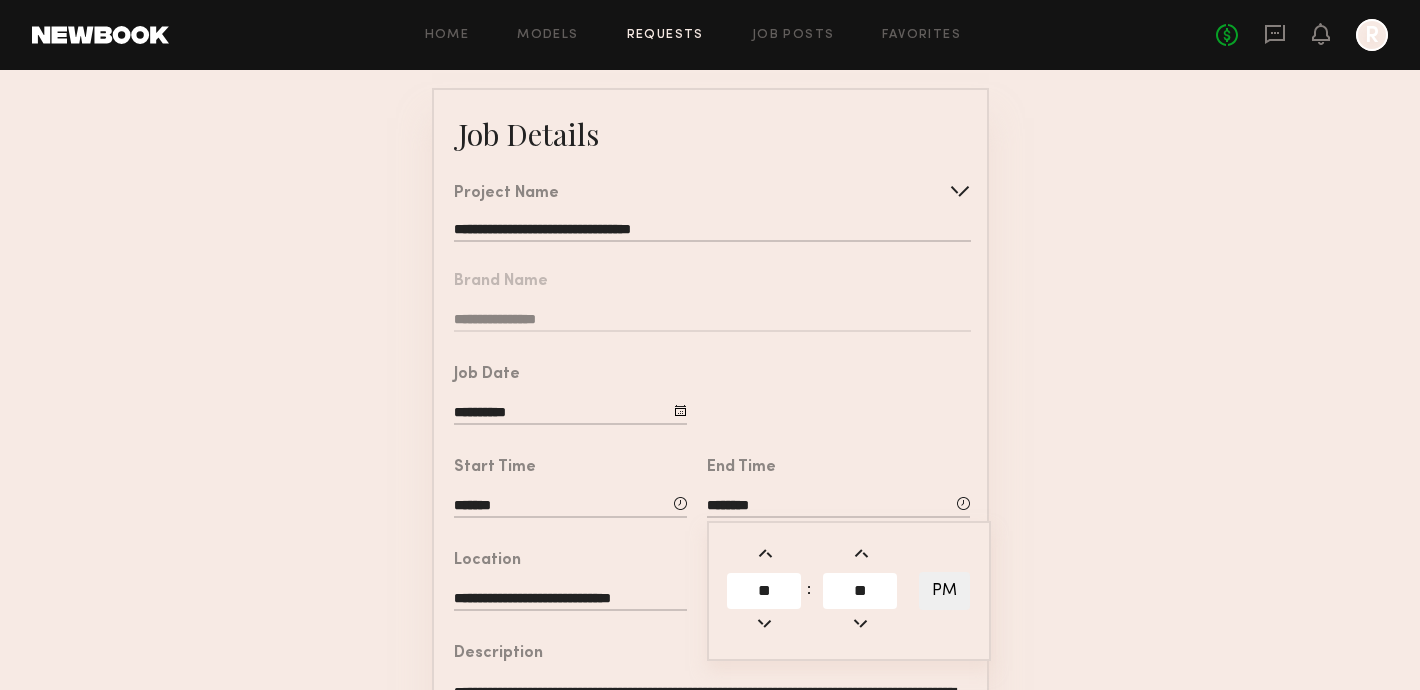 click 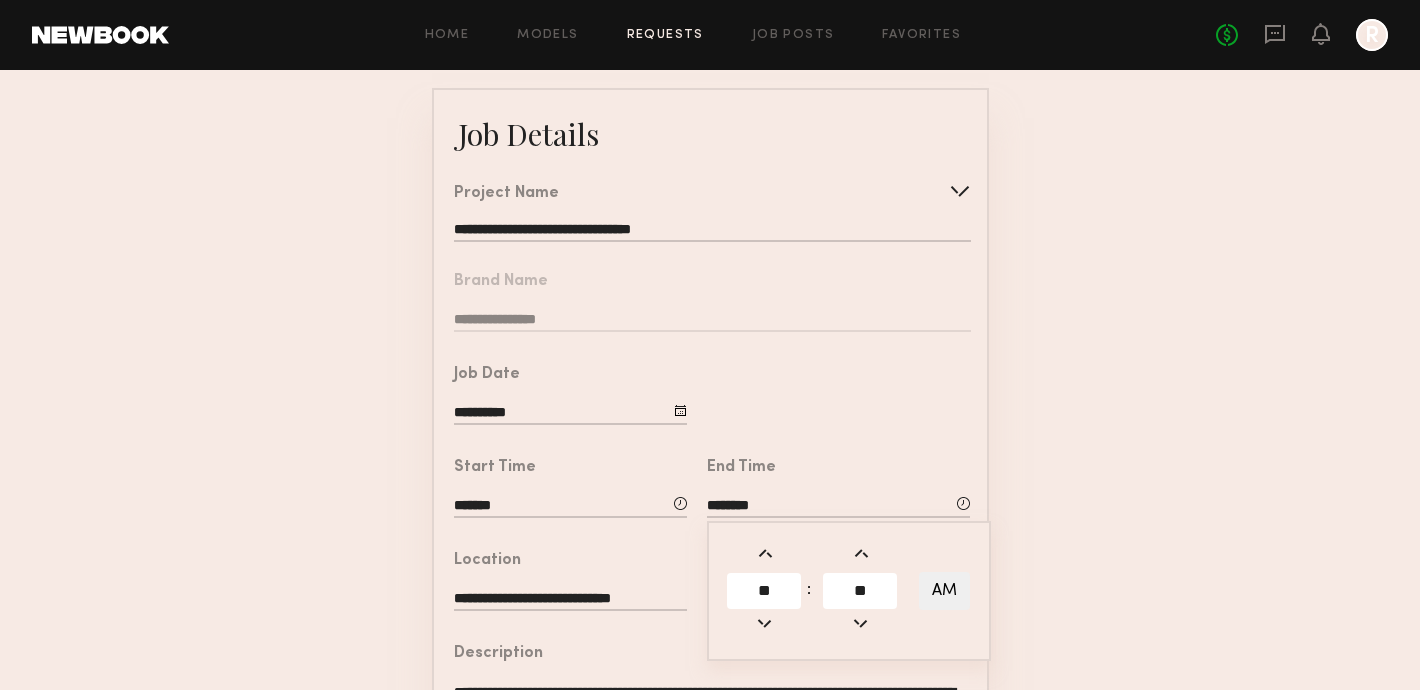 click on "**********" 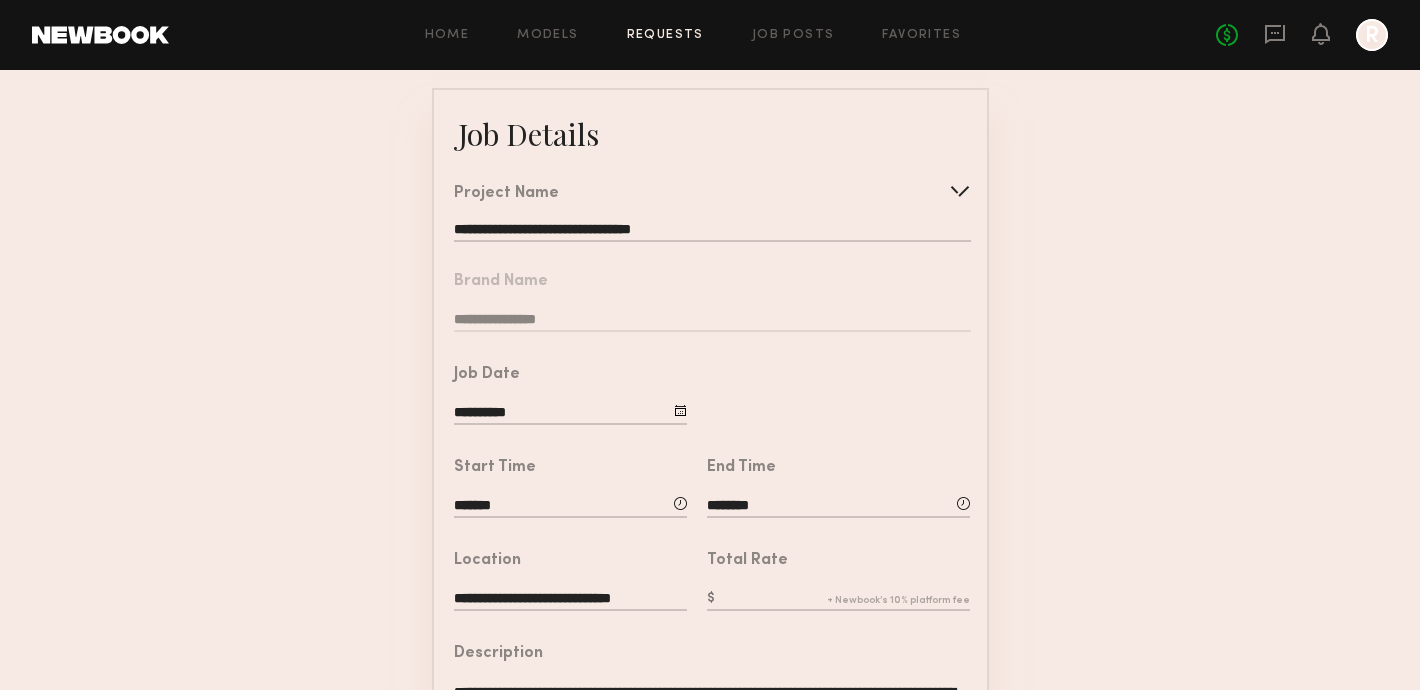scroll, scrollTop: 270, scrollLeft: 0, axis: vertical 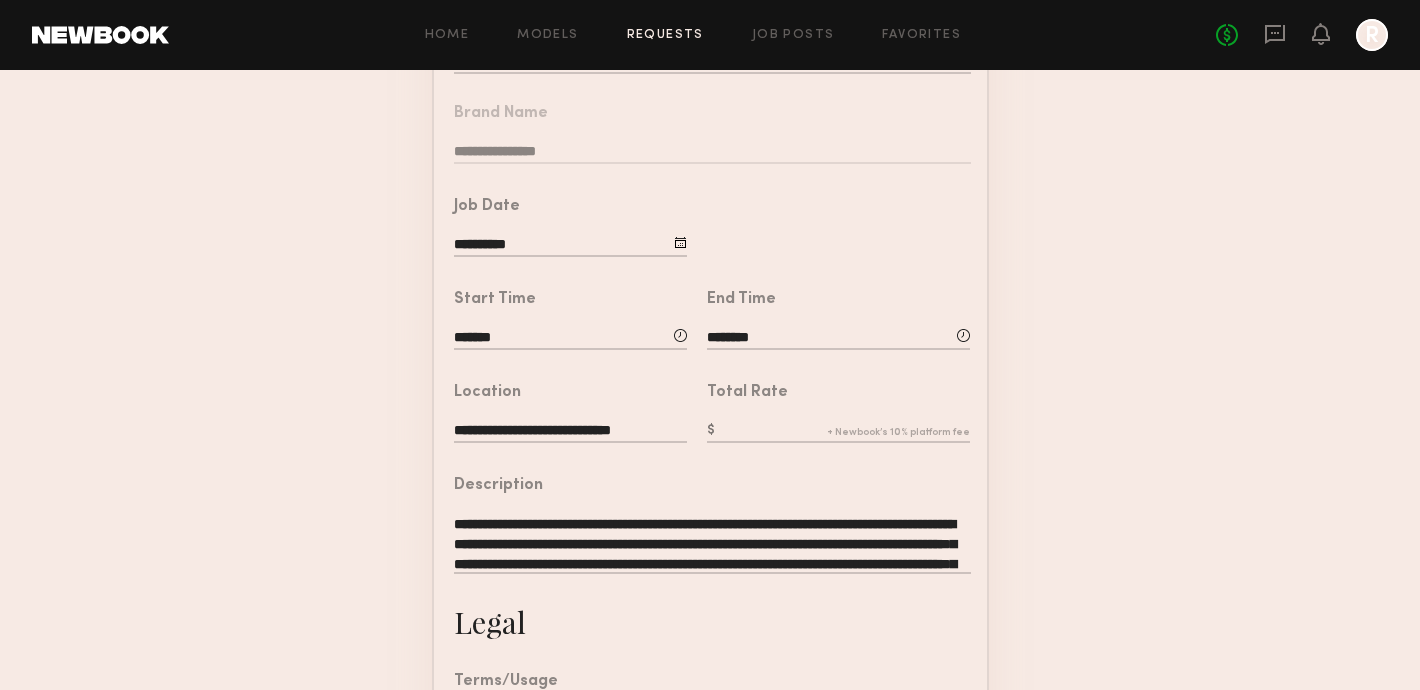 click 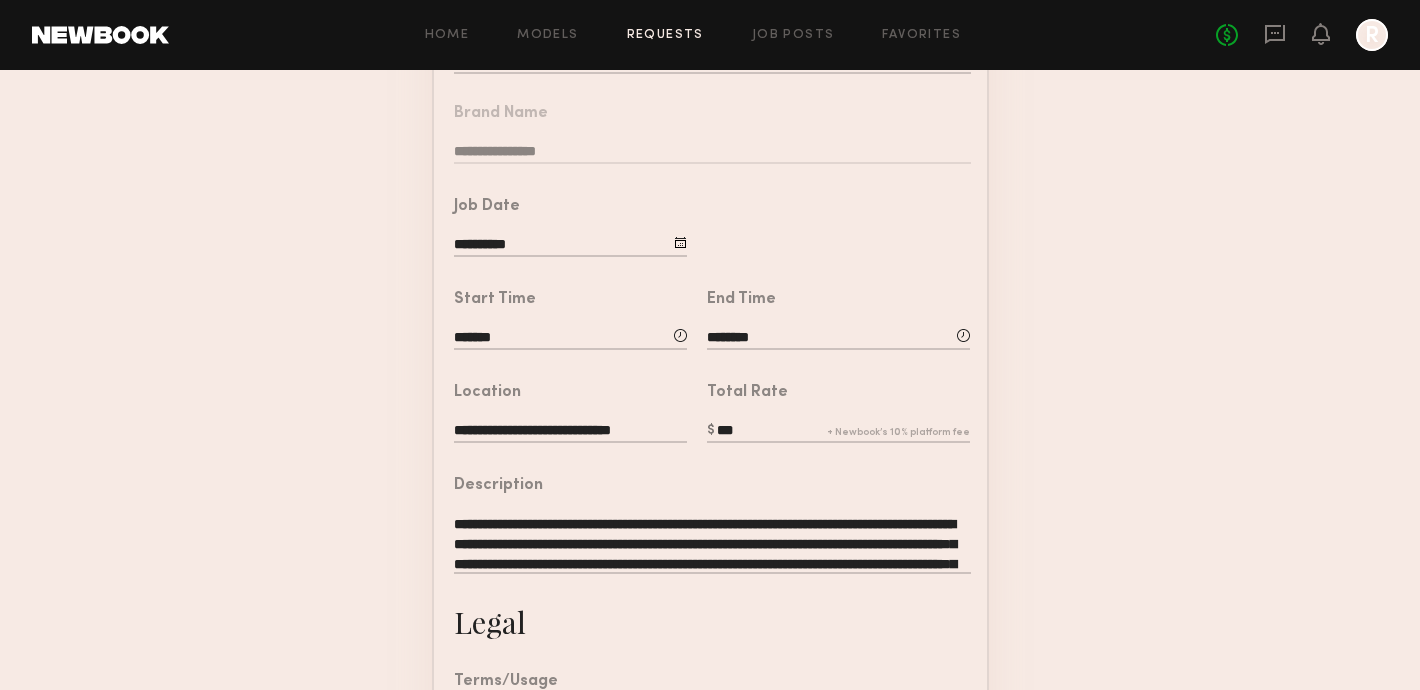 type on "***" 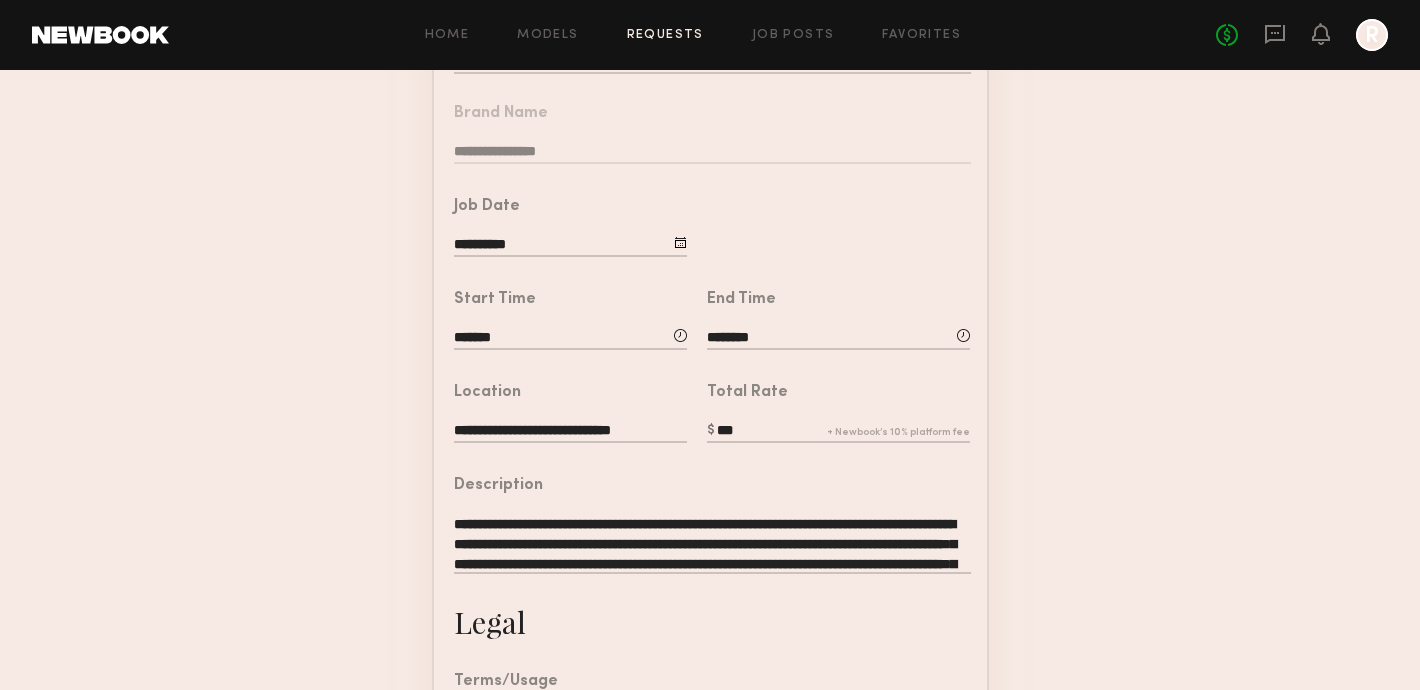 click on "**********" 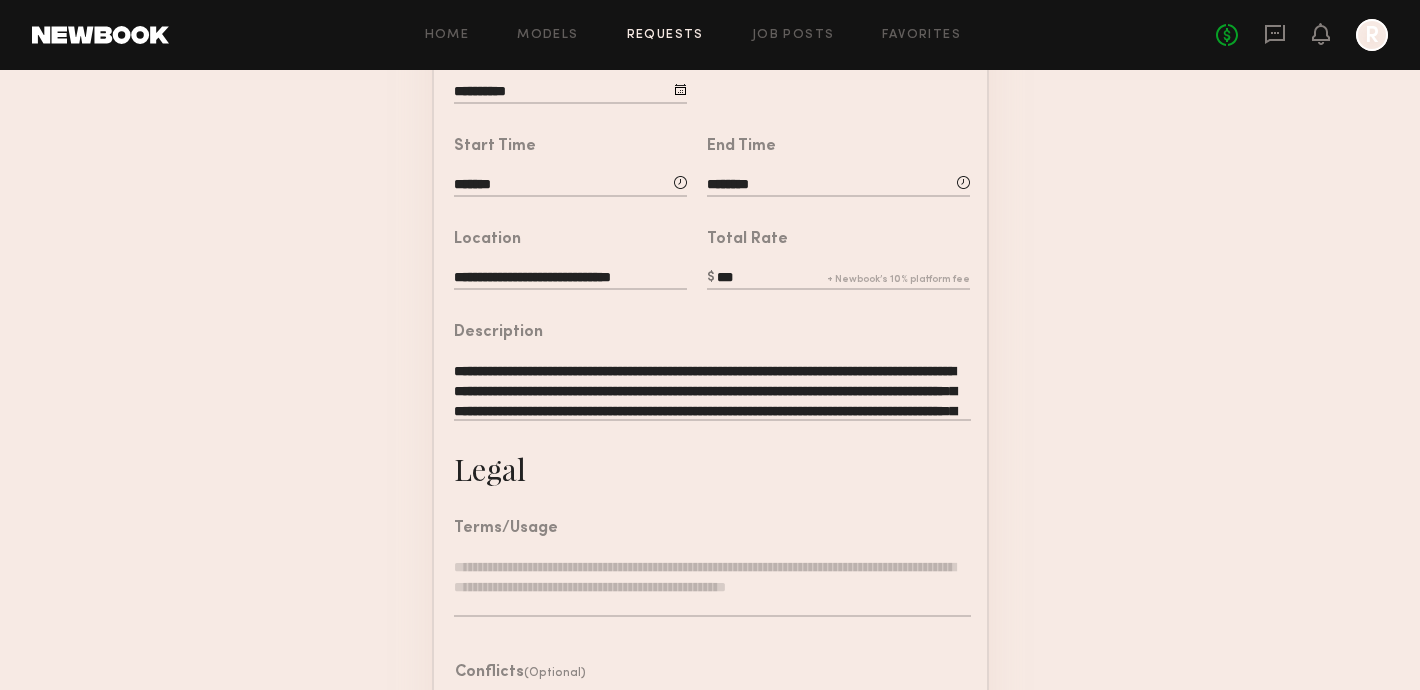 scroll, scrollTop: 432, scrollLeft: 0, axis: vertical 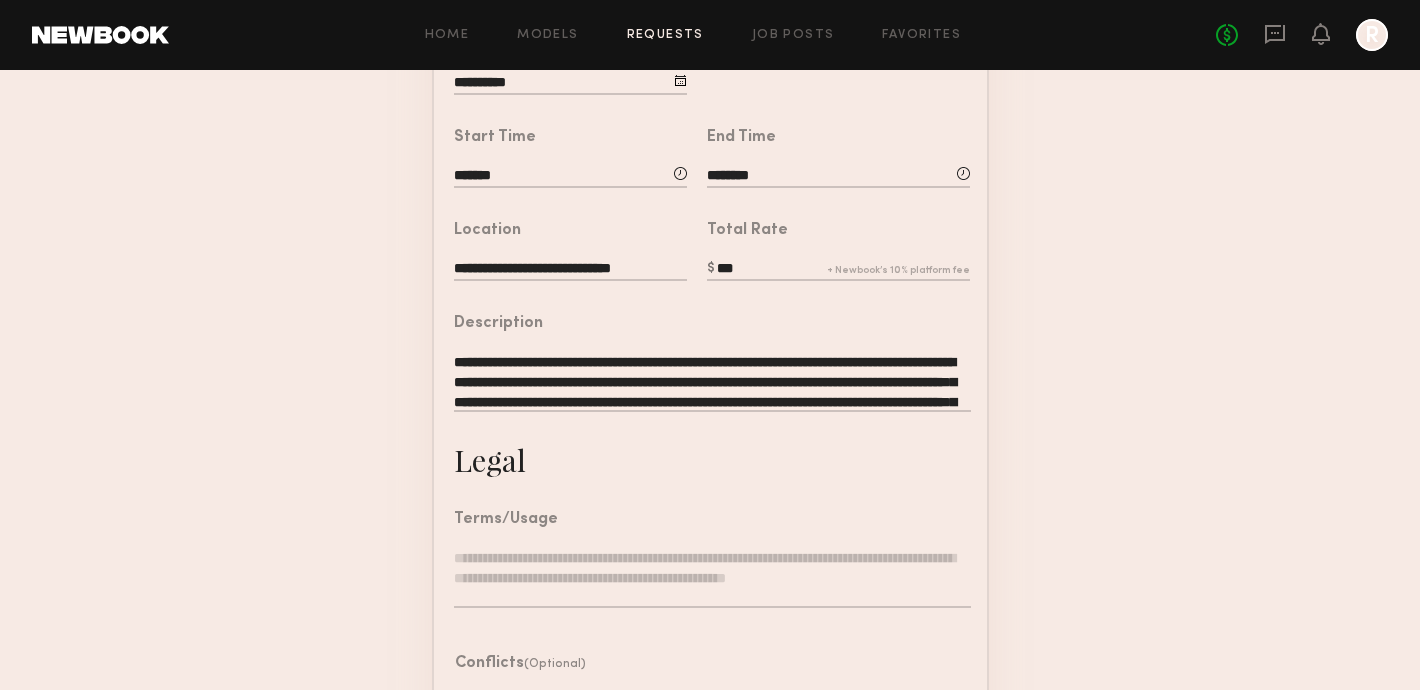 click on "Start Time  *******         **  :  **     AM" 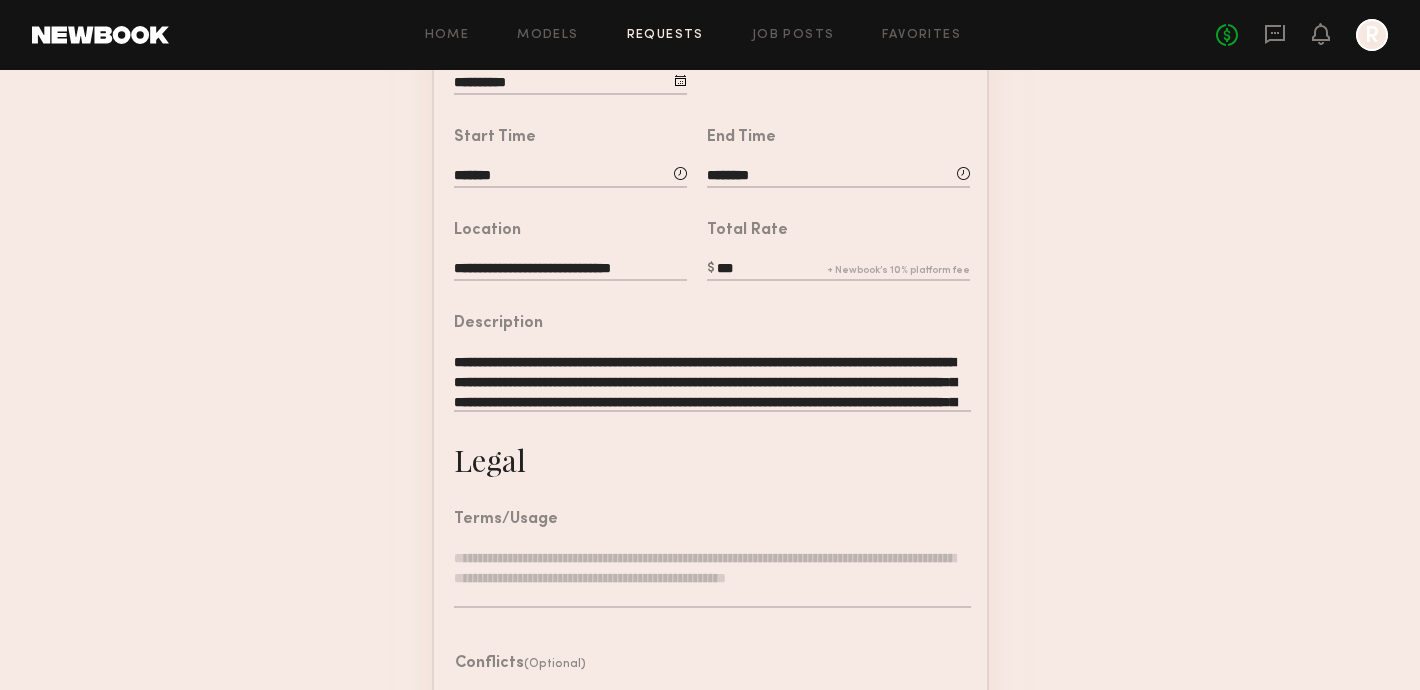 click on "*******" 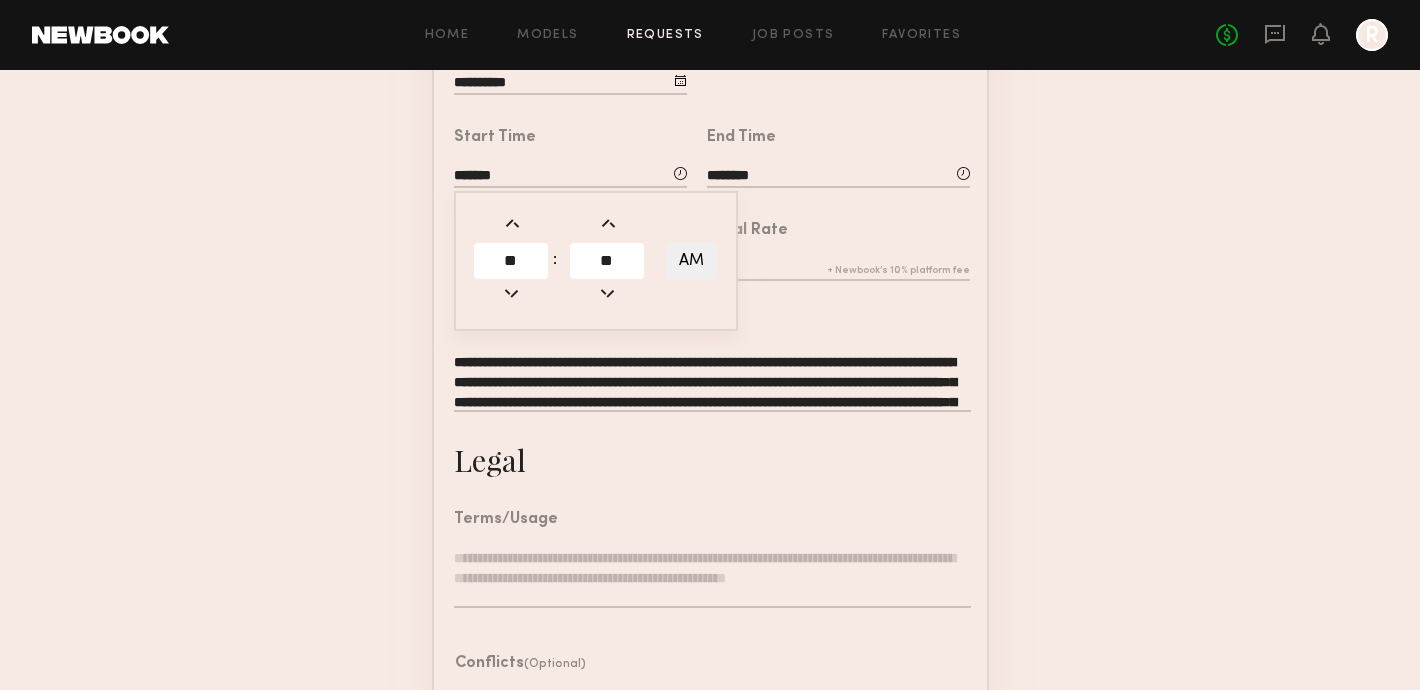 click 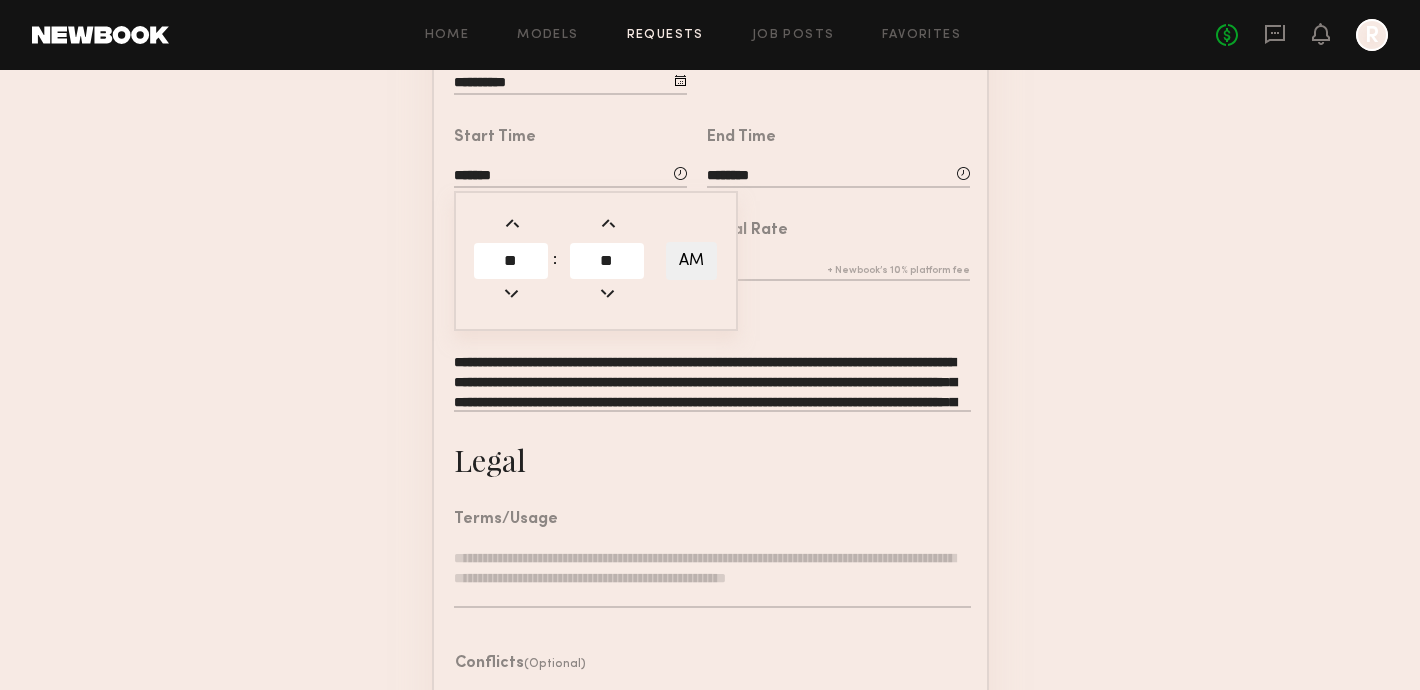 type on "*******" 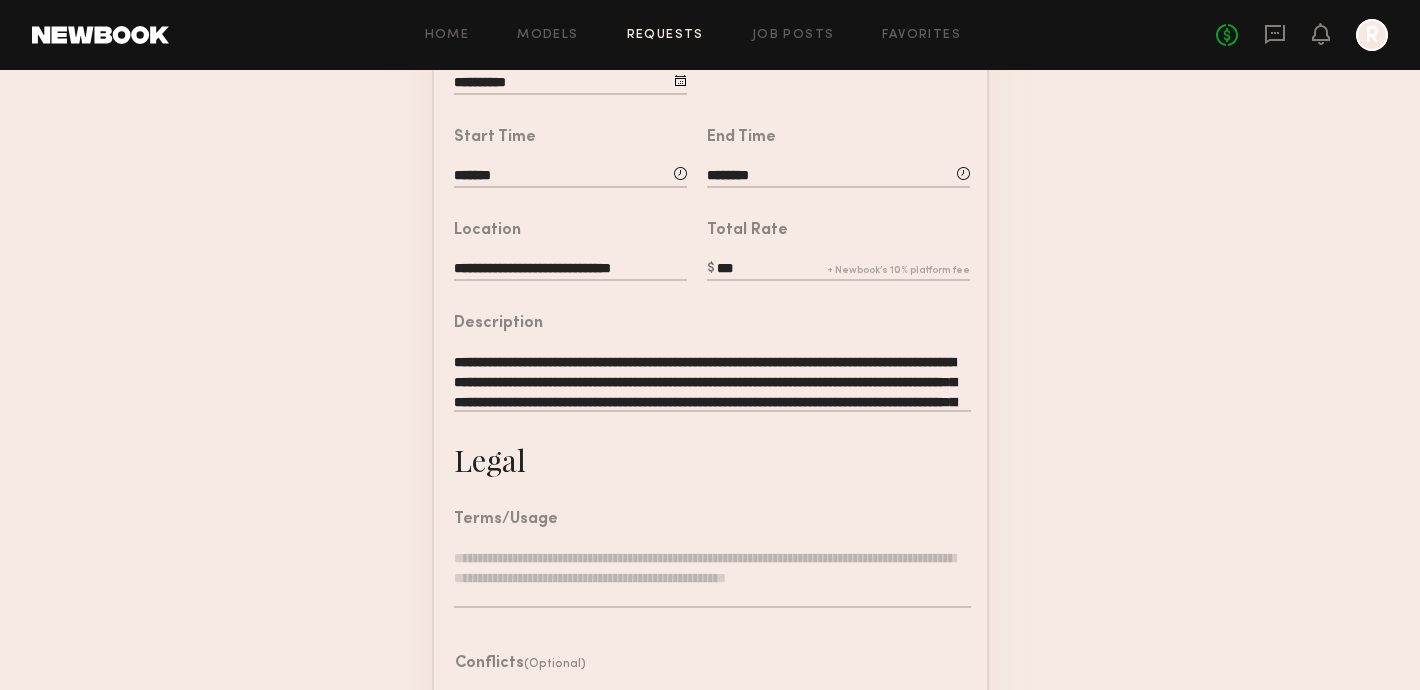 scroll, scrollTop: 463, scrollLeft: 0, axis: vertical 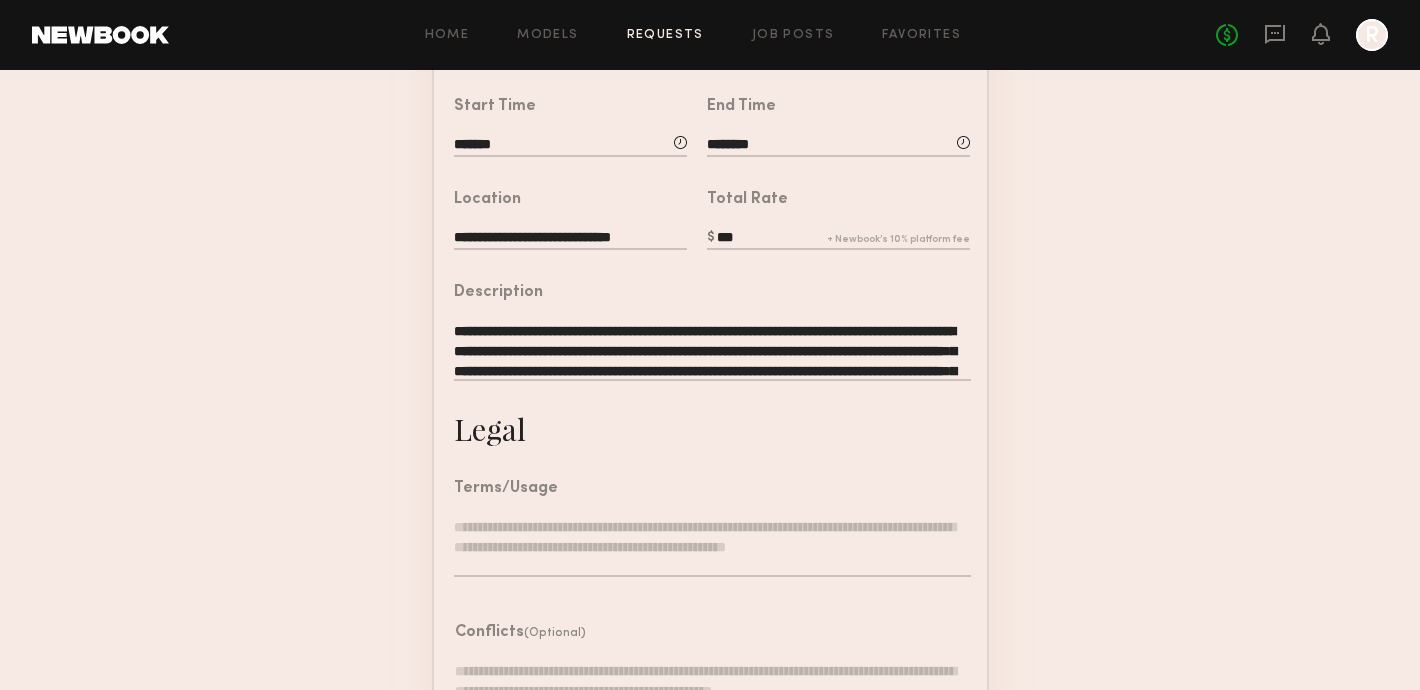 click 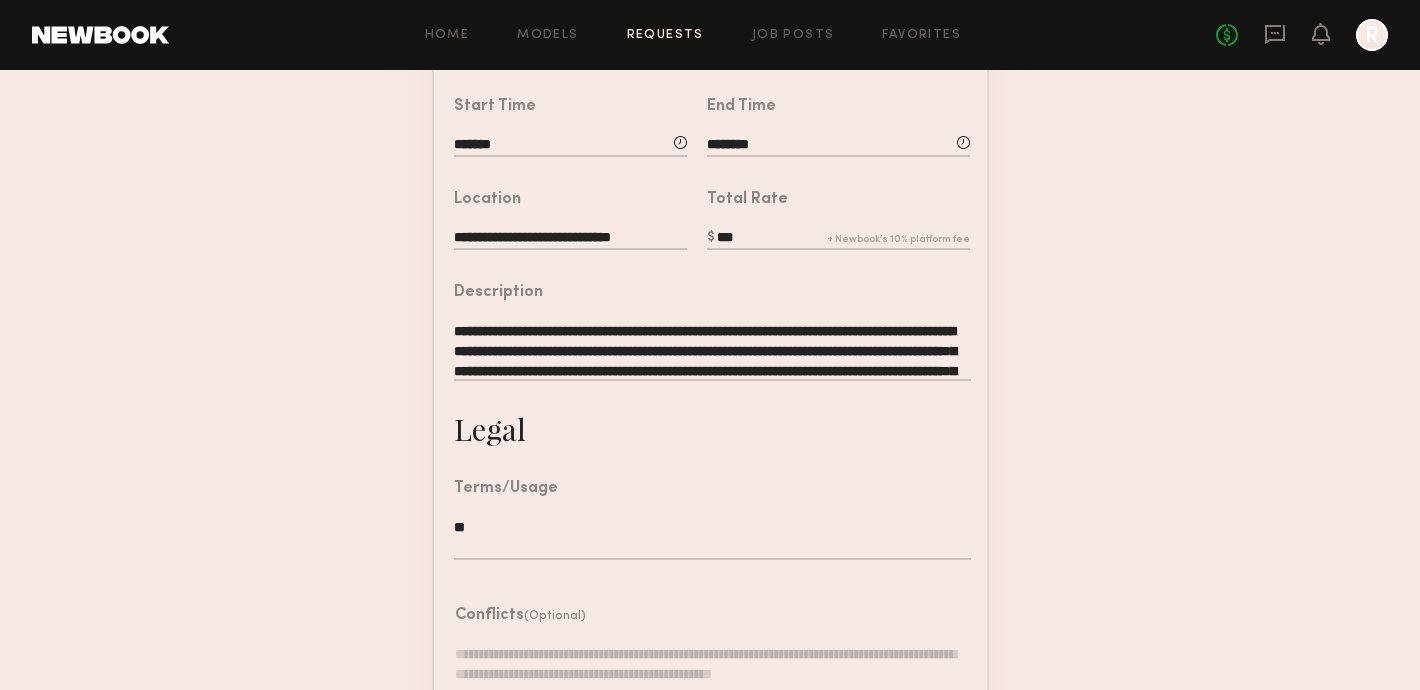 type on "*" 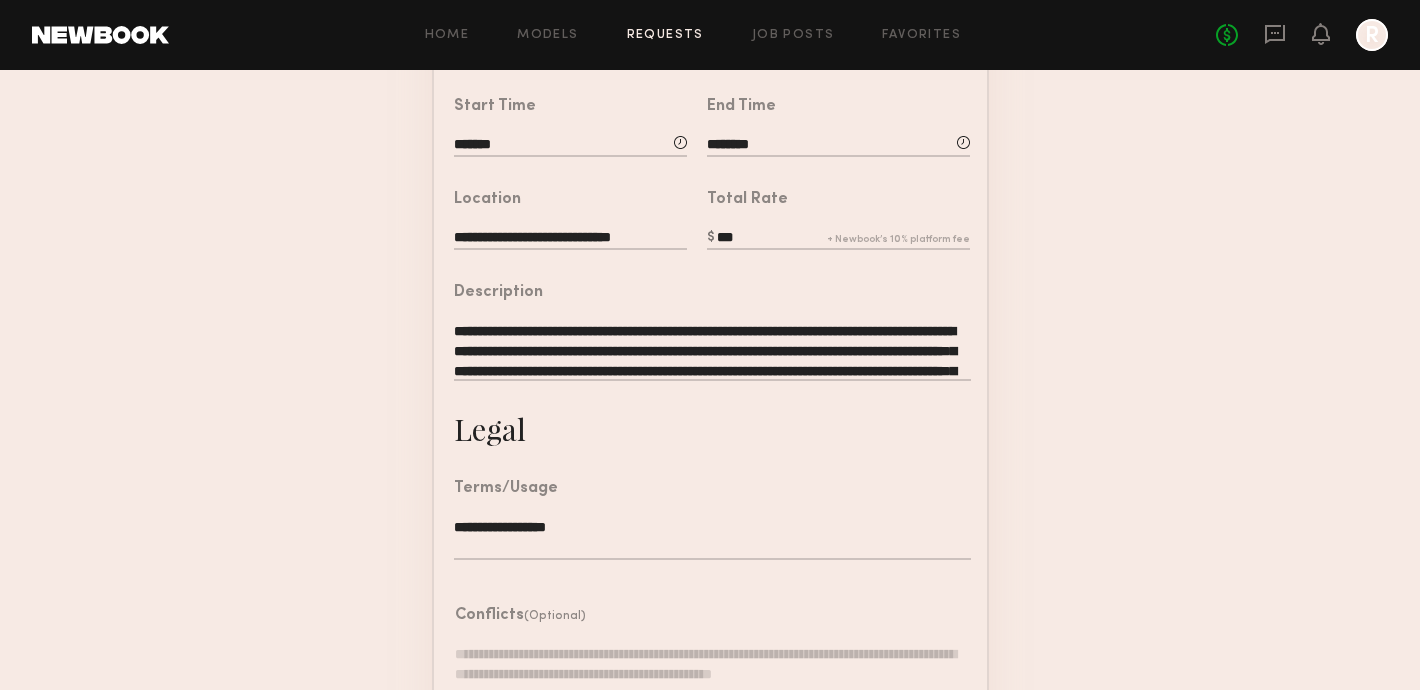 scroll, scrollTop: 609, scrollLeft: 0, axis: vertical 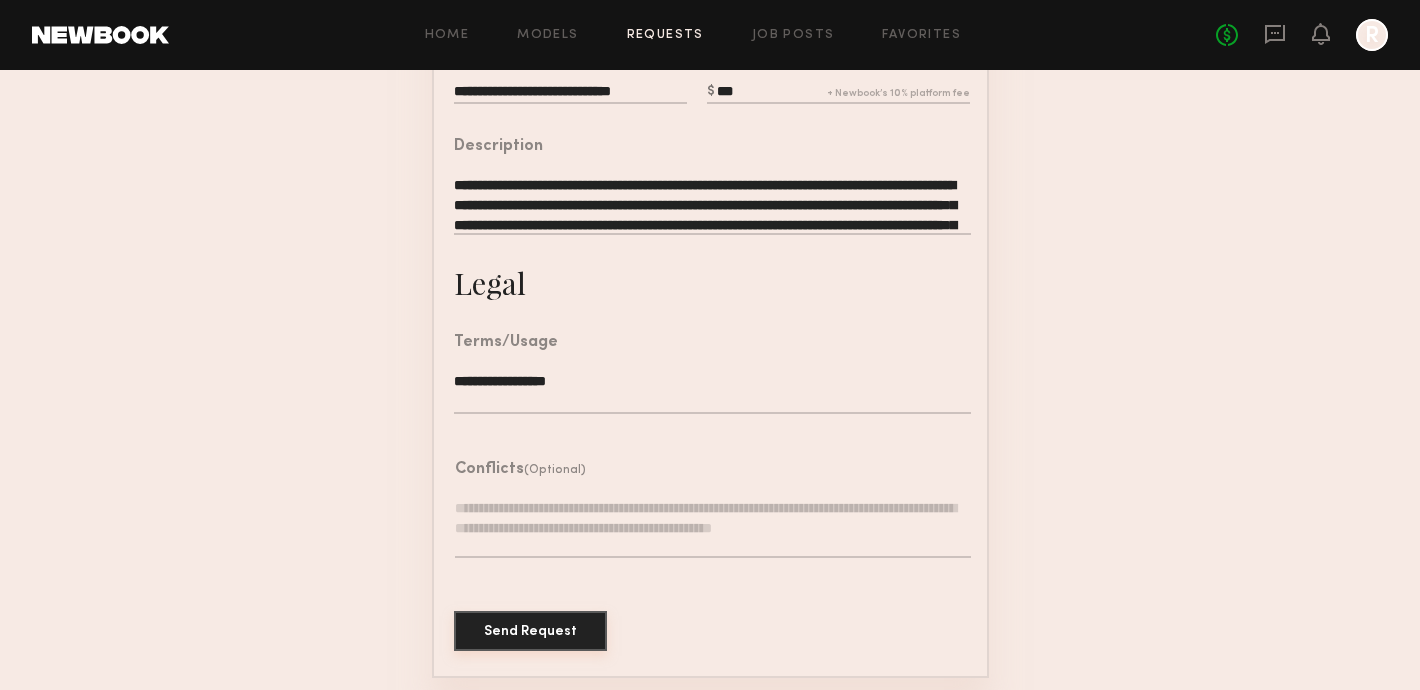 type on "**********" 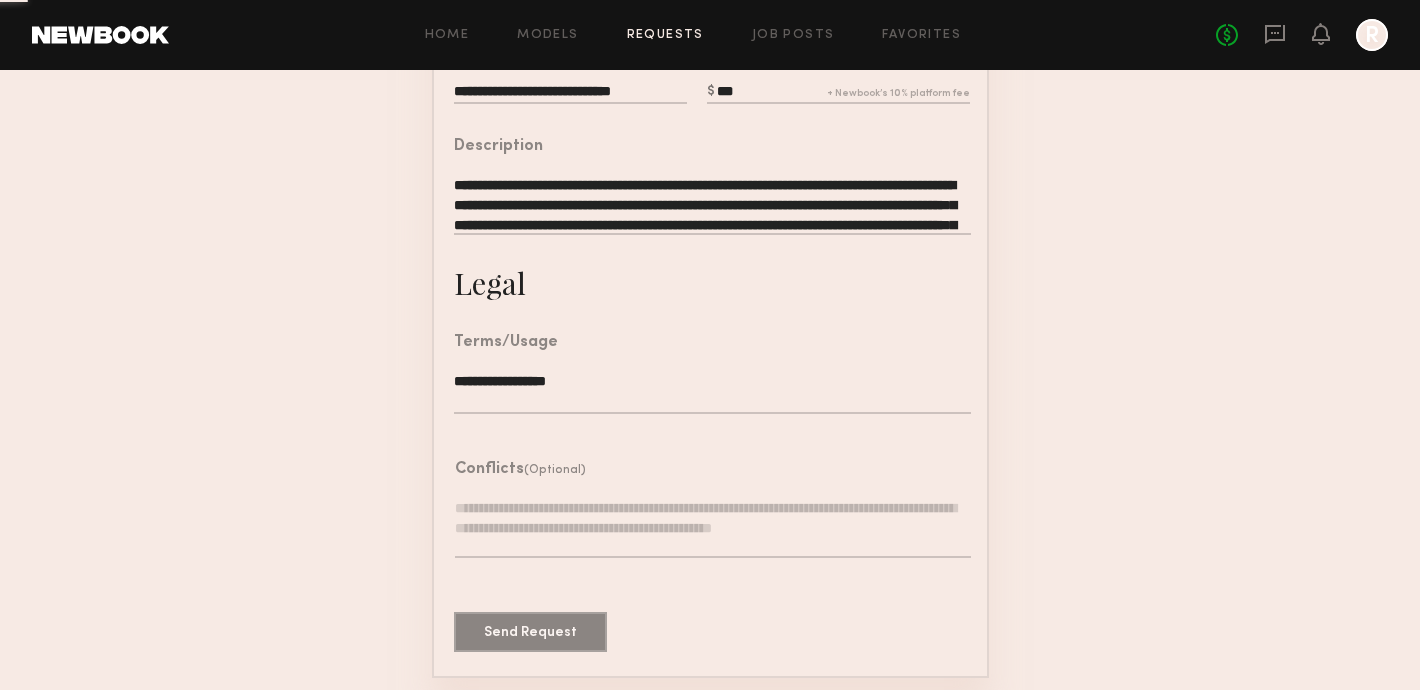 scroll, scrollTop: 0, scrollLeft: 0, axis: both 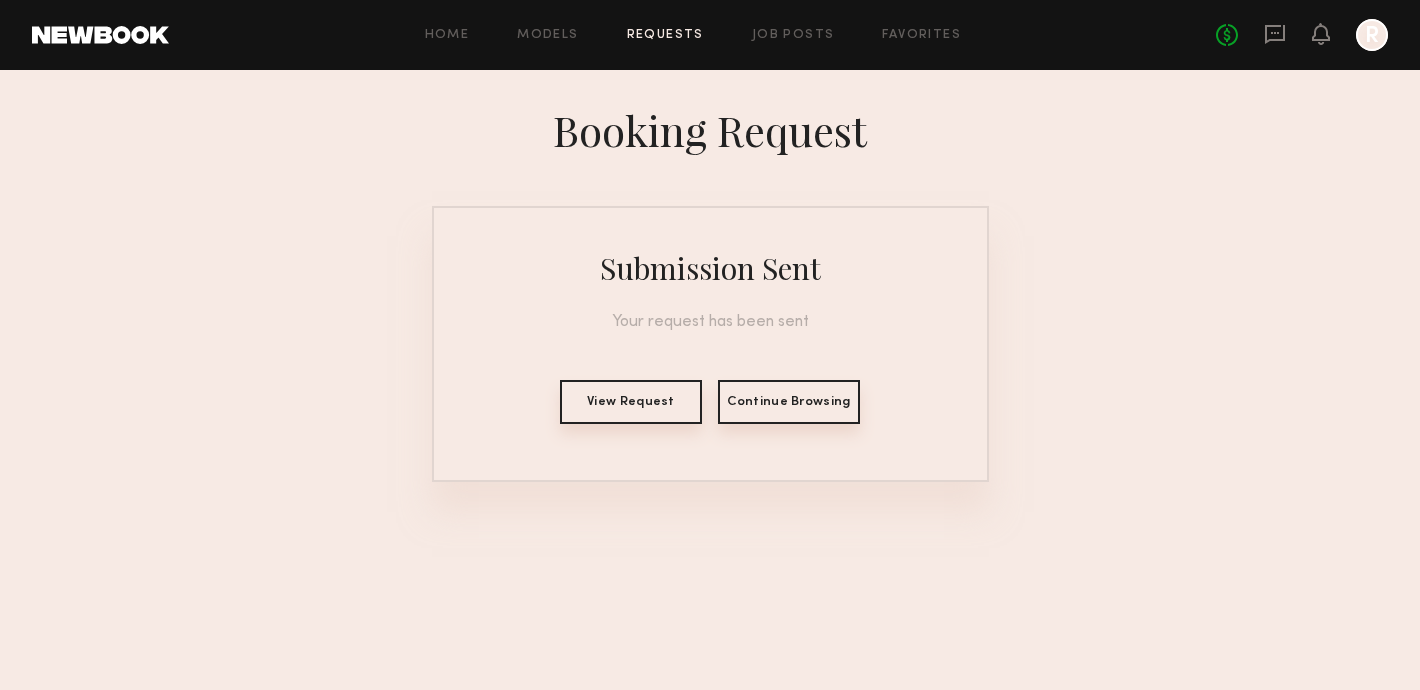click on "View Request" 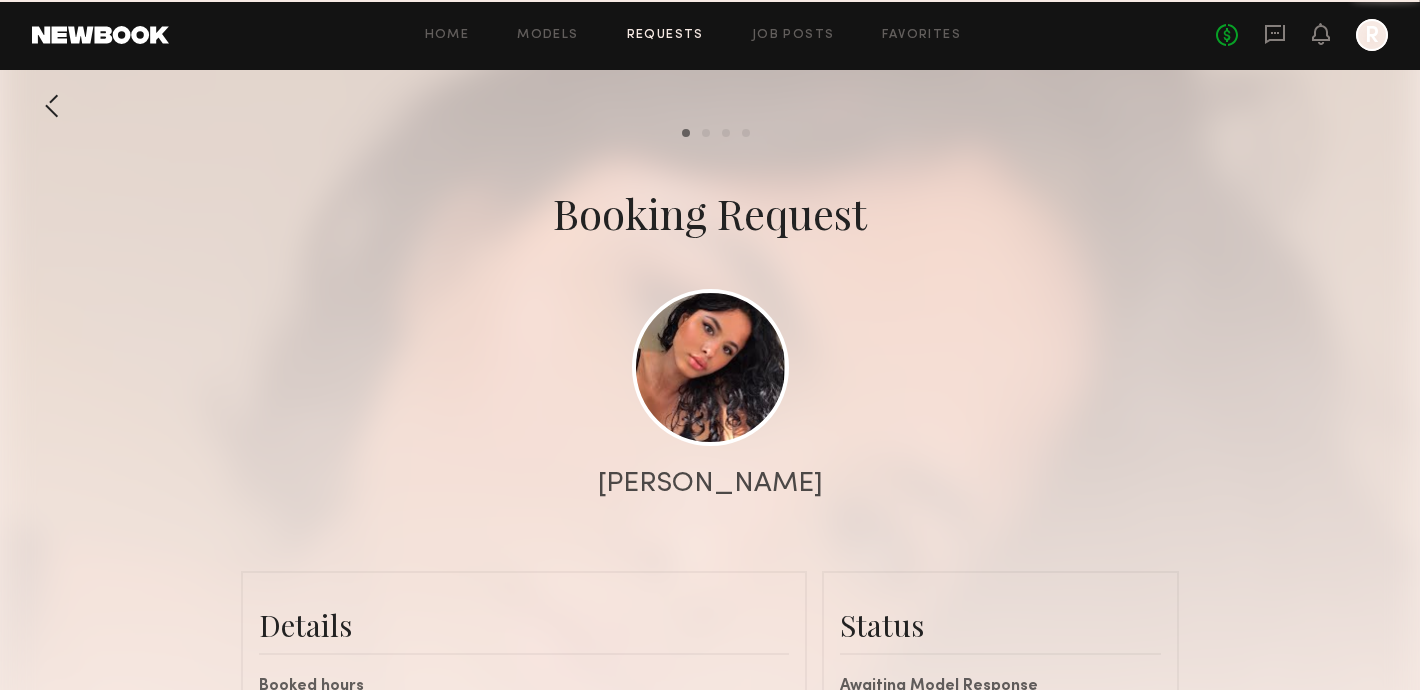 scroll, scrollTop: 1537, scrollLeft: 0, axis: vertical 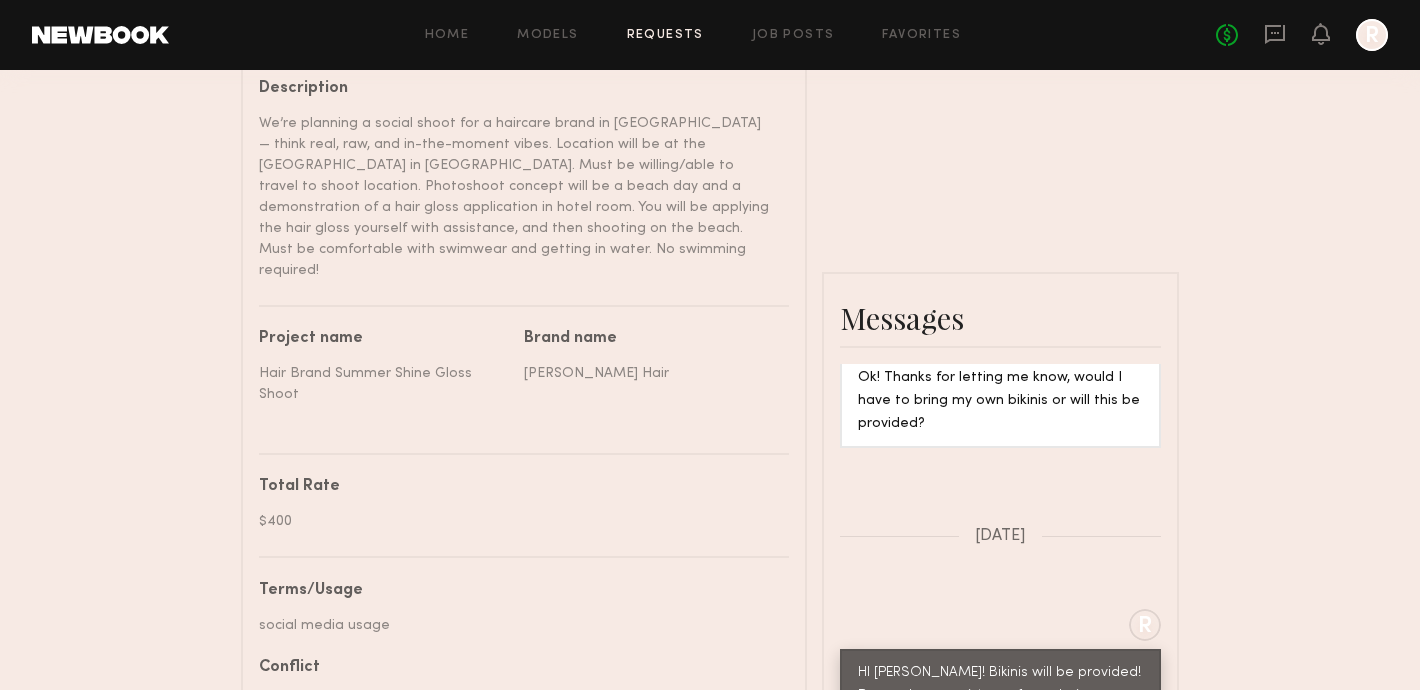 click 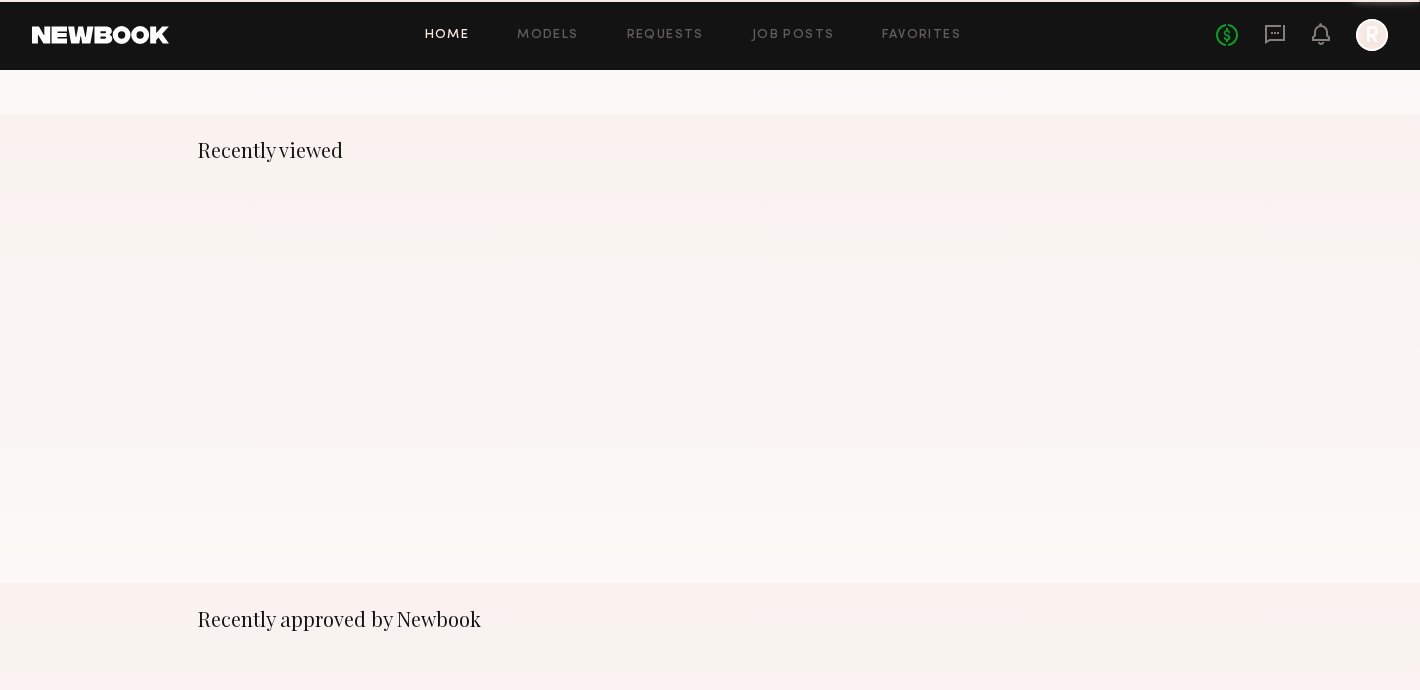 scroll, scrollTop: 0, scrollLeft: 0, axis: both 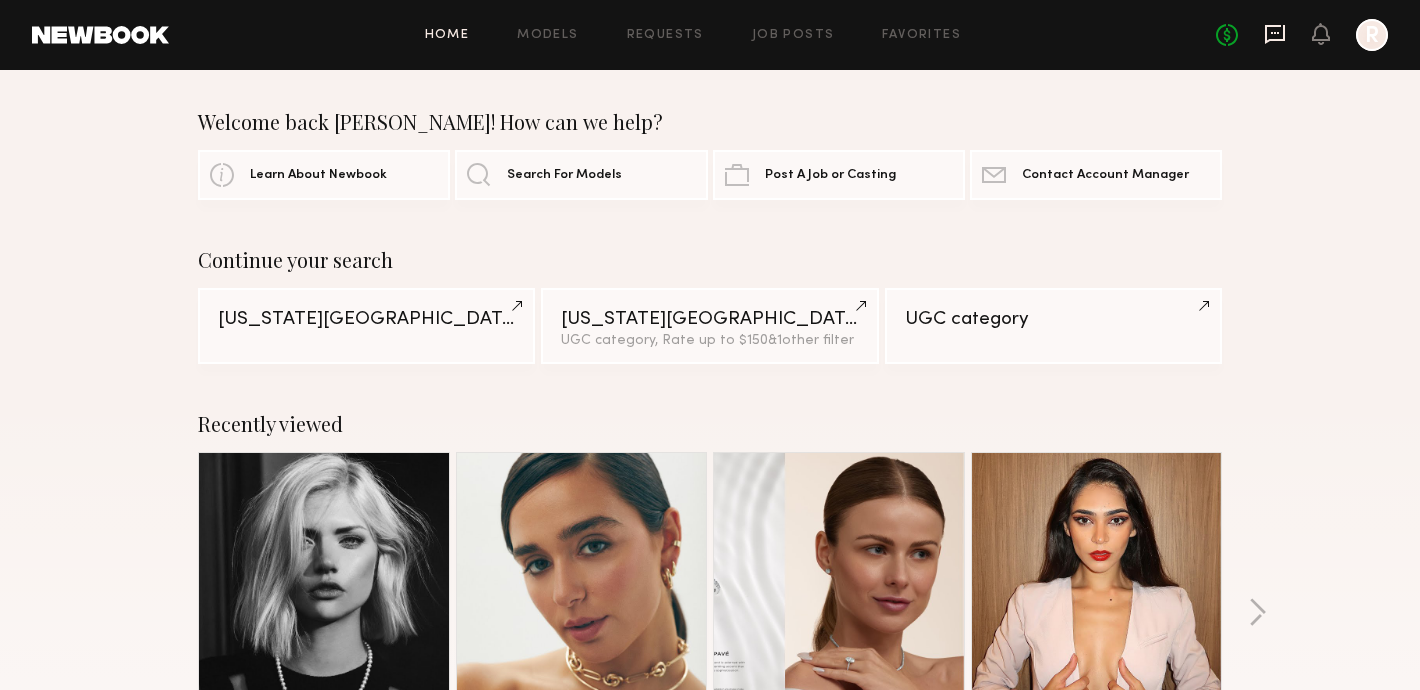 click 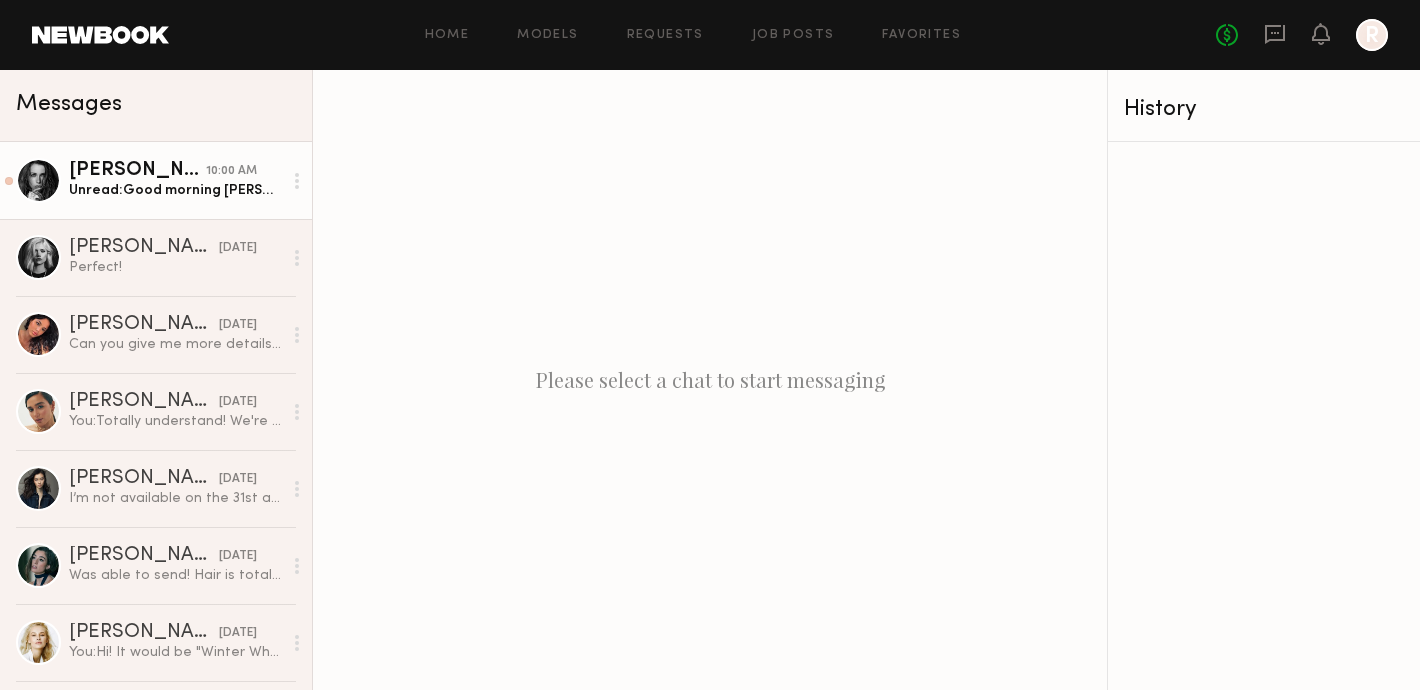click on "Unread:  Good morning Elle, thank you for agreeing to raise the budget!" 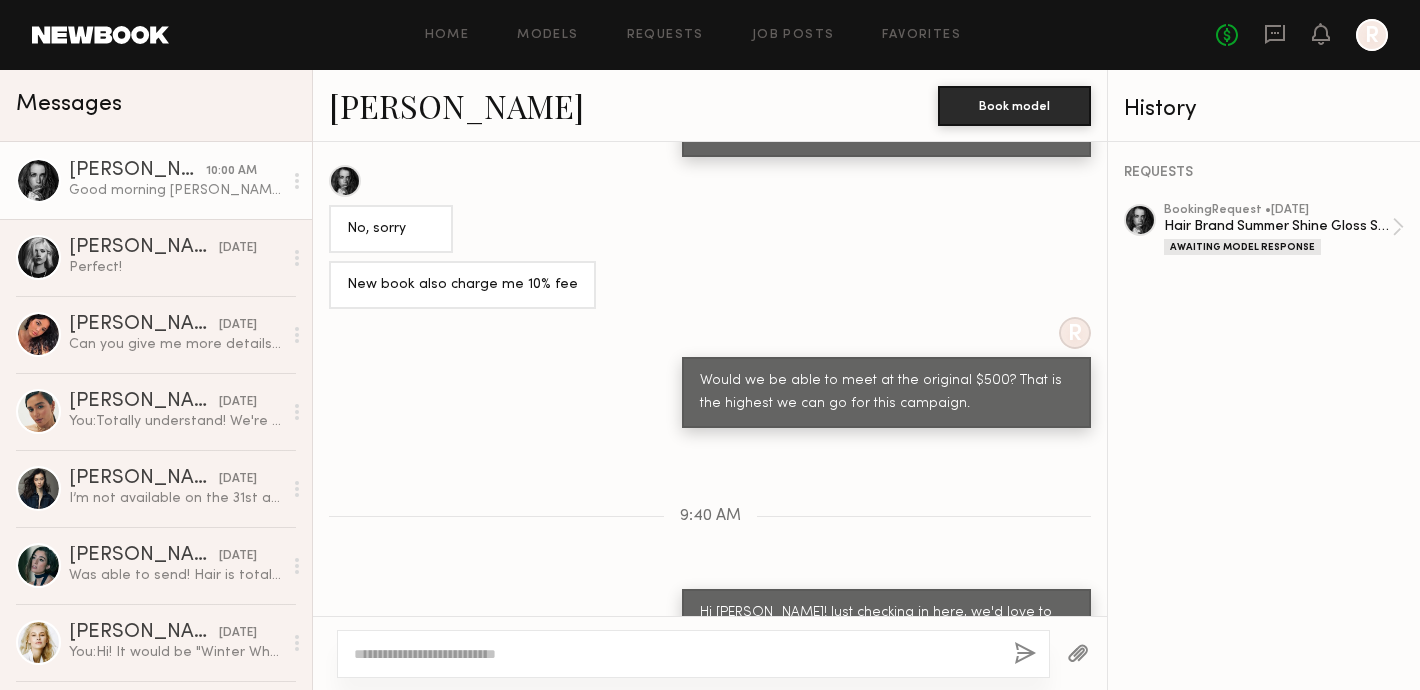 scroll, scrollTop: 1261, scrollLeft: 0, axis: vertical 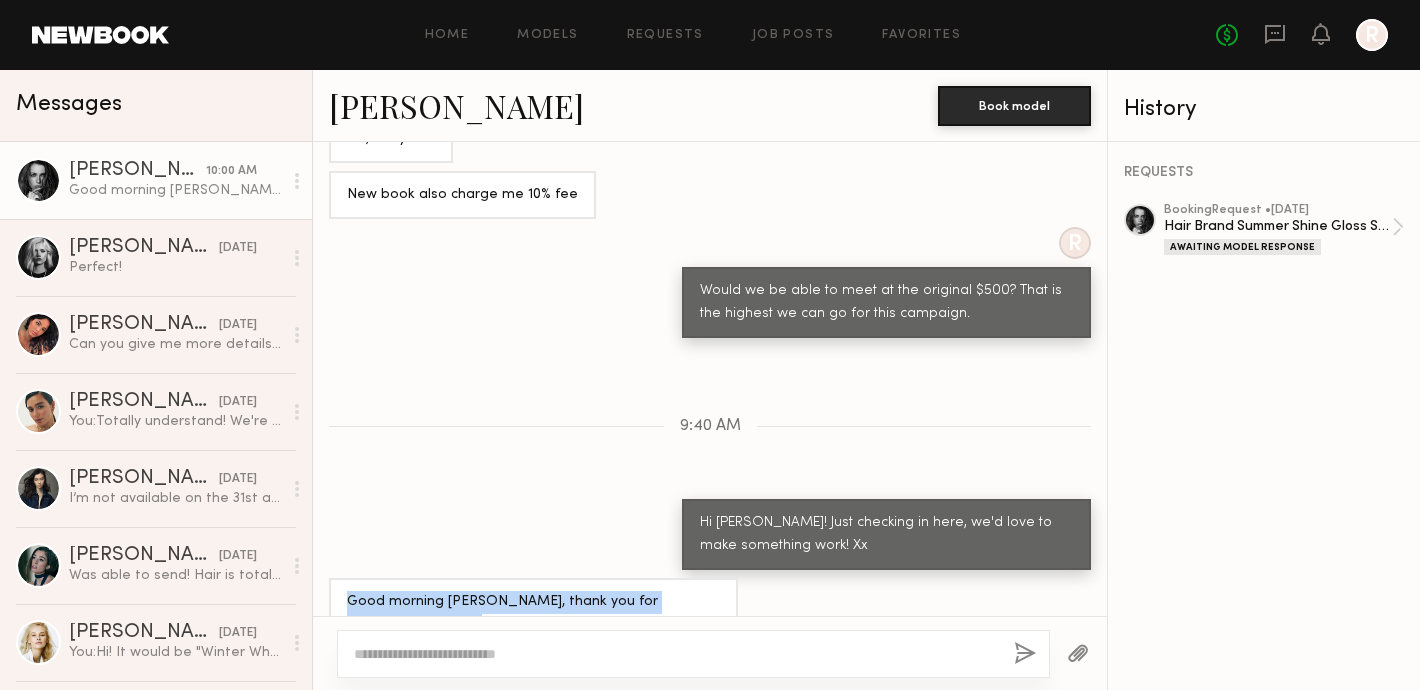 drag, startPoint x: 416, startPoint y: 581, endPoint x: 337, endPoint y: 542, distance: 88.10221 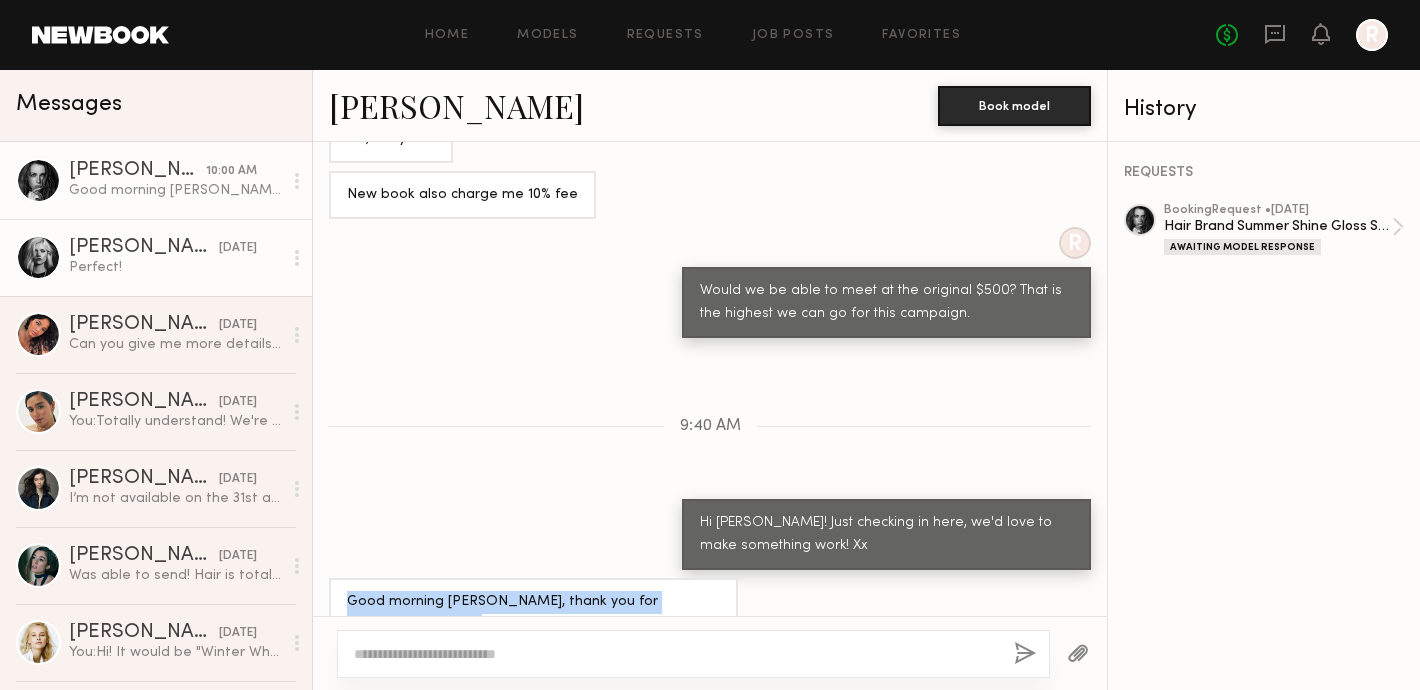 click on "Perfect!" 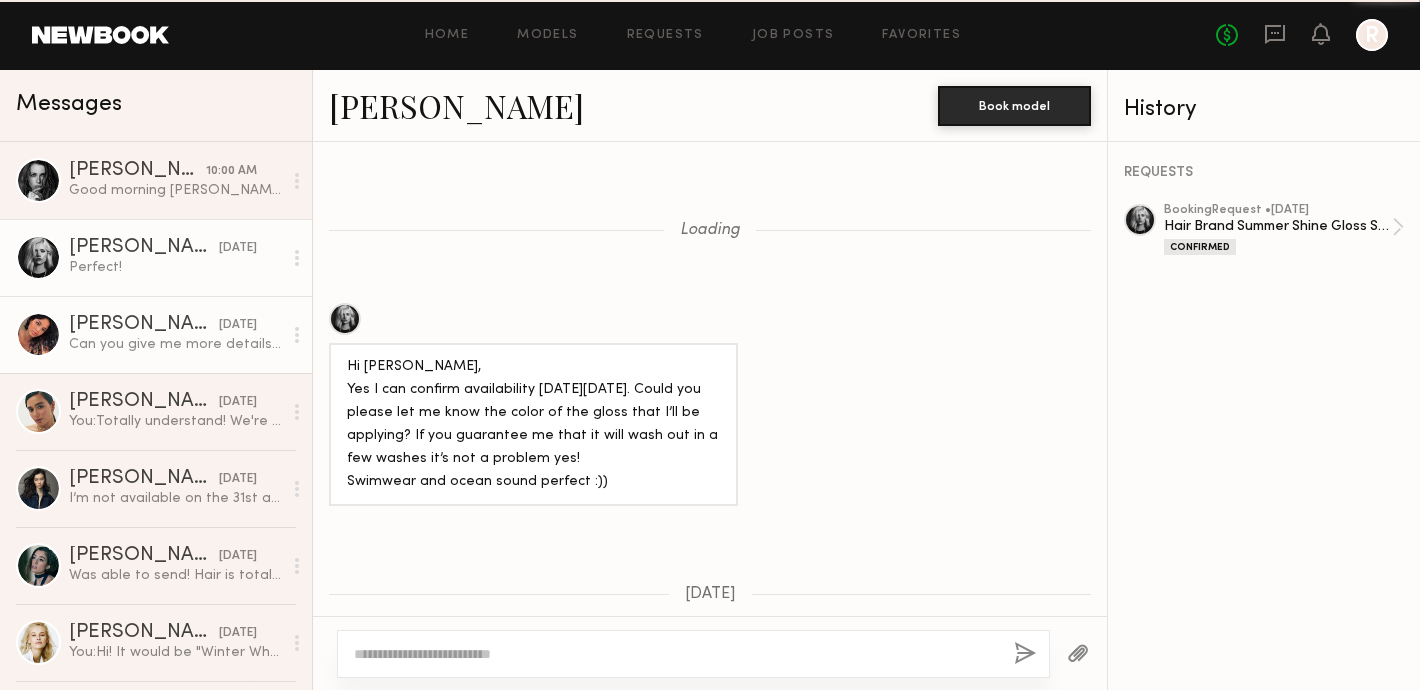 scroll, scrollTop: 1548, scrollLeft: 0, axis: vertical 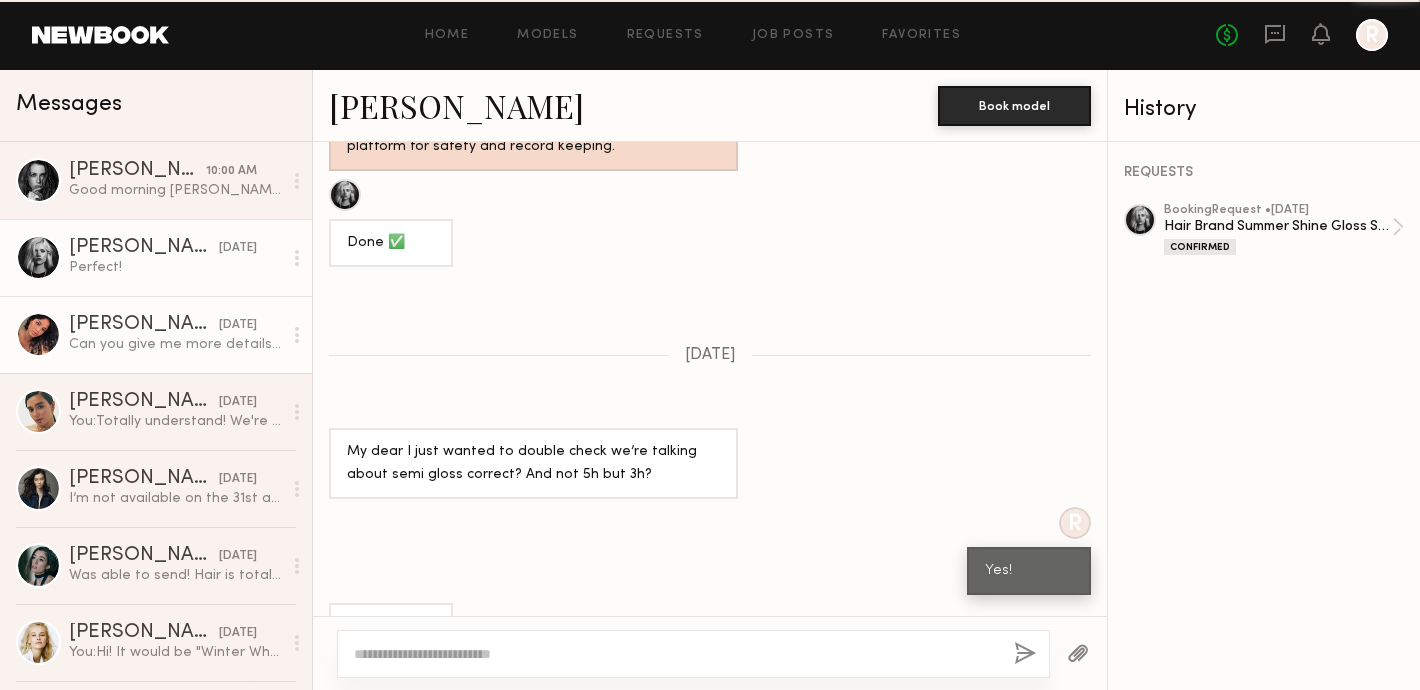 click on "Can you give me more details about how I should wear my hair on the day? should I come bare faced?" 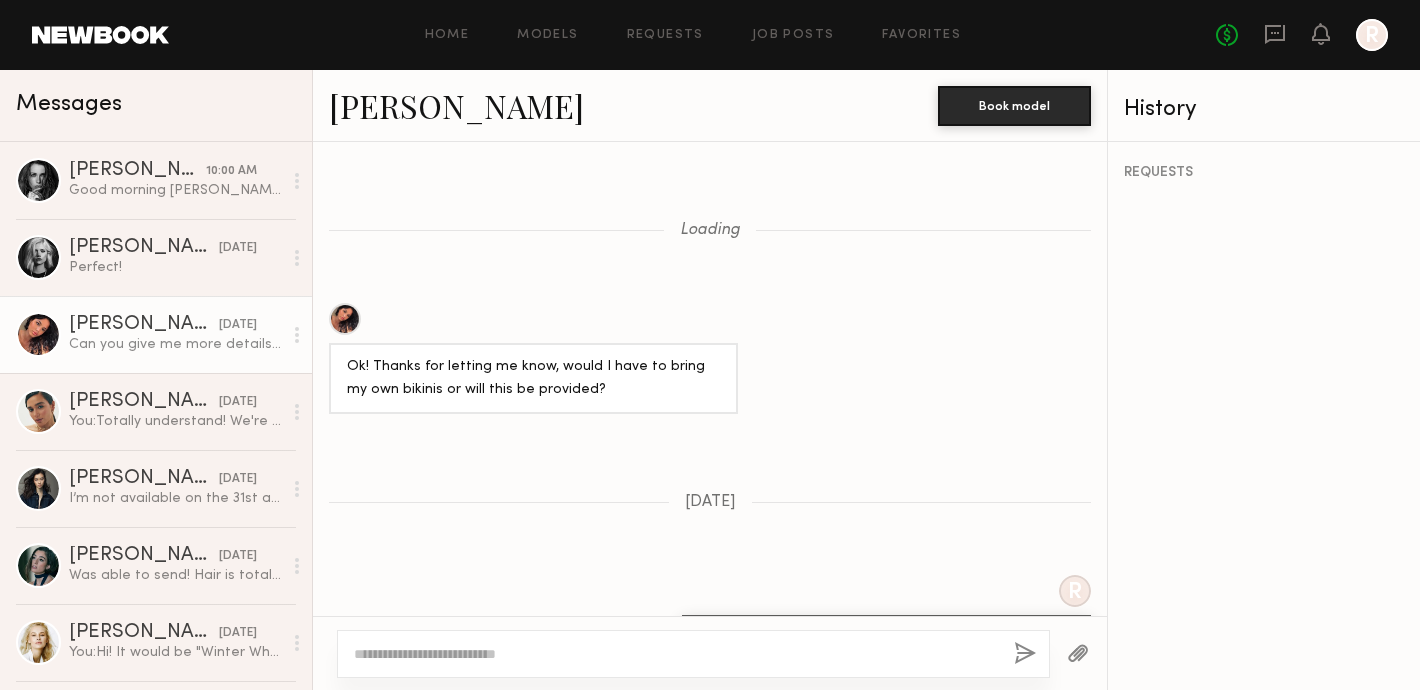 scroll, scrollTop: 1702, scrollLeft: 0, axis: vertical 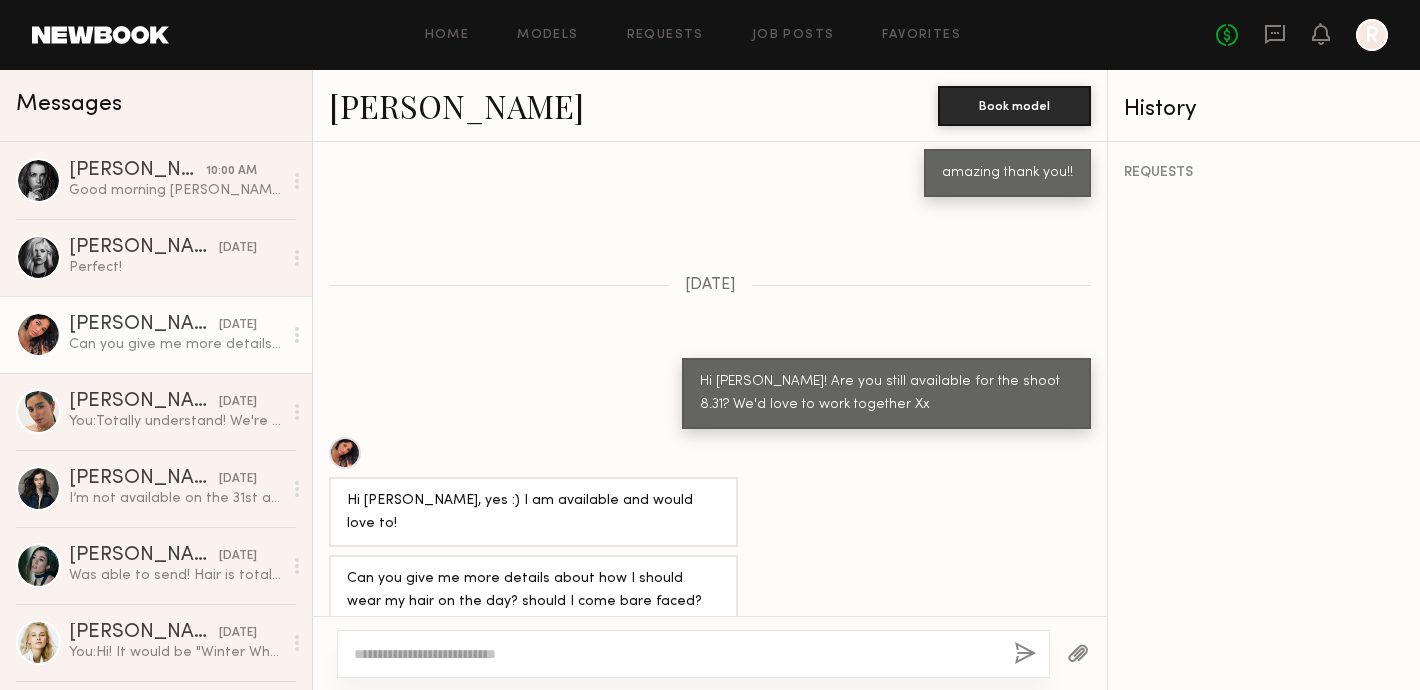 click 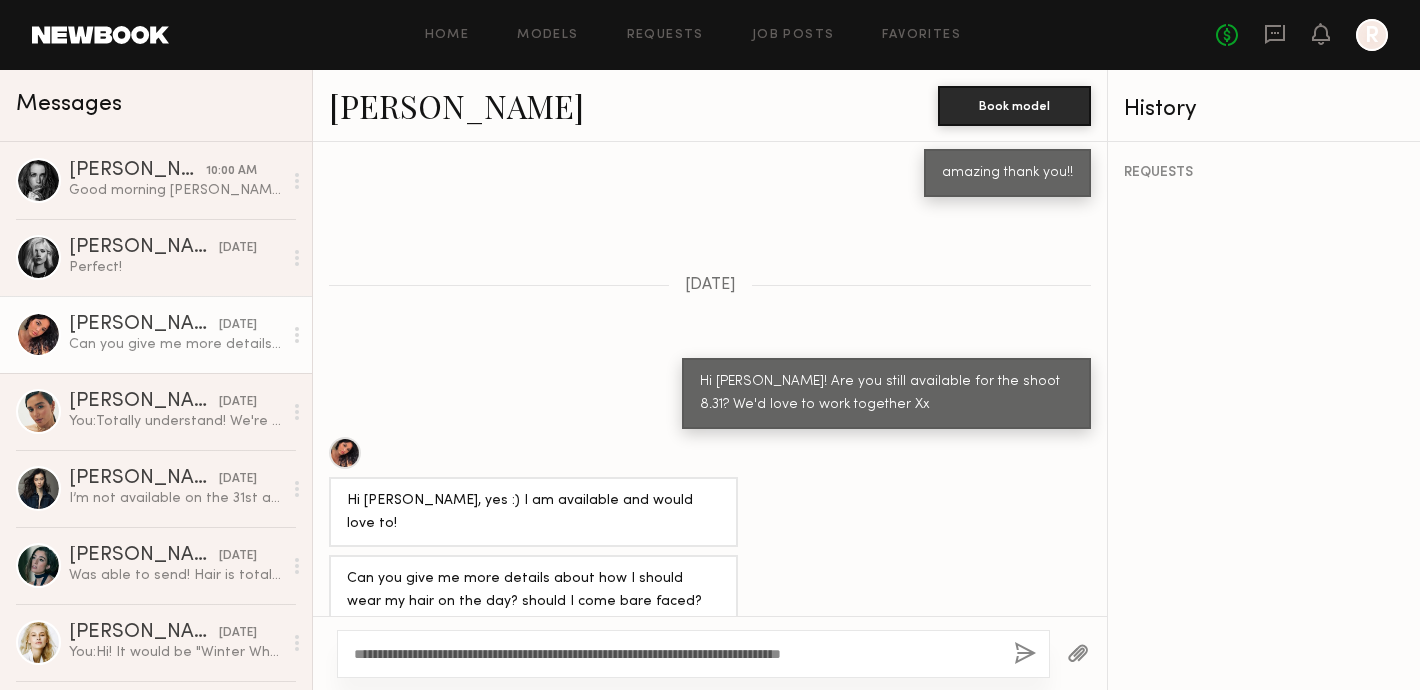 click on "**********" 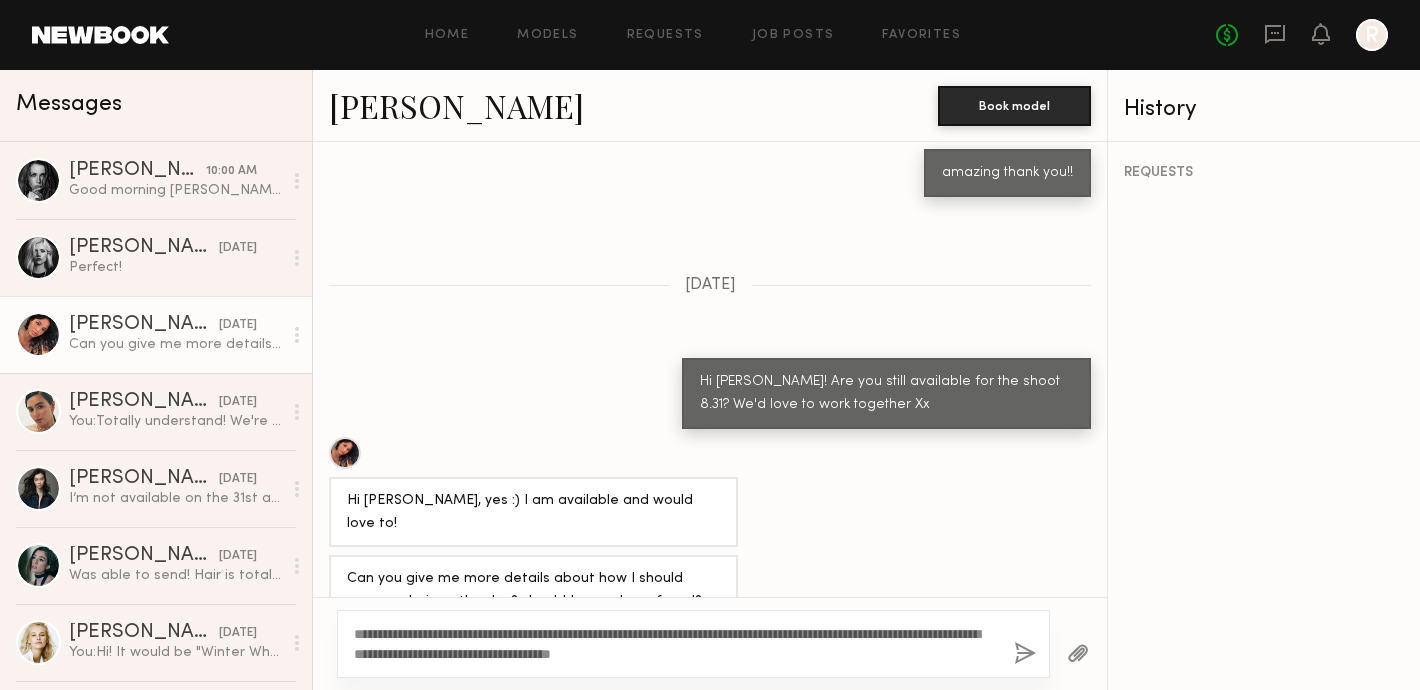 click on "**********" 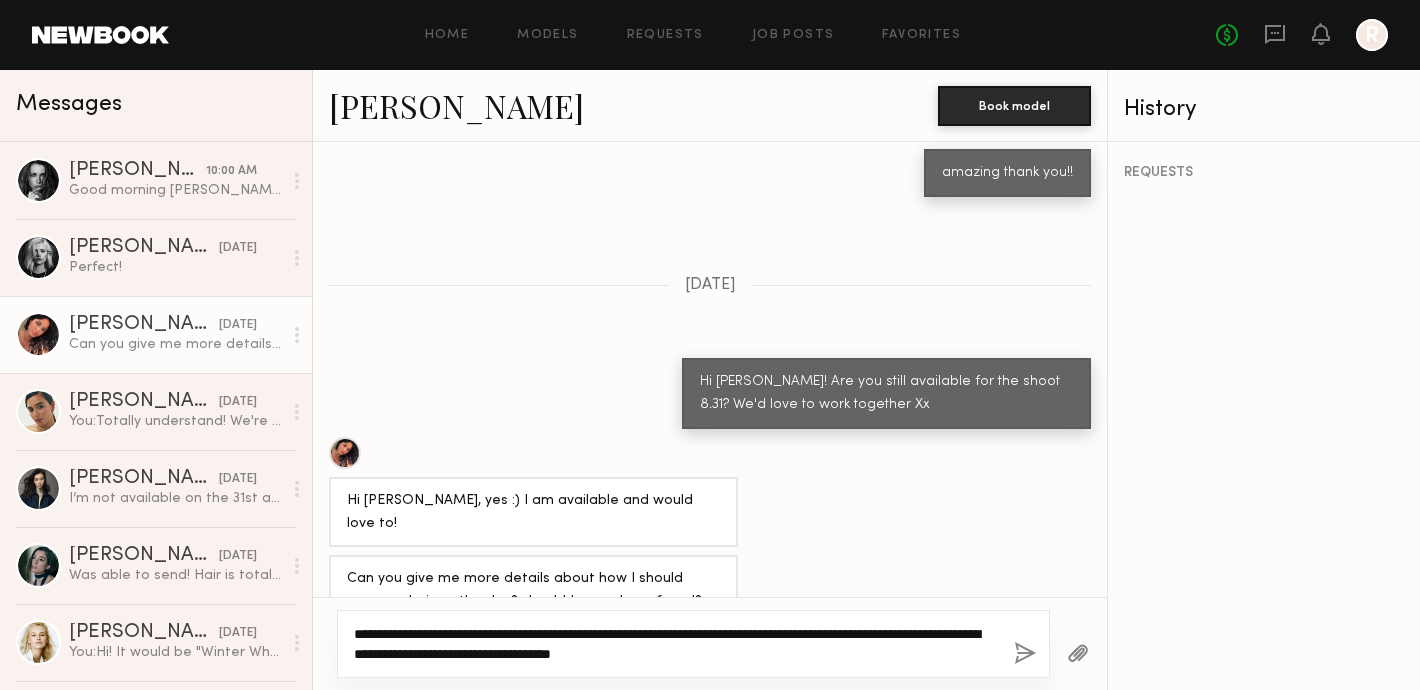 click on "**********" 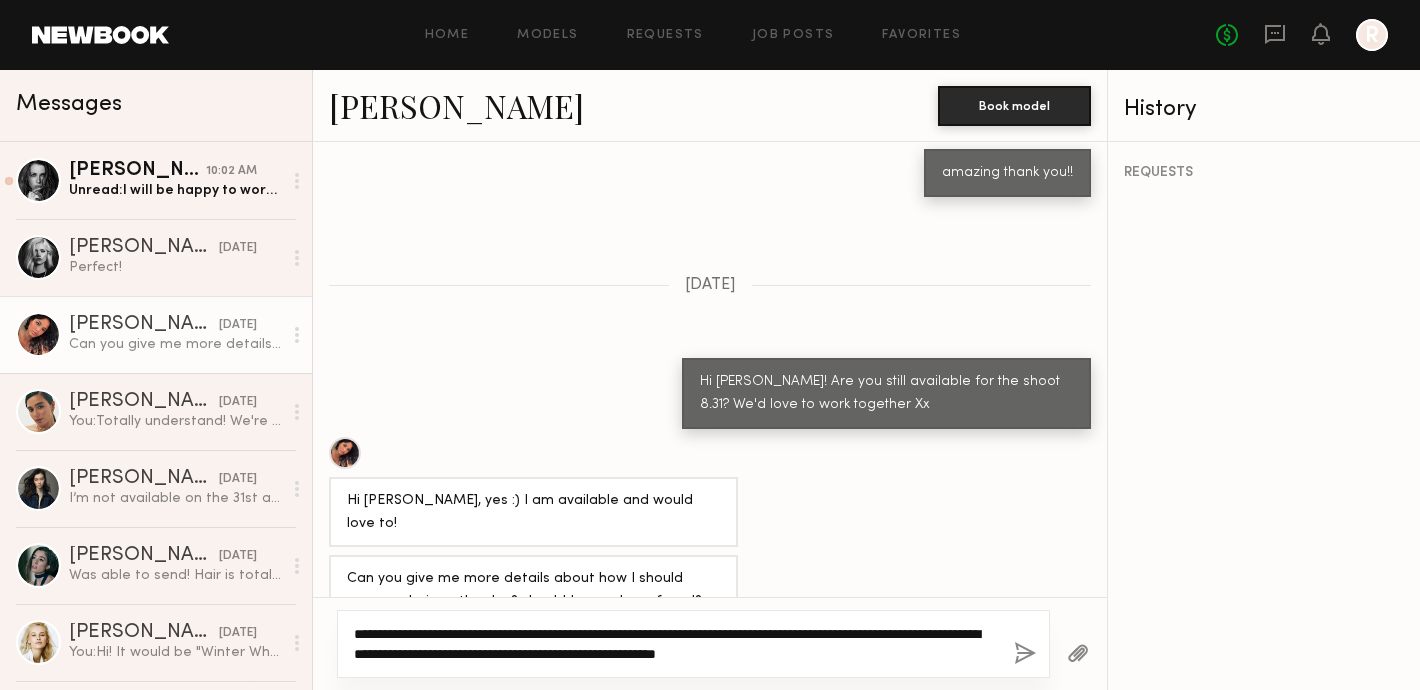 type on "**********" 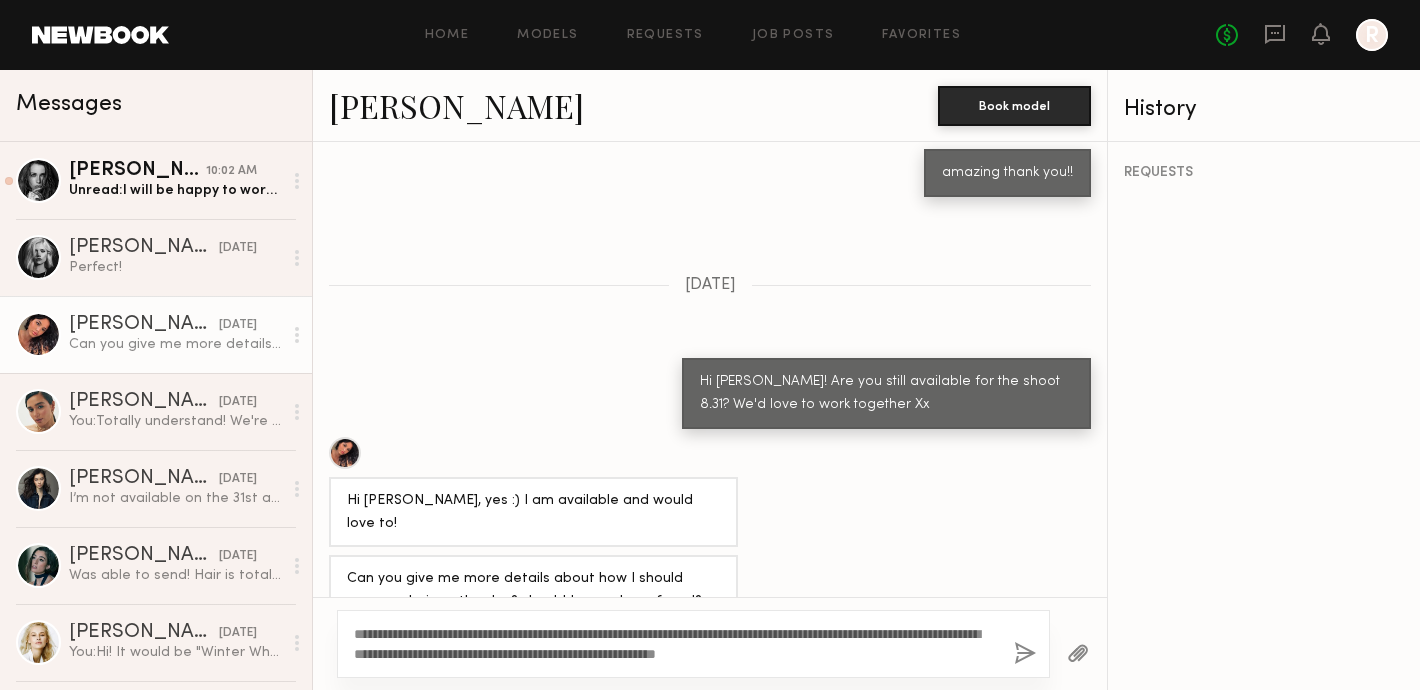 click on "**********" 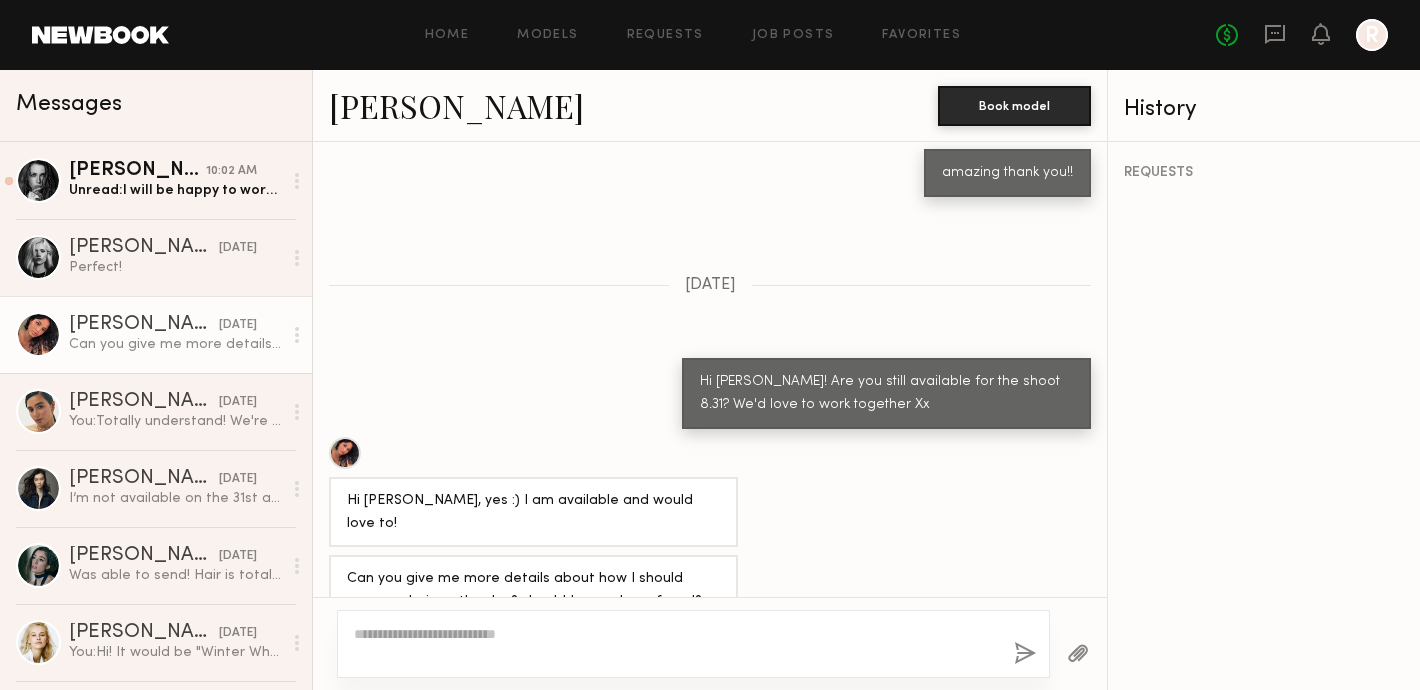 scroll, scrollTop: 2131, scrollLeft: 0, axis: vertical 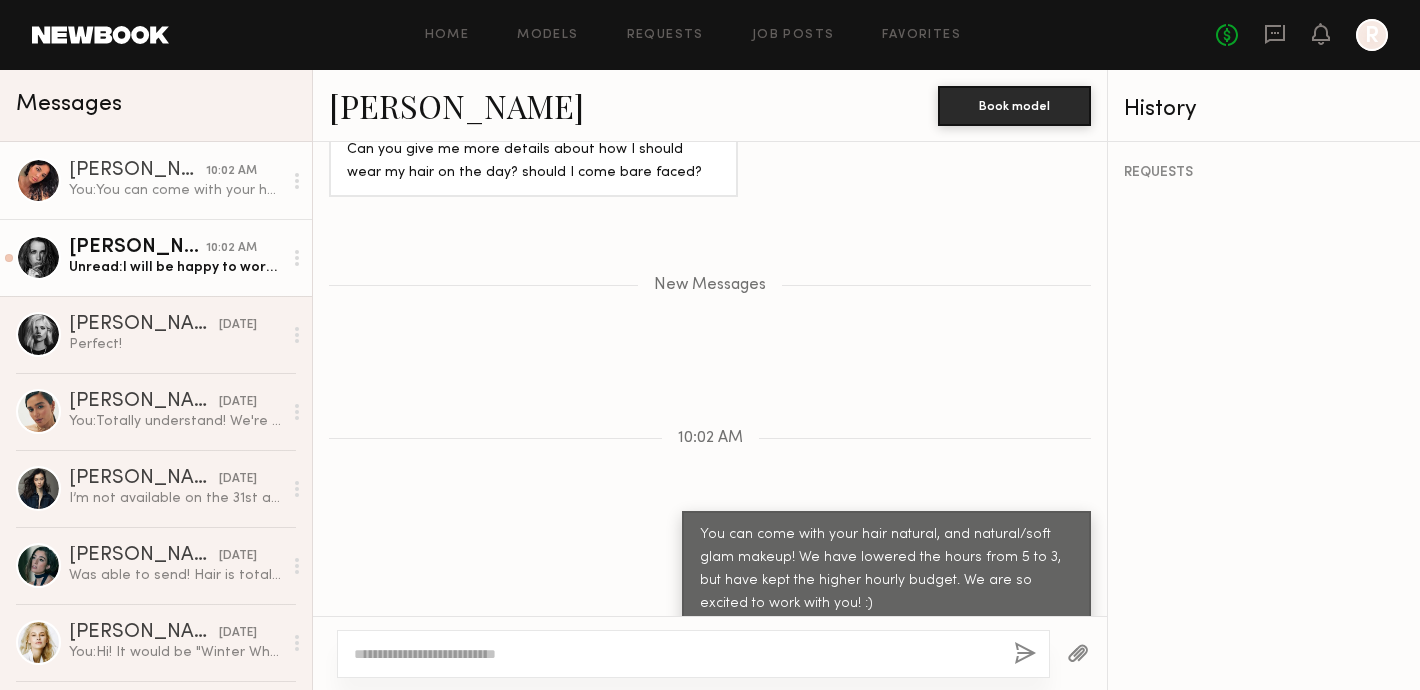 click on "[PERSON_NAME]" 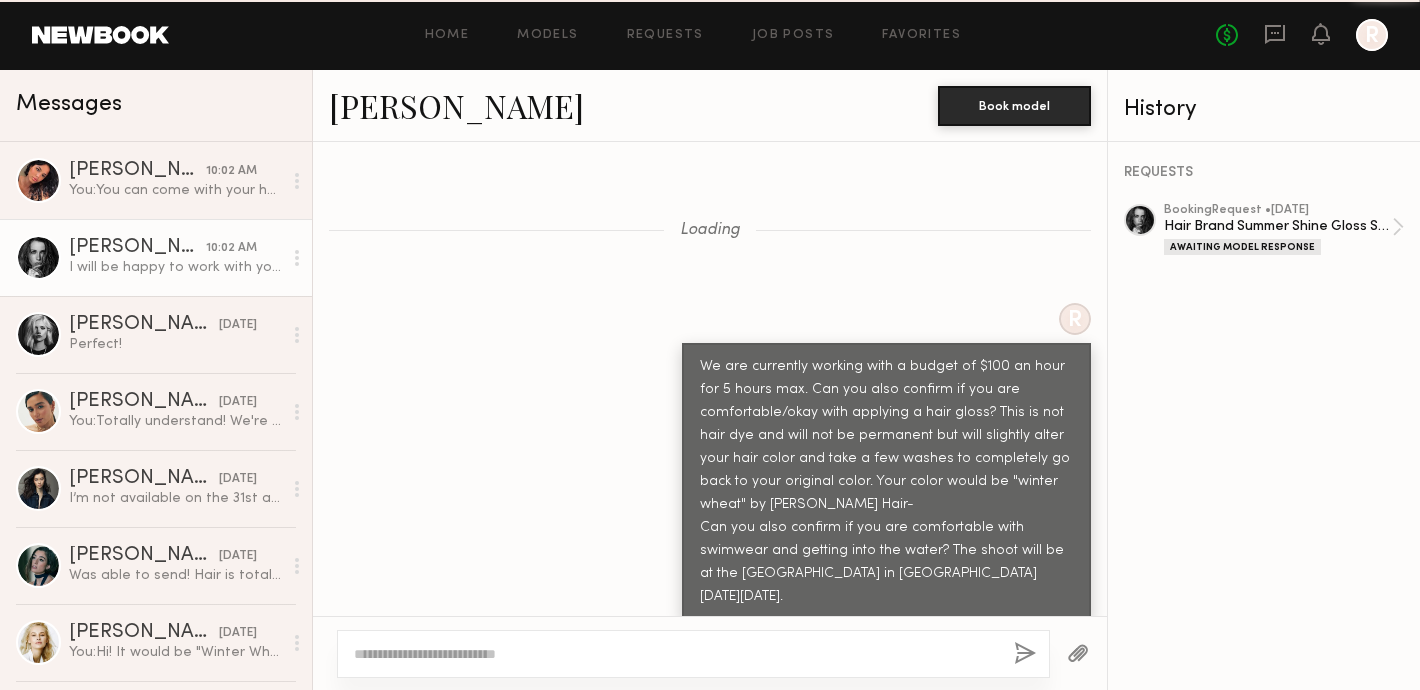 scroll, scrollTop: 1449, scrollLeft: 0, axis: vertical 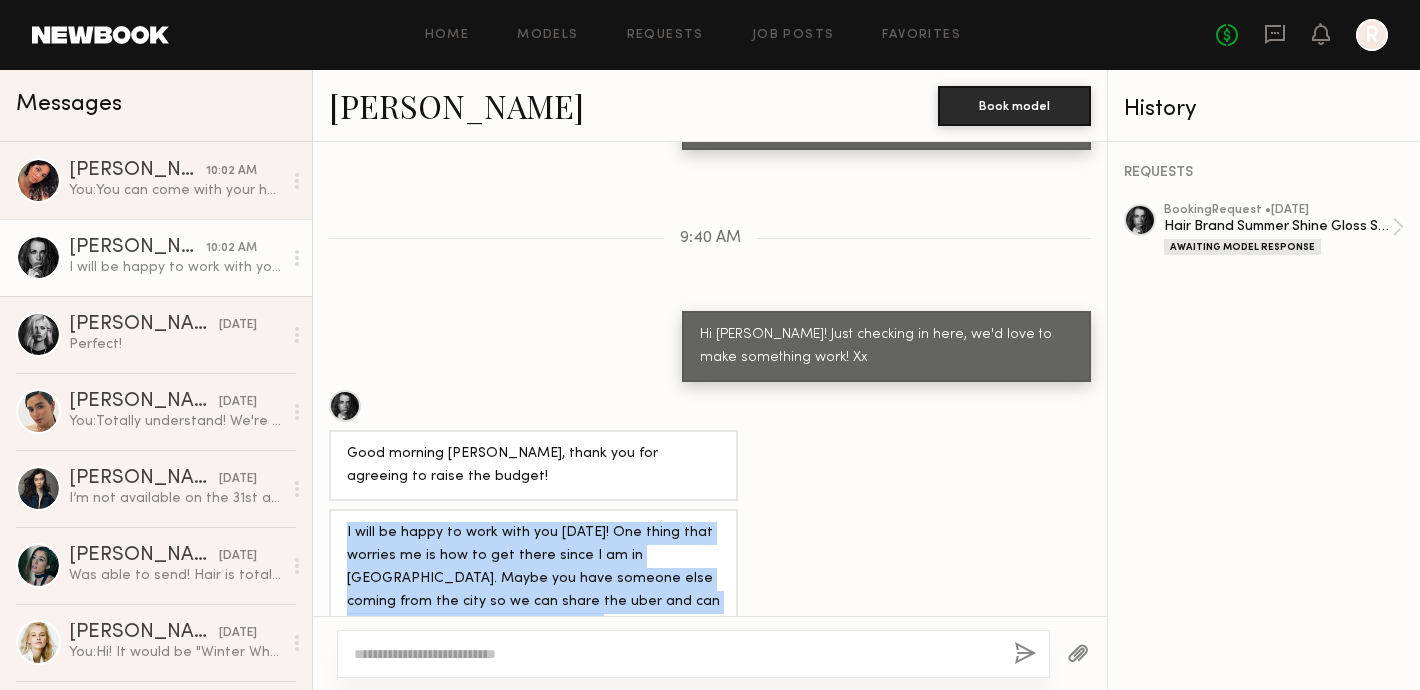 drag, startPoint x: 502, startPoint y: 572, endPoint x: 319, endPoint y: 487, distance: 201.7771 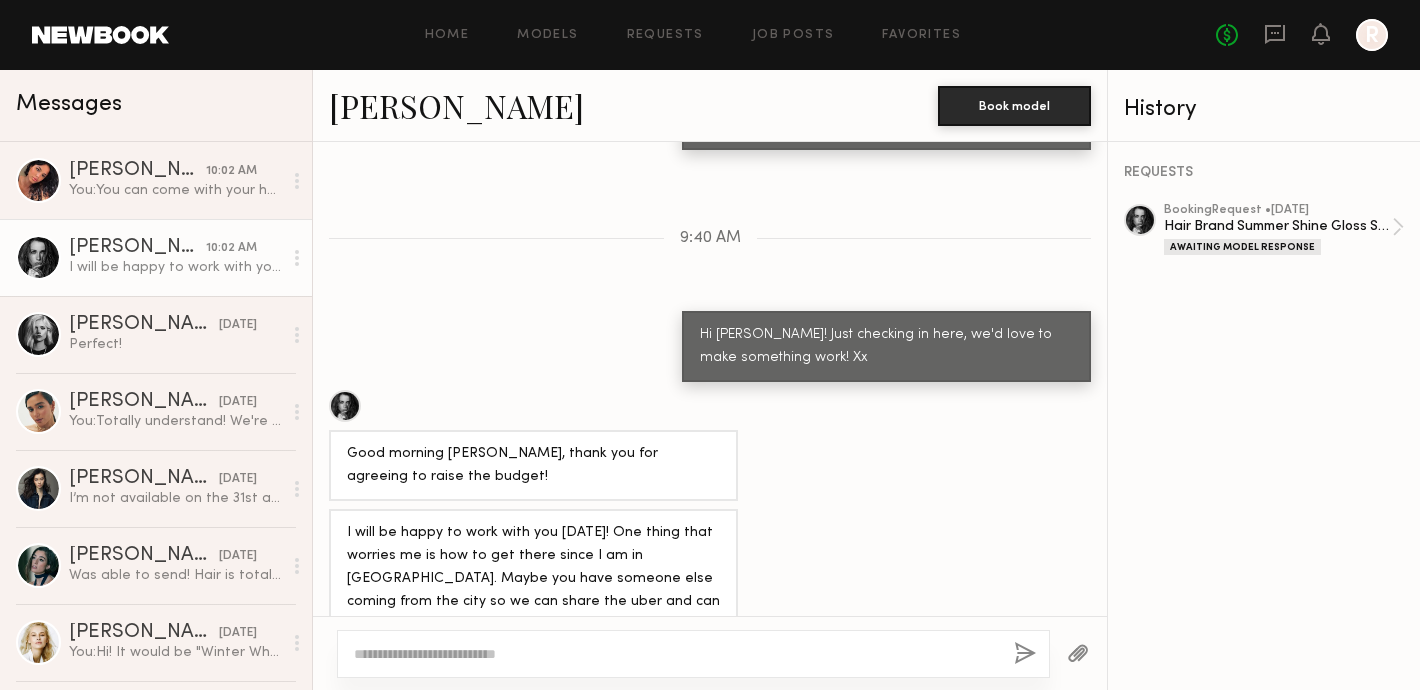 click on "I will be happy to work with you [DATE]! One thing that worries me is how to get there since I am in [GEOGRAPHIC_DATA]. Maybe you have someone else coming from the city so we can share the uber and can you cover the cost of transportation? thanks" 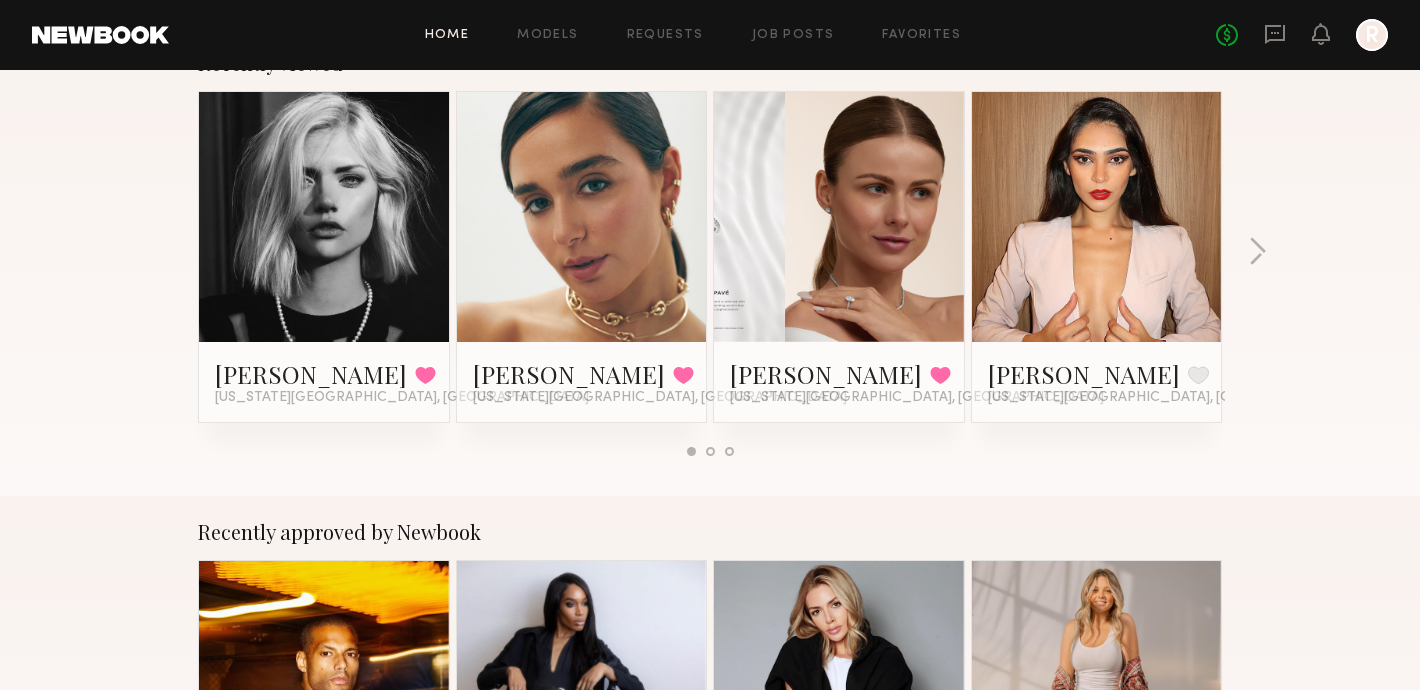 scroll, scrollTop: 205, scrollLeft: 0, axis: vertical 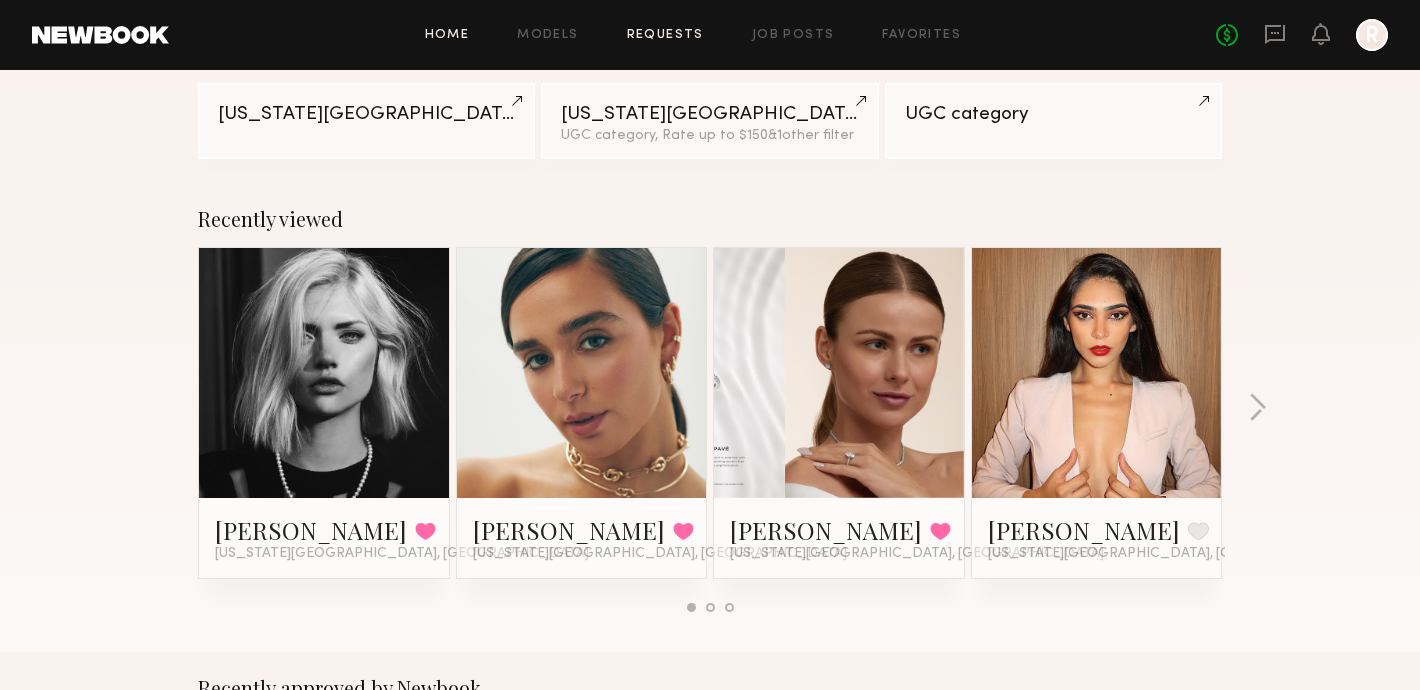 click on "Requests" 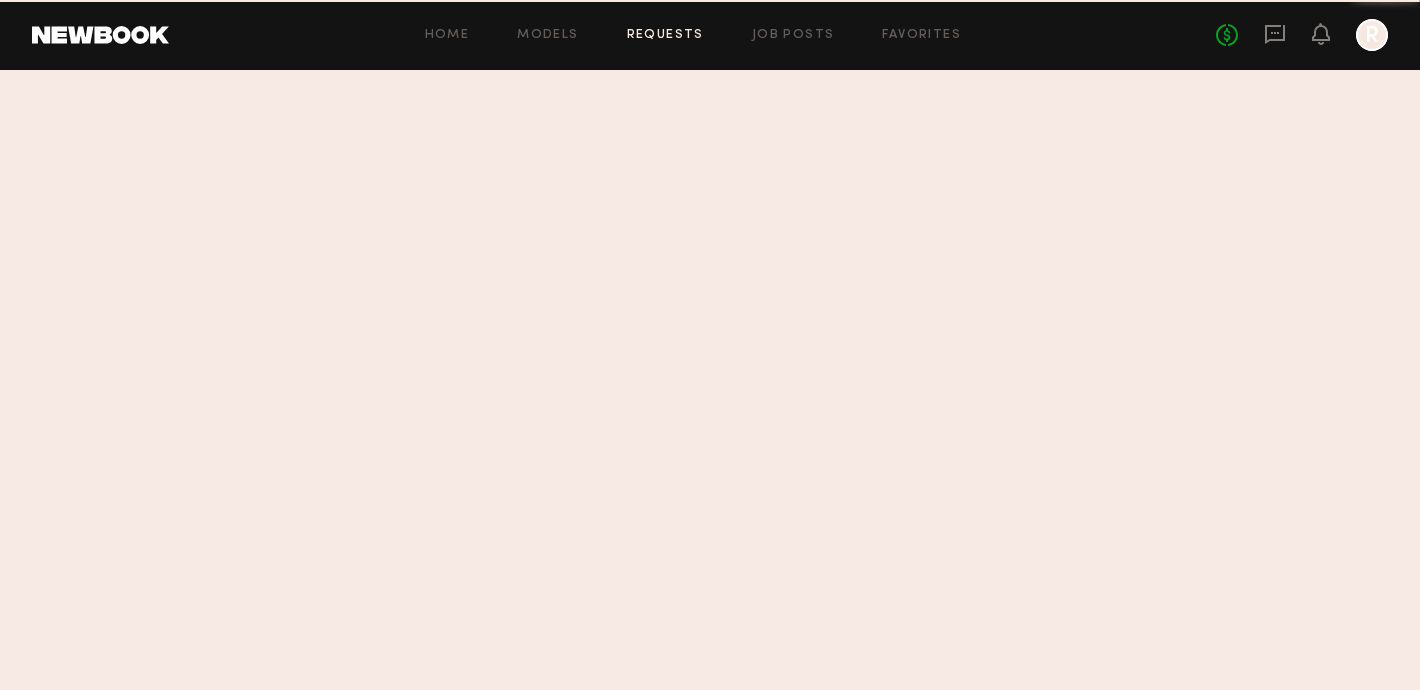 scroll, scrollTop: 0, scrollLeft: 0, axis: both 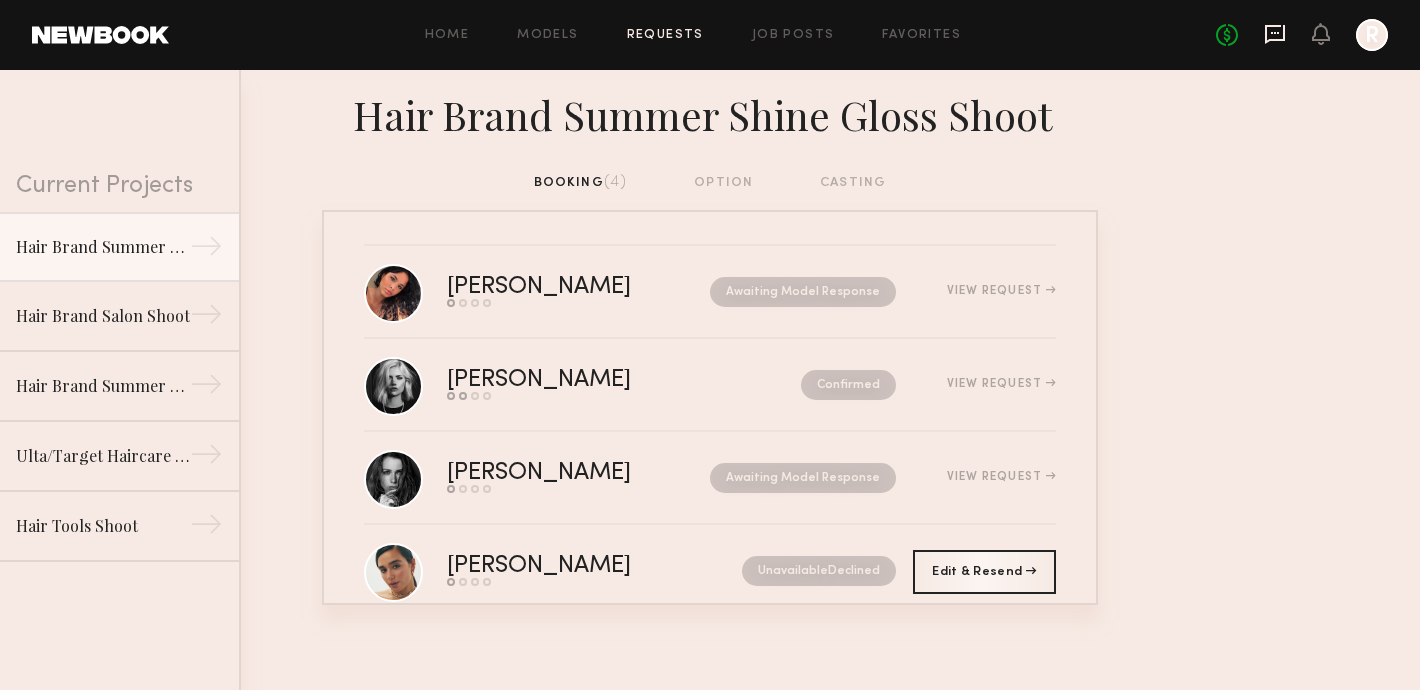 click 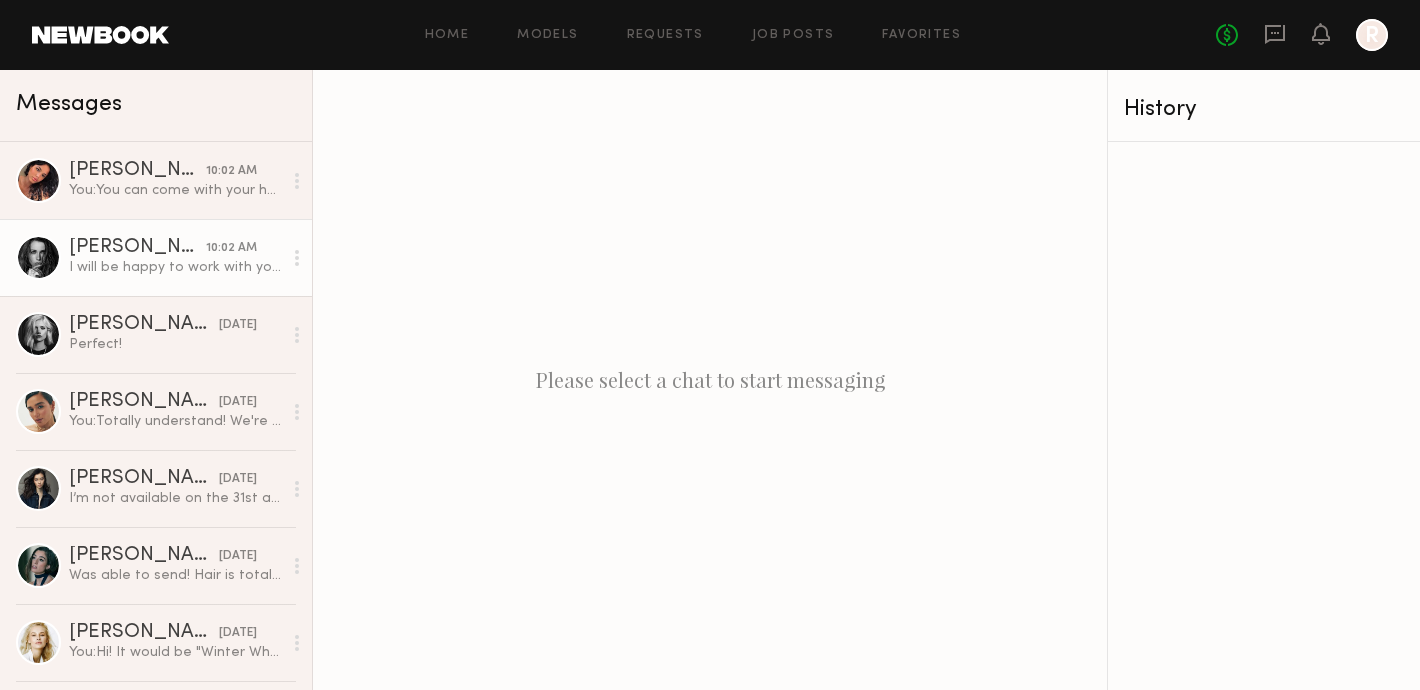 click on "[PERSON_NAME]" 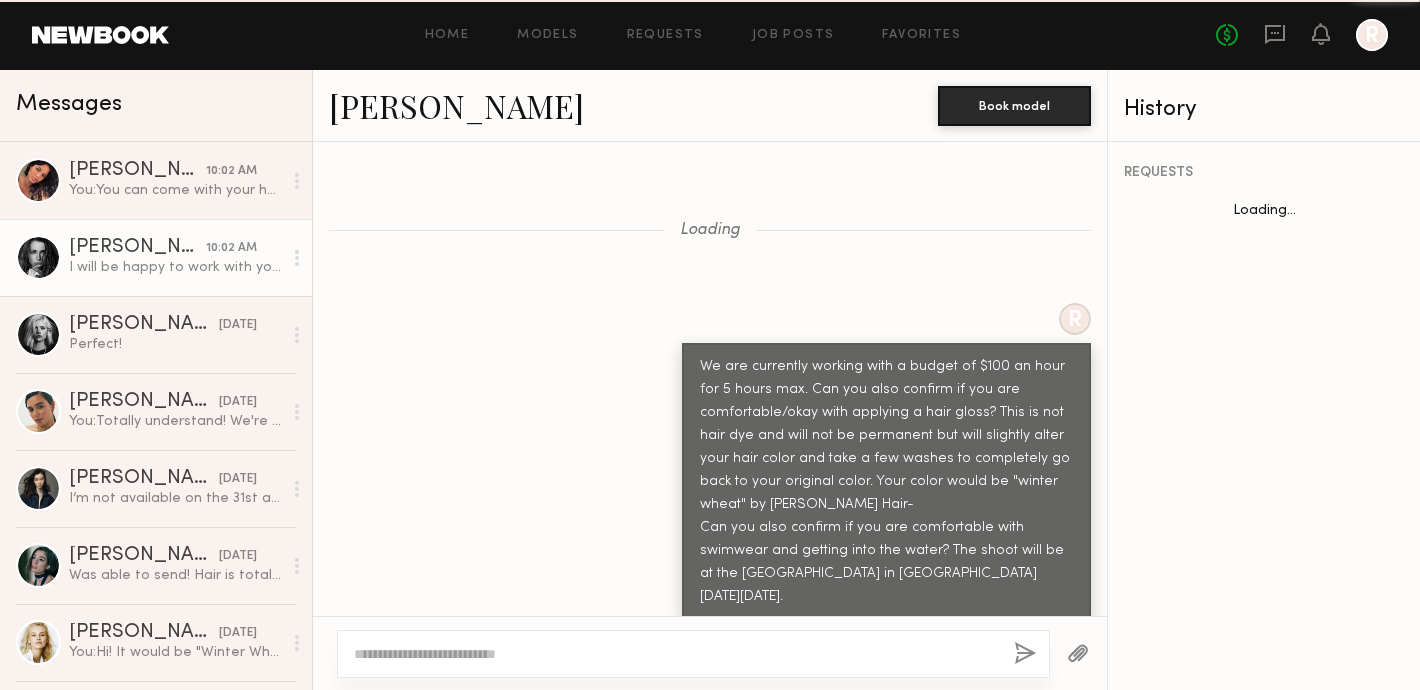scroll, scrollTop: 1449, scrollLeft: 0, axis: vertical 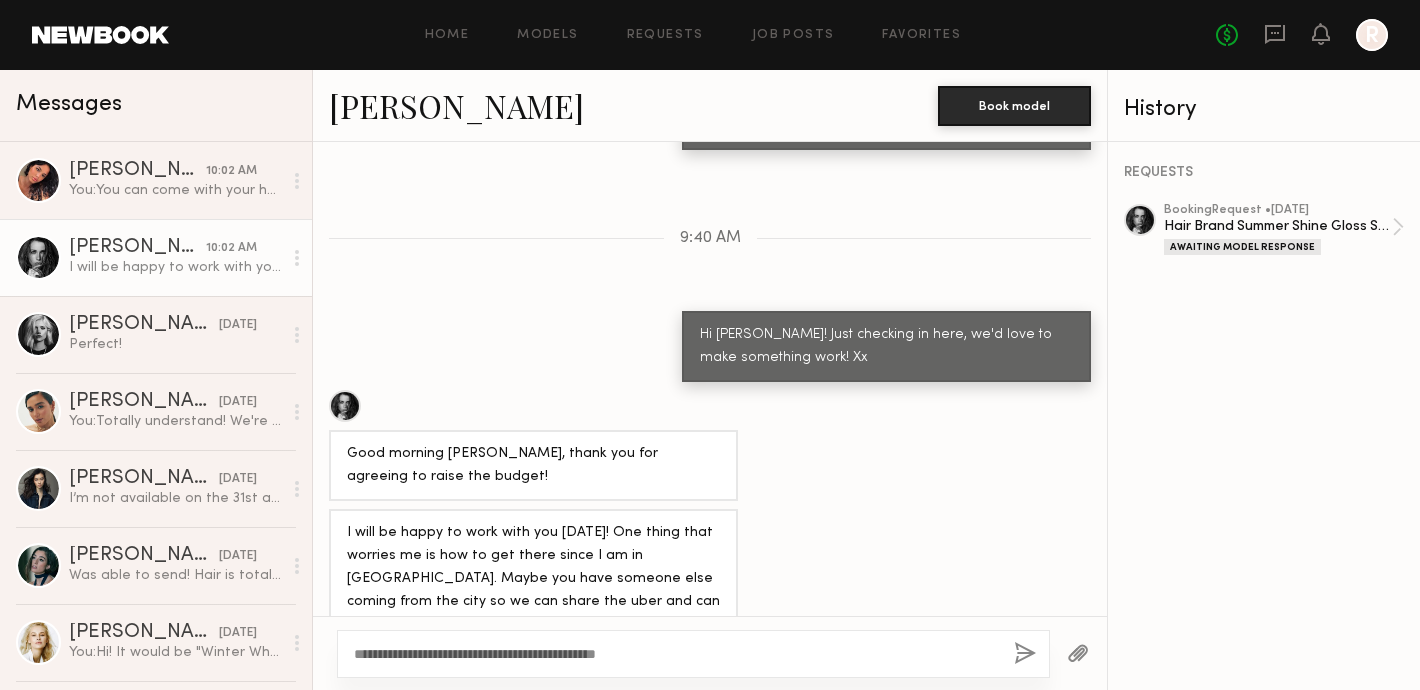 type on "**********" 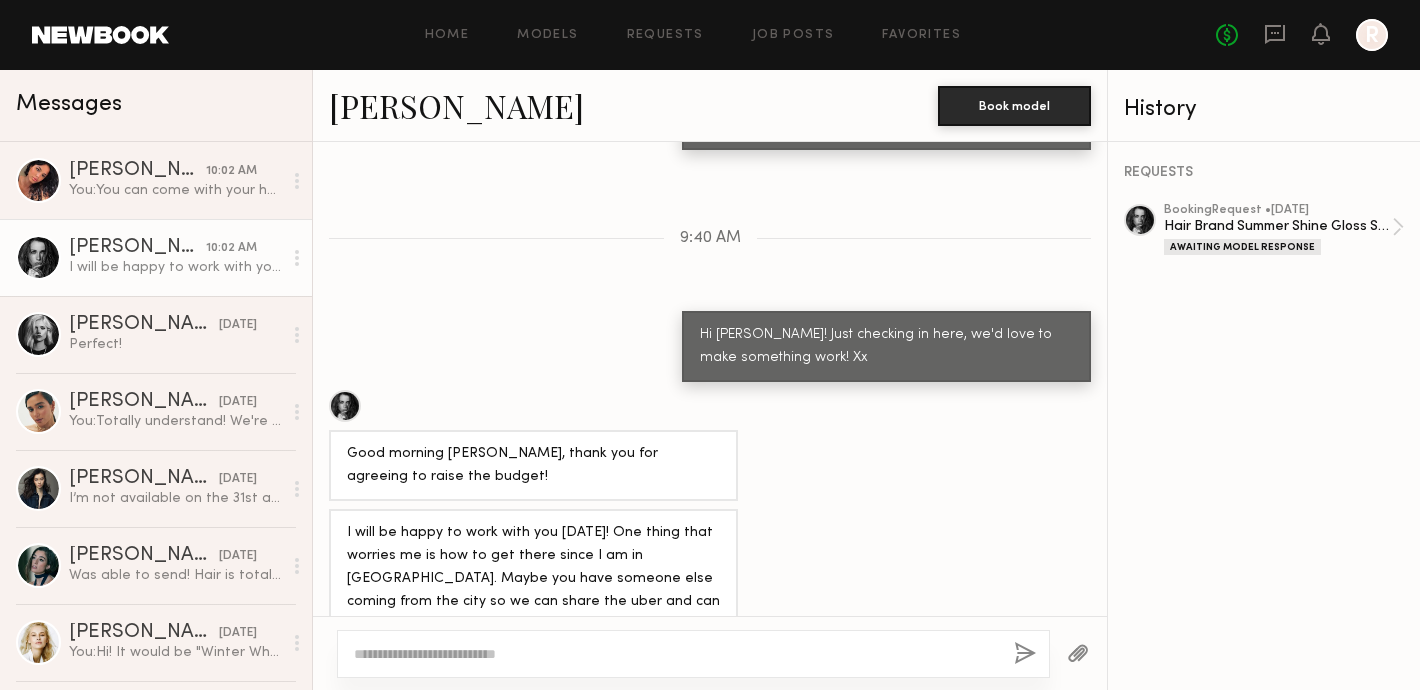 scroll, scrollTop: 1657, scrollLeft: 0, axis: vertical 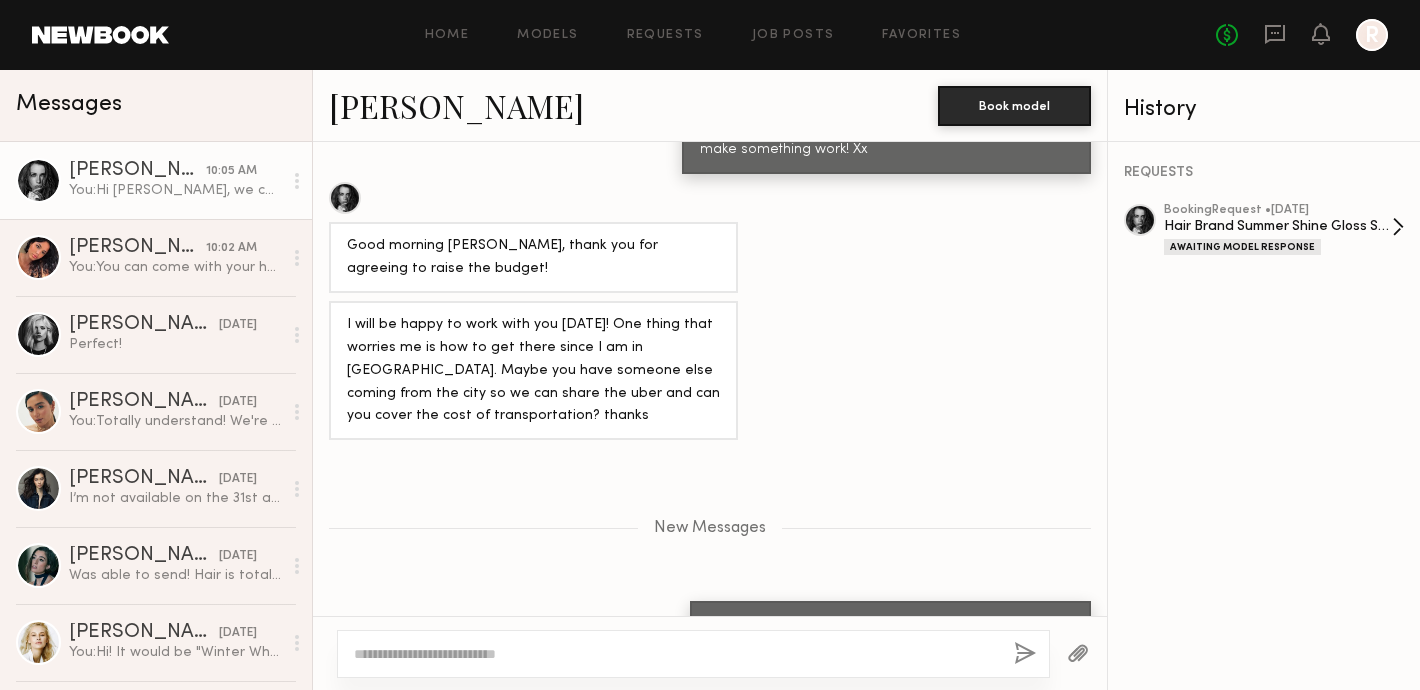 click on "booking  Request •  07/29/2025" 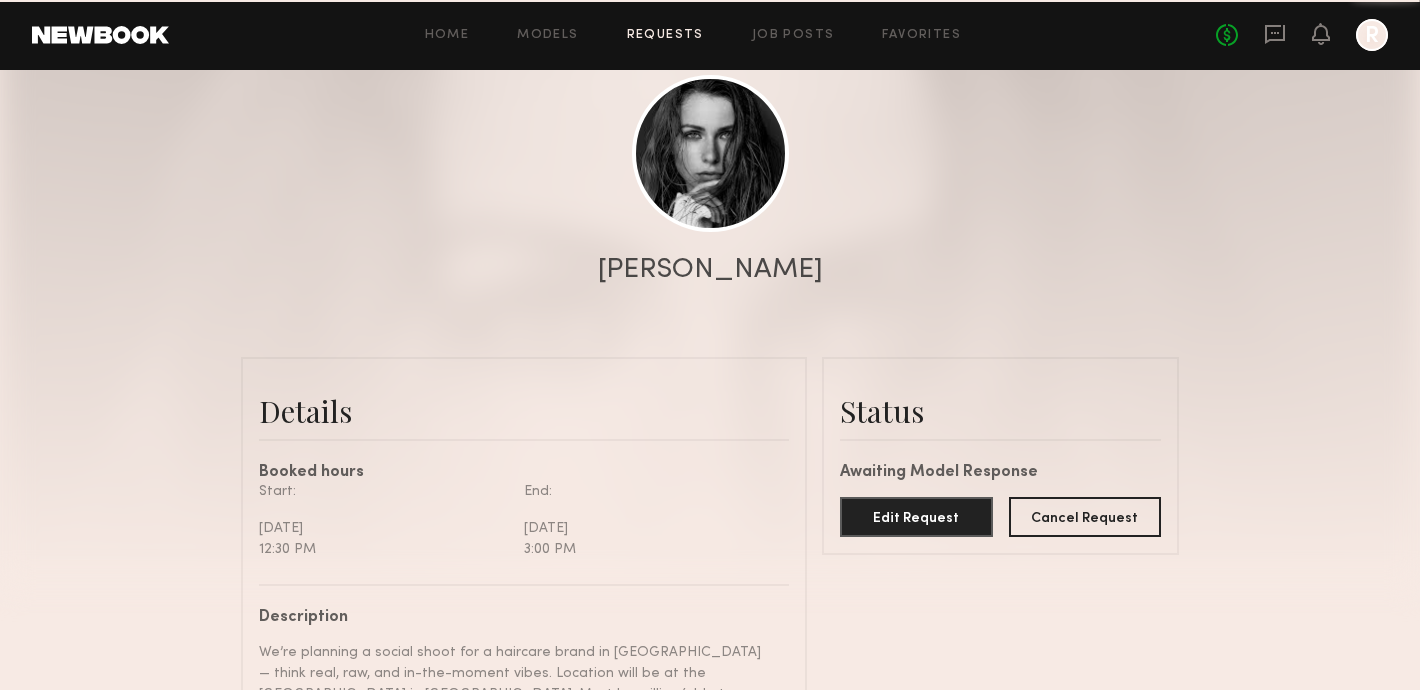 scroll, scrollTop: 514, scrollLeft: 0, axis: vertical 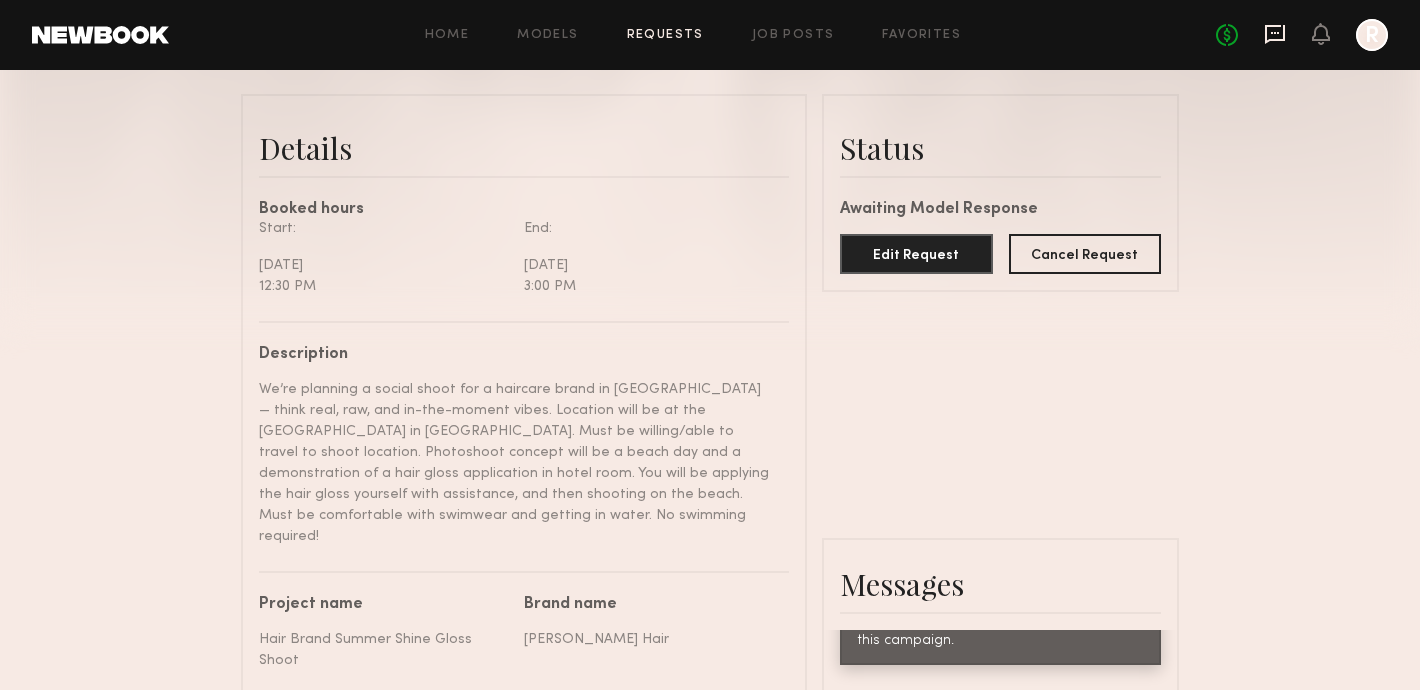 click 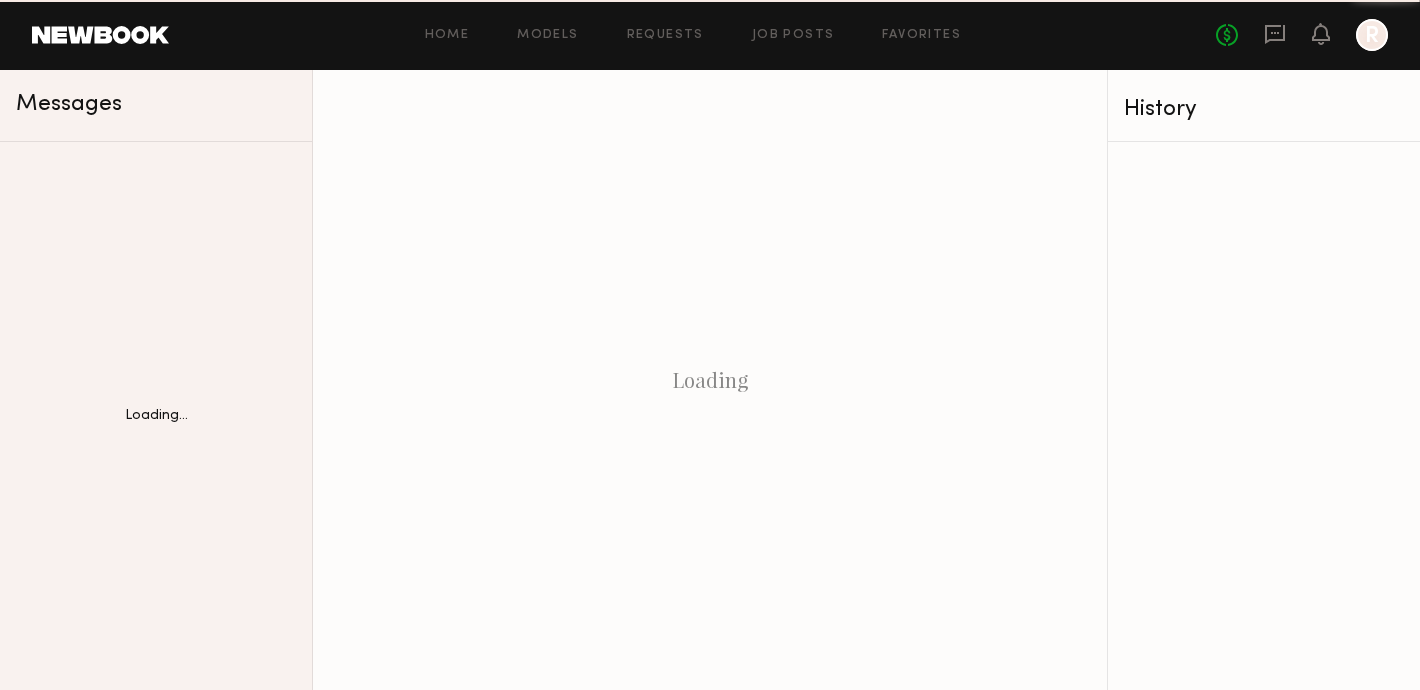 scroll, scrollTop: 0, scrollLeft: 0, axis: both 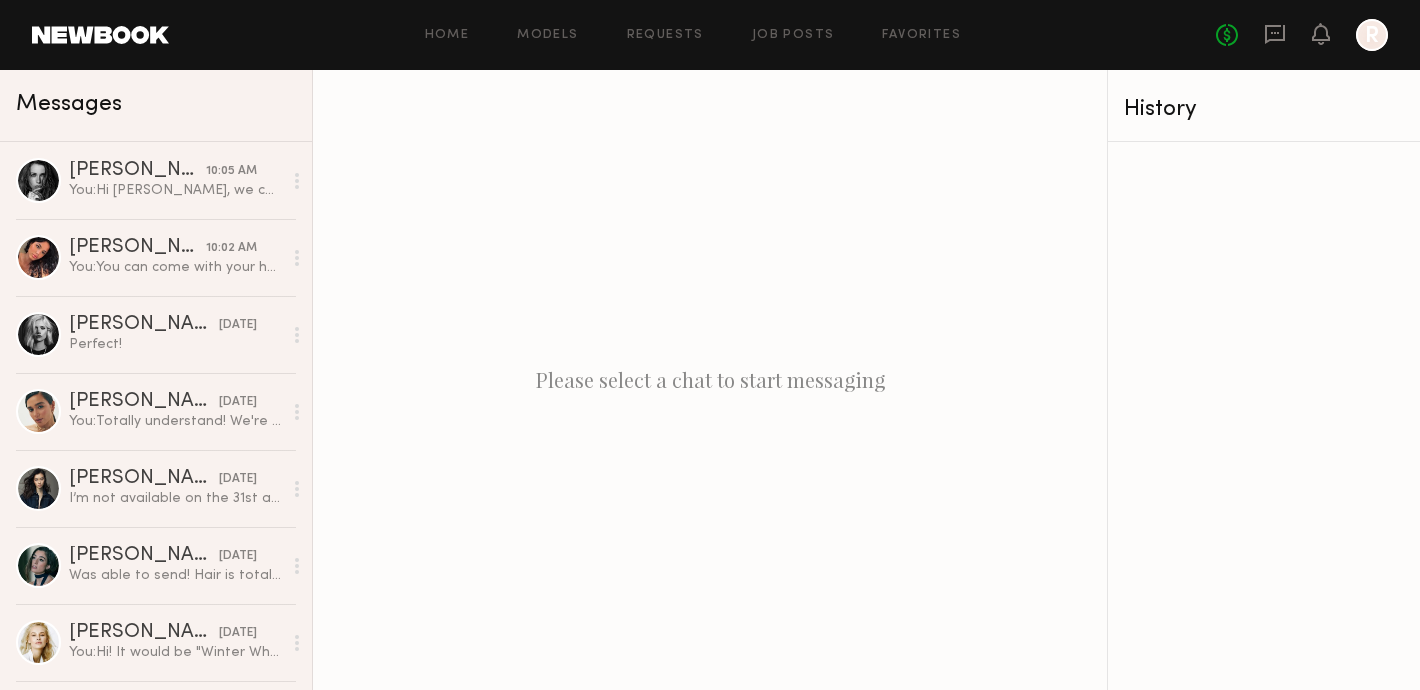 click 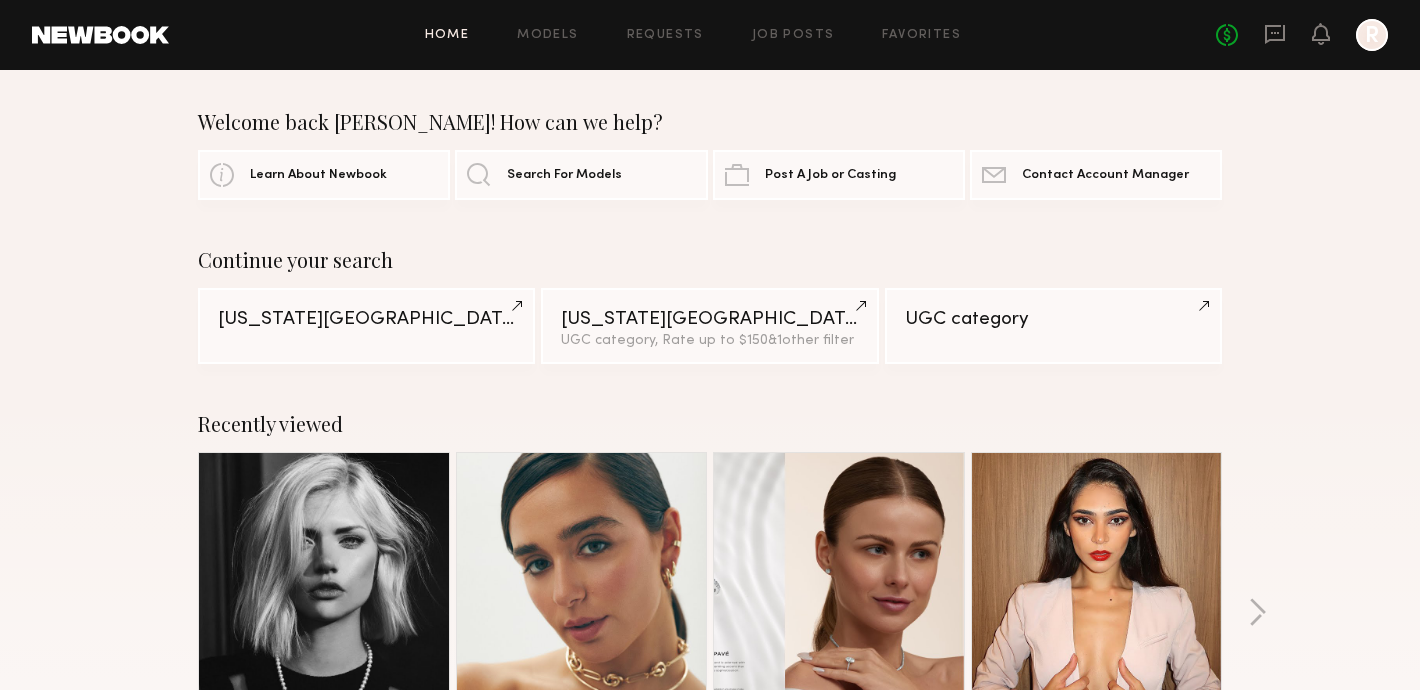click on "Home Models Requests Job Posts Favorites Sign Out No fees up to $5,000 R" 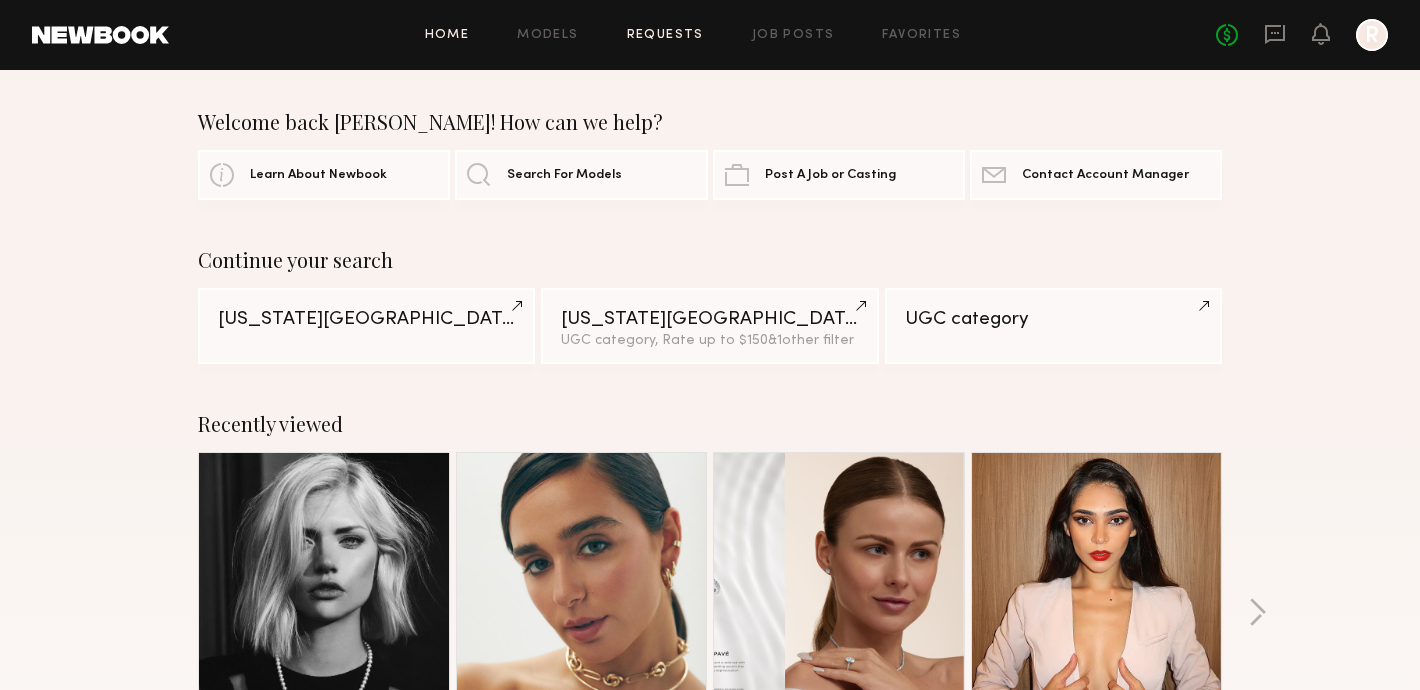 click on "Requests" 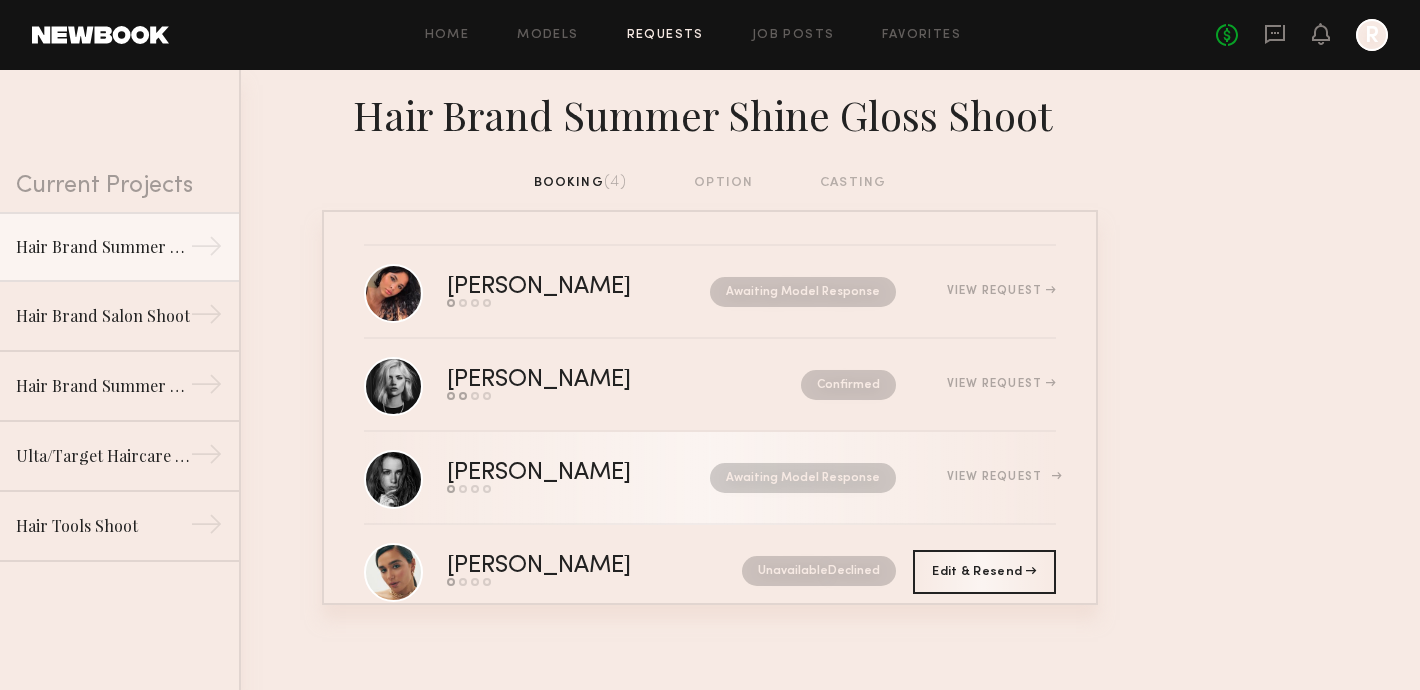 click on "Awaiting Model Response" 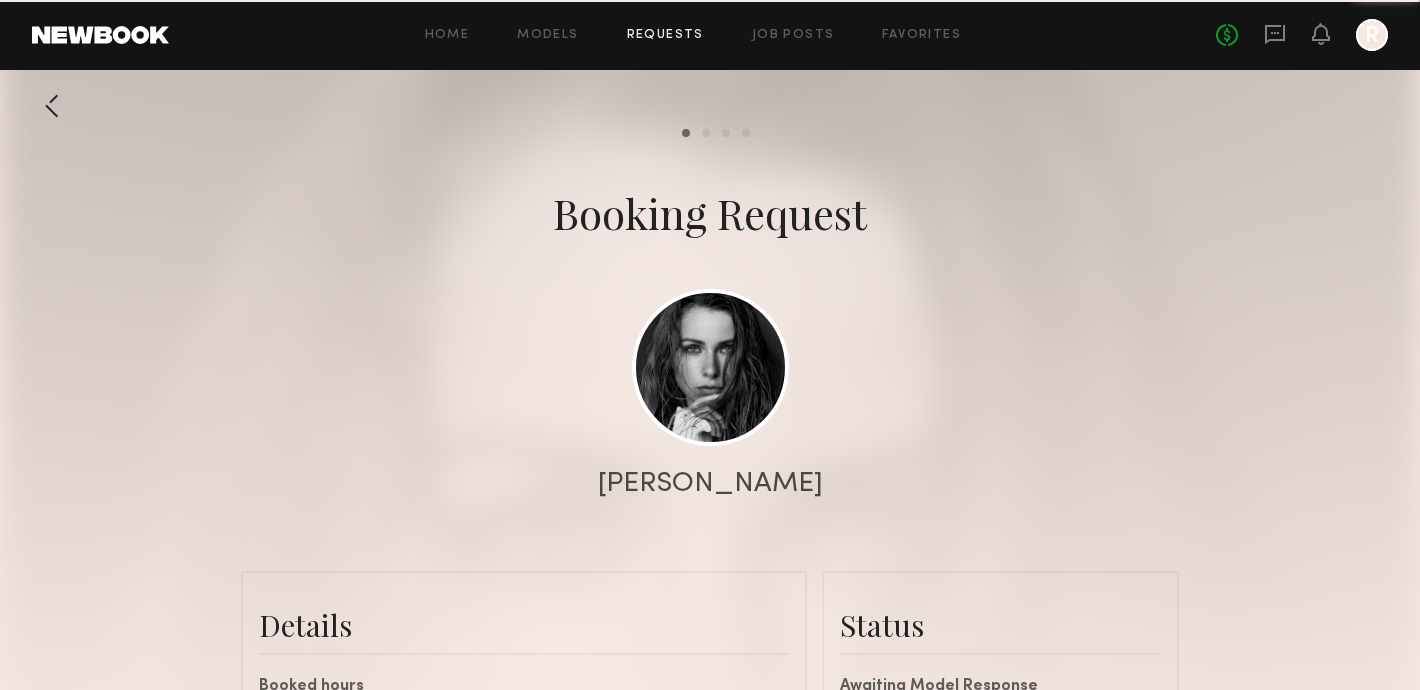 scroll, scrollTop: 4078, scrollLeft: 0, axis: vertical 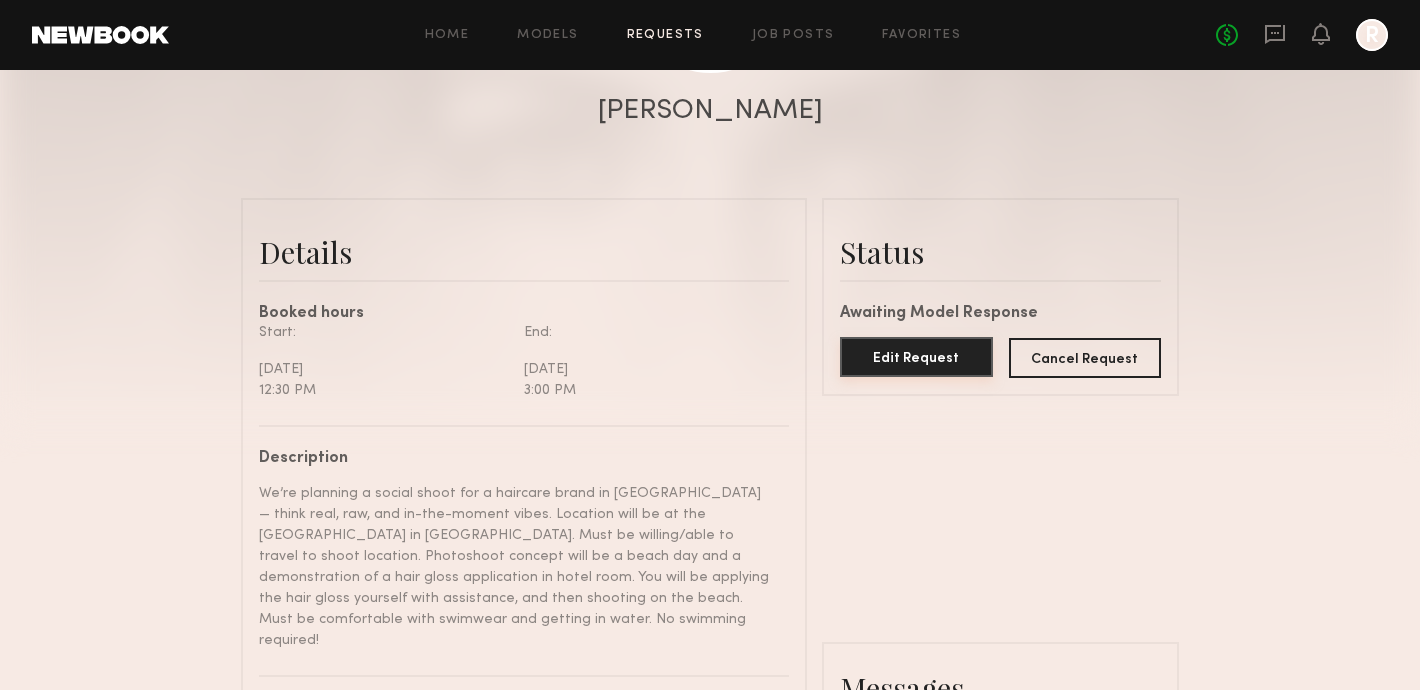 click on "Edit Request" 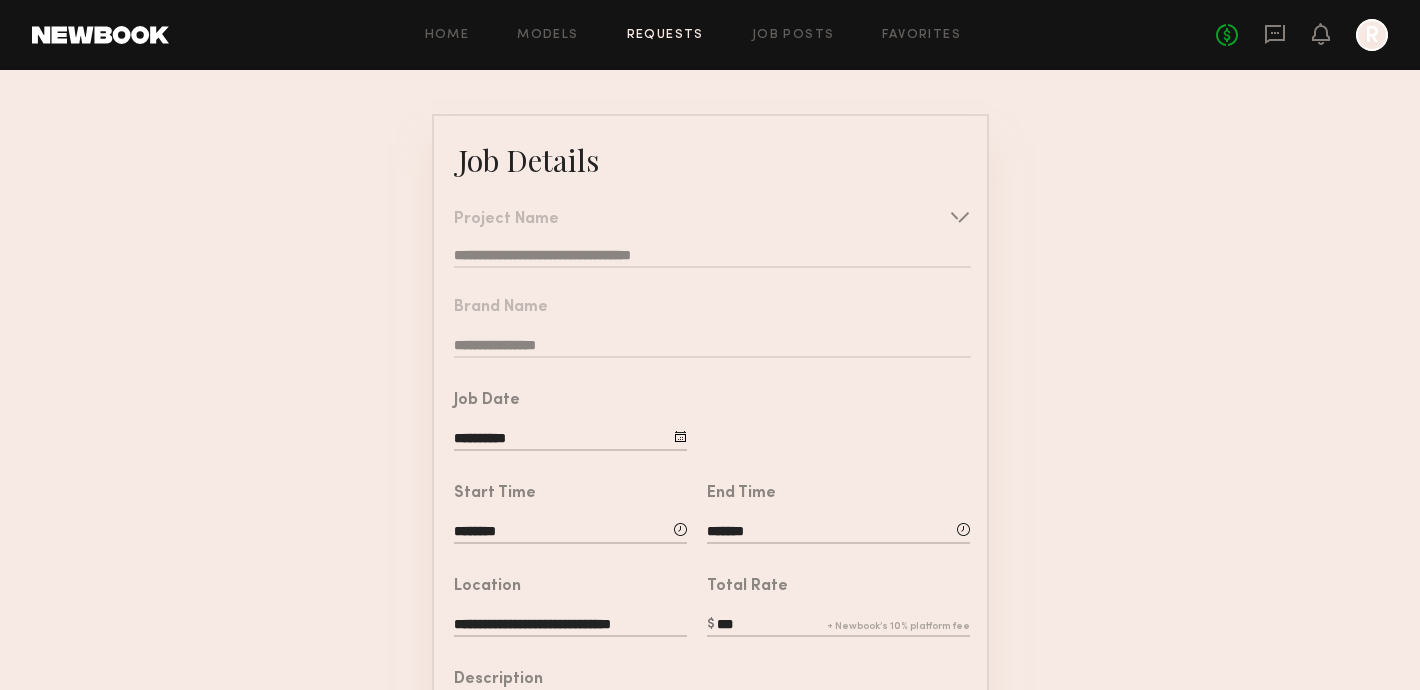 scroll, scrollTop: 104, scrollLeft: 0, axis: vertical 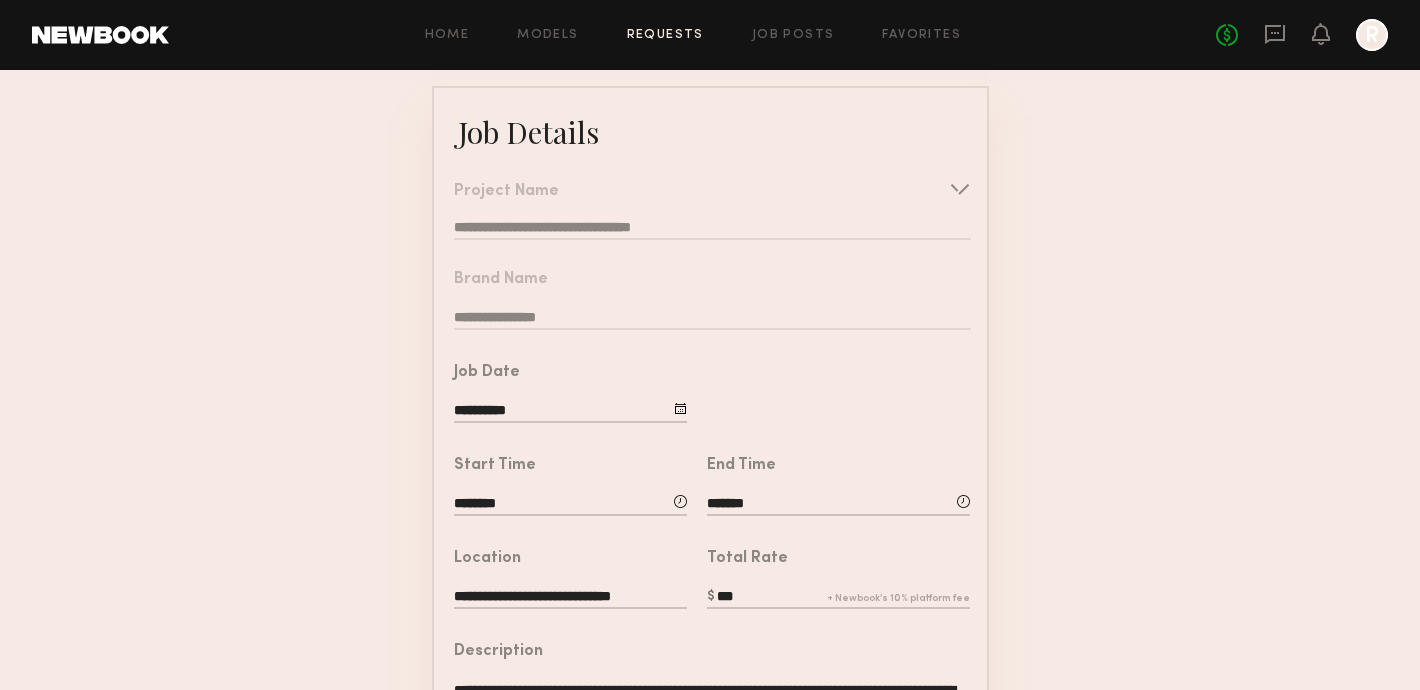click on "*******" 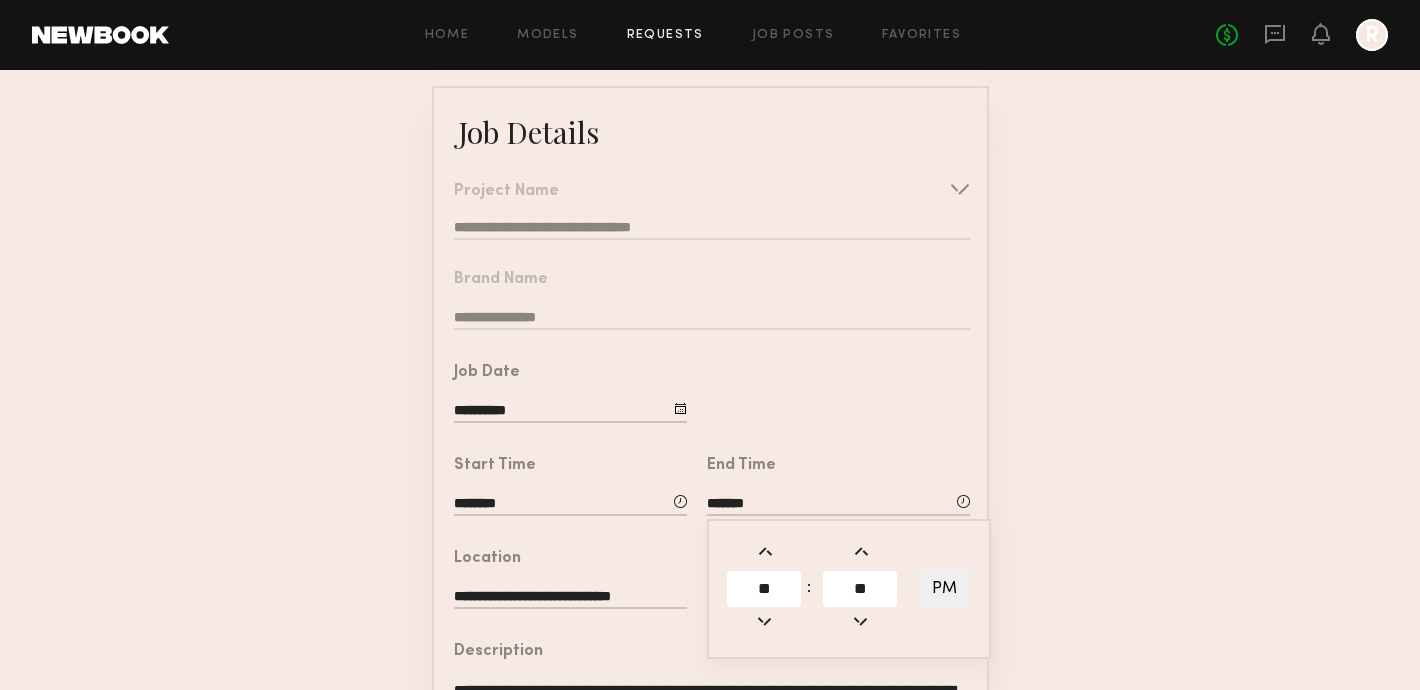 click 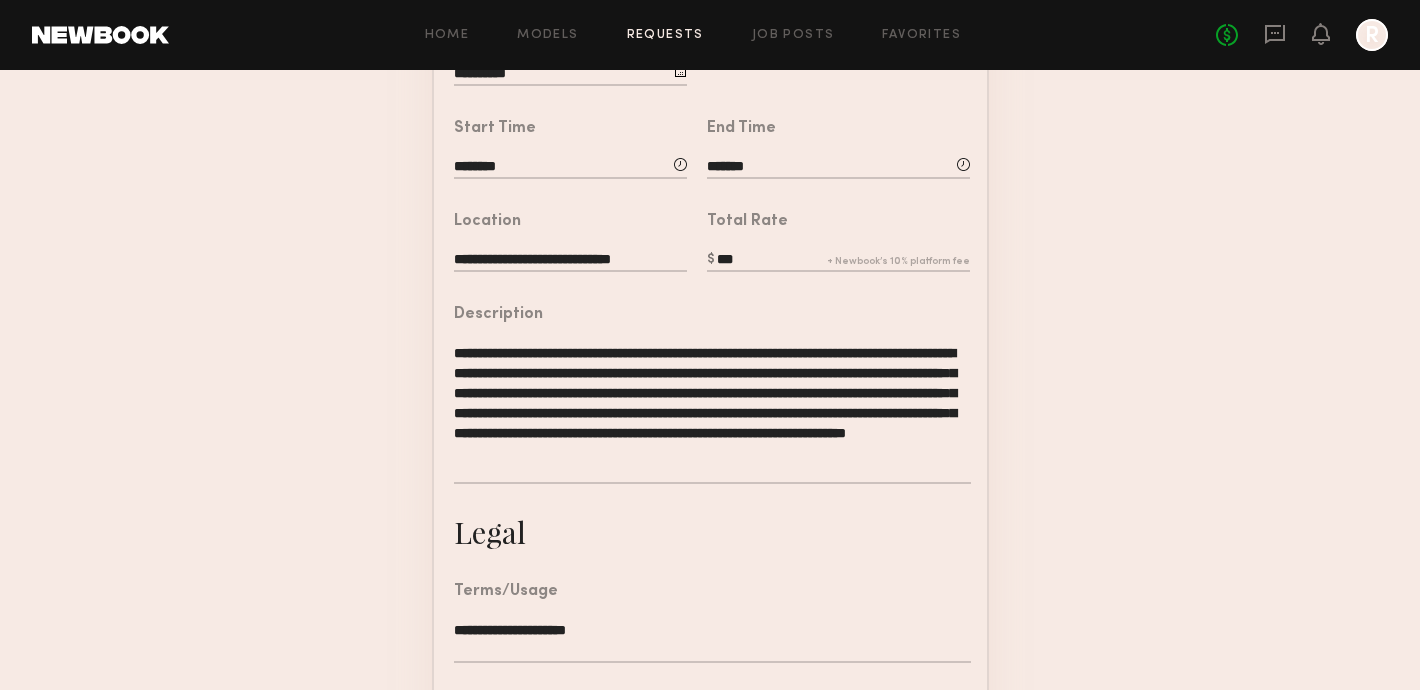 scroll, scrollTop: 690, scrollLeft: 0, axis: vertical 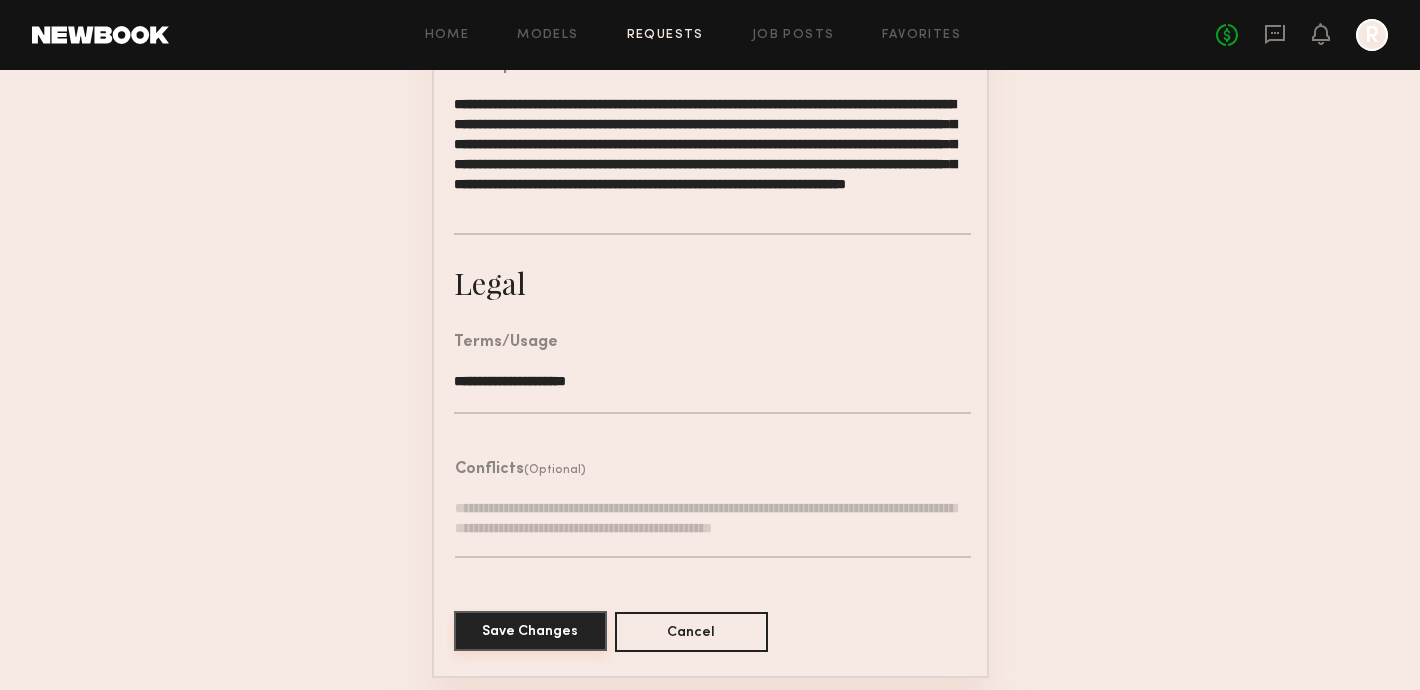 click on "Save Changes" 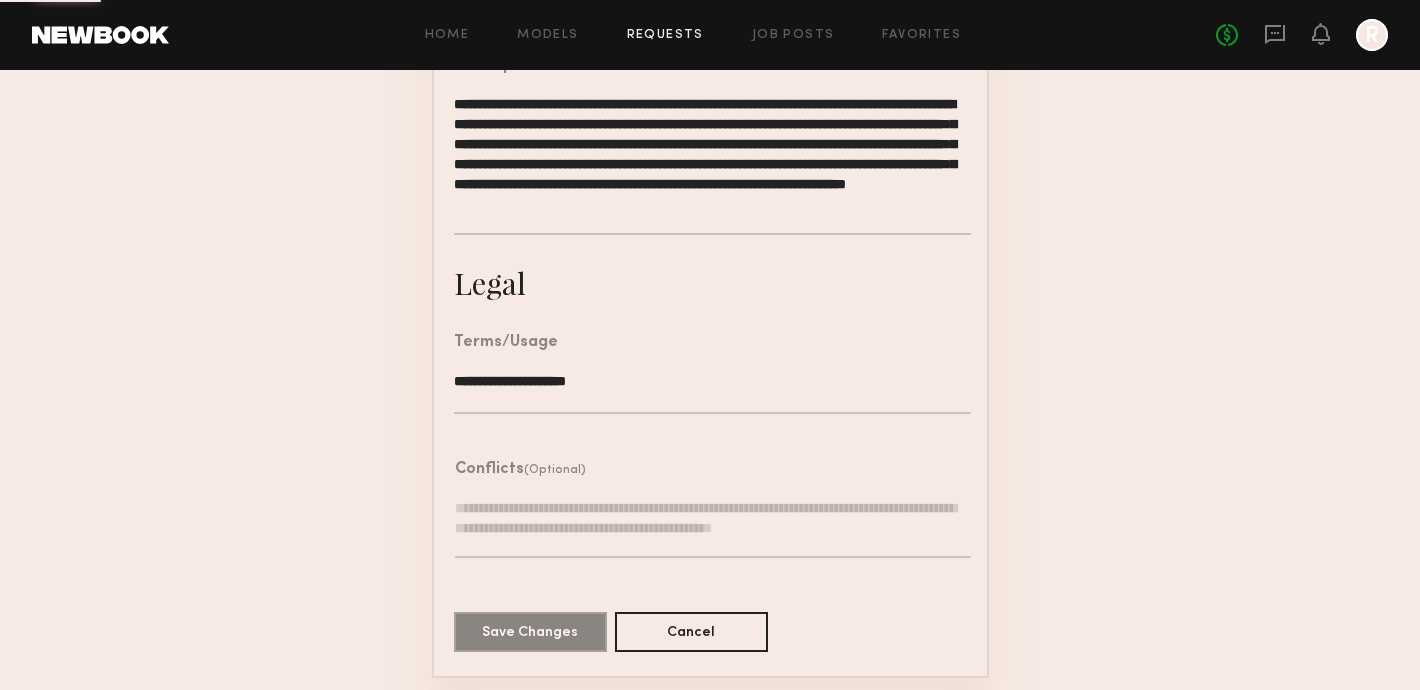 scroll, scrollTop: 0, scrollLeft: 0, axis: both 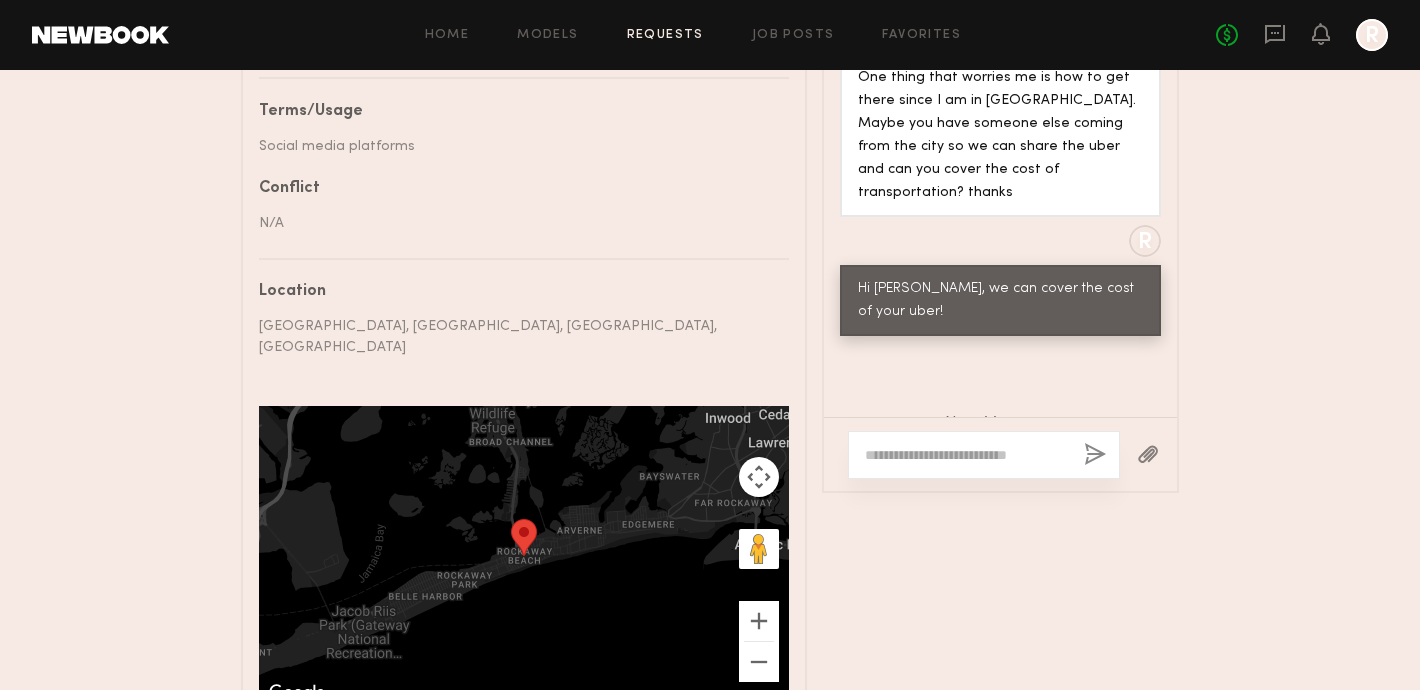 click 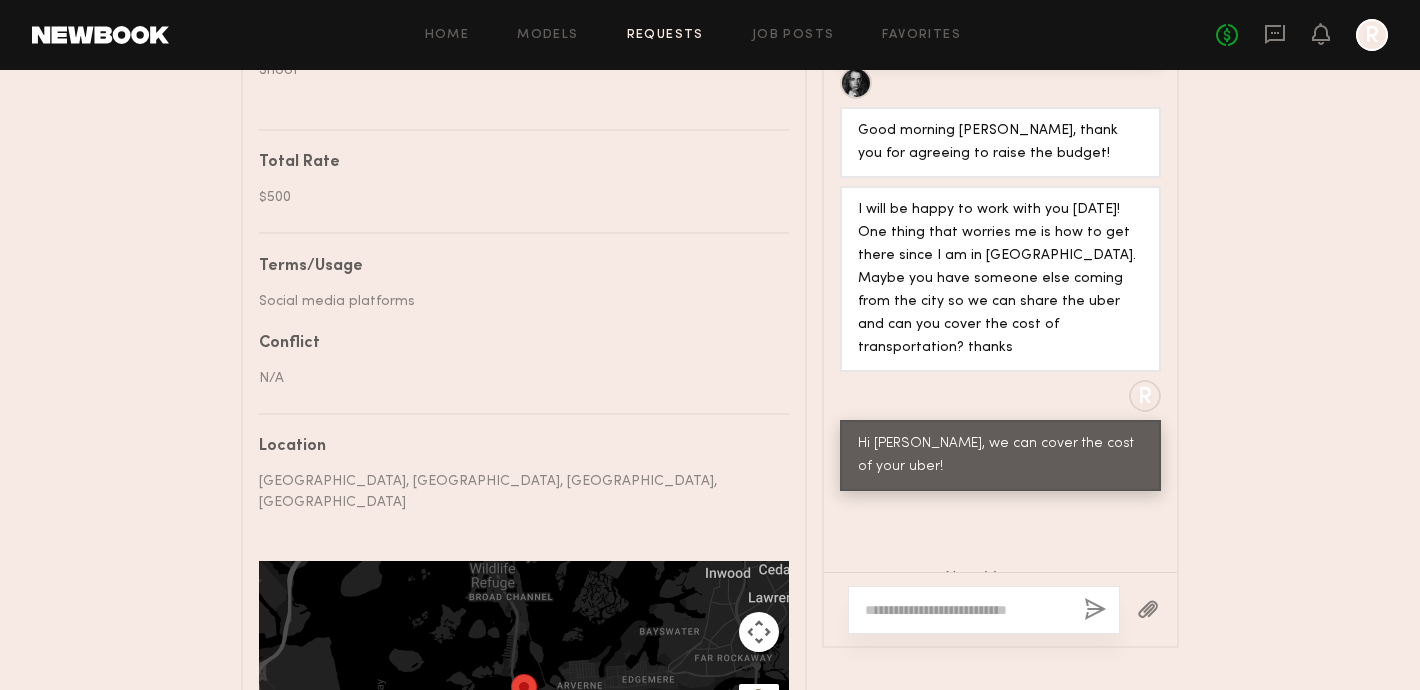 scroll, scrollTop: 1065, scrollLeft: 0, axis: vertical 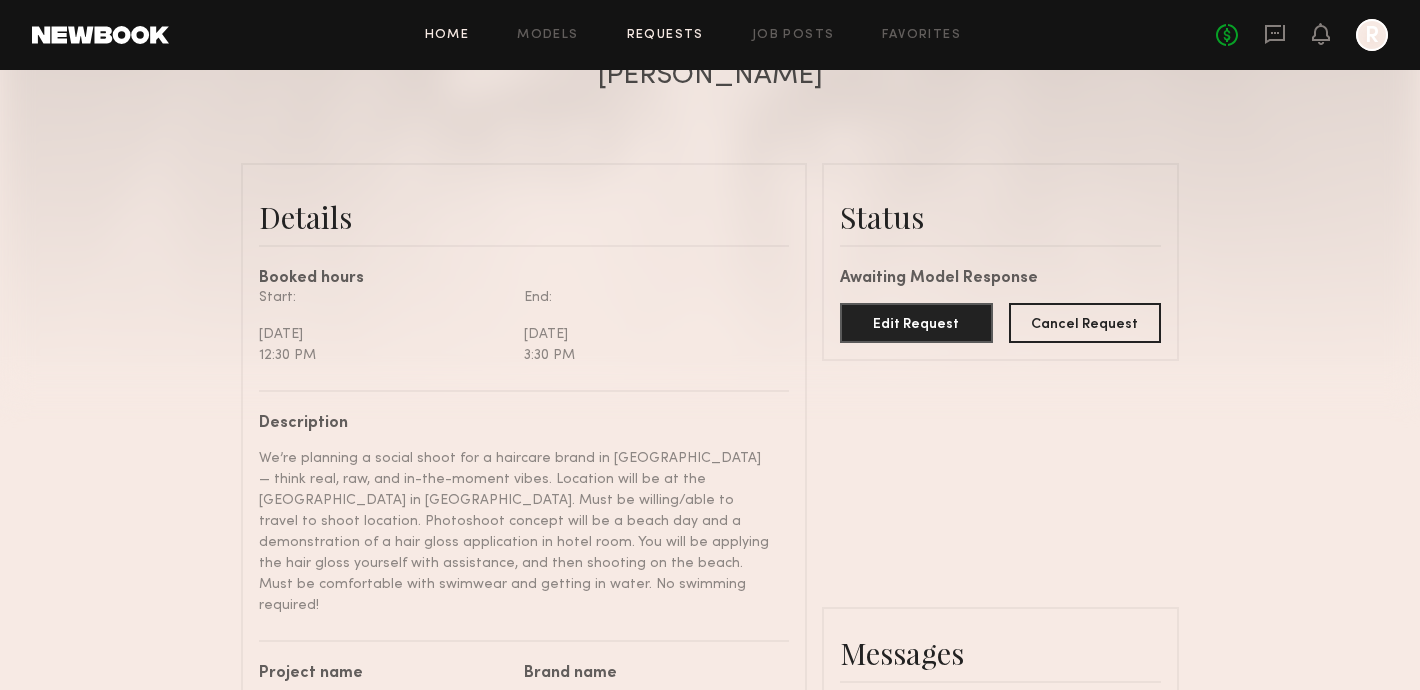 click on "Home Models Requests Job Posts Favorites Sign Out No fees up to $5,000 R" 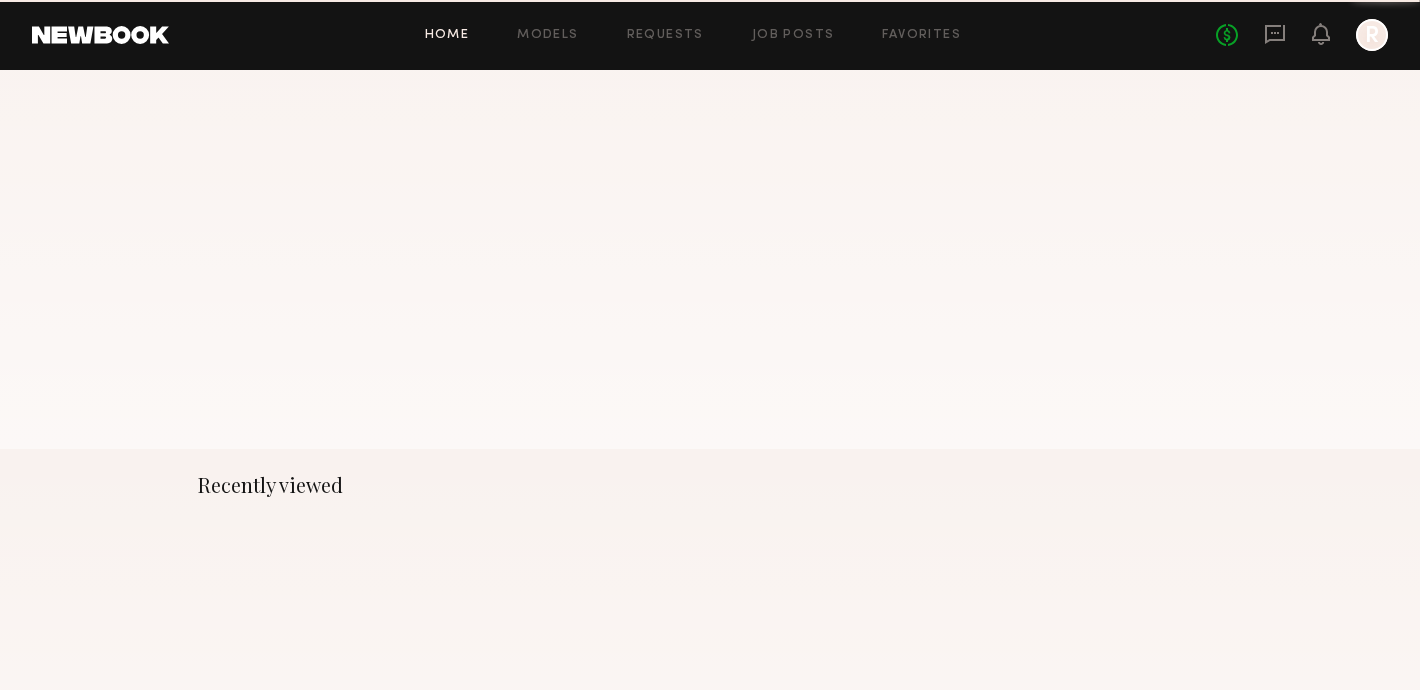 scroll, scrollTop: 0, scrollLeft: 0, axis: both 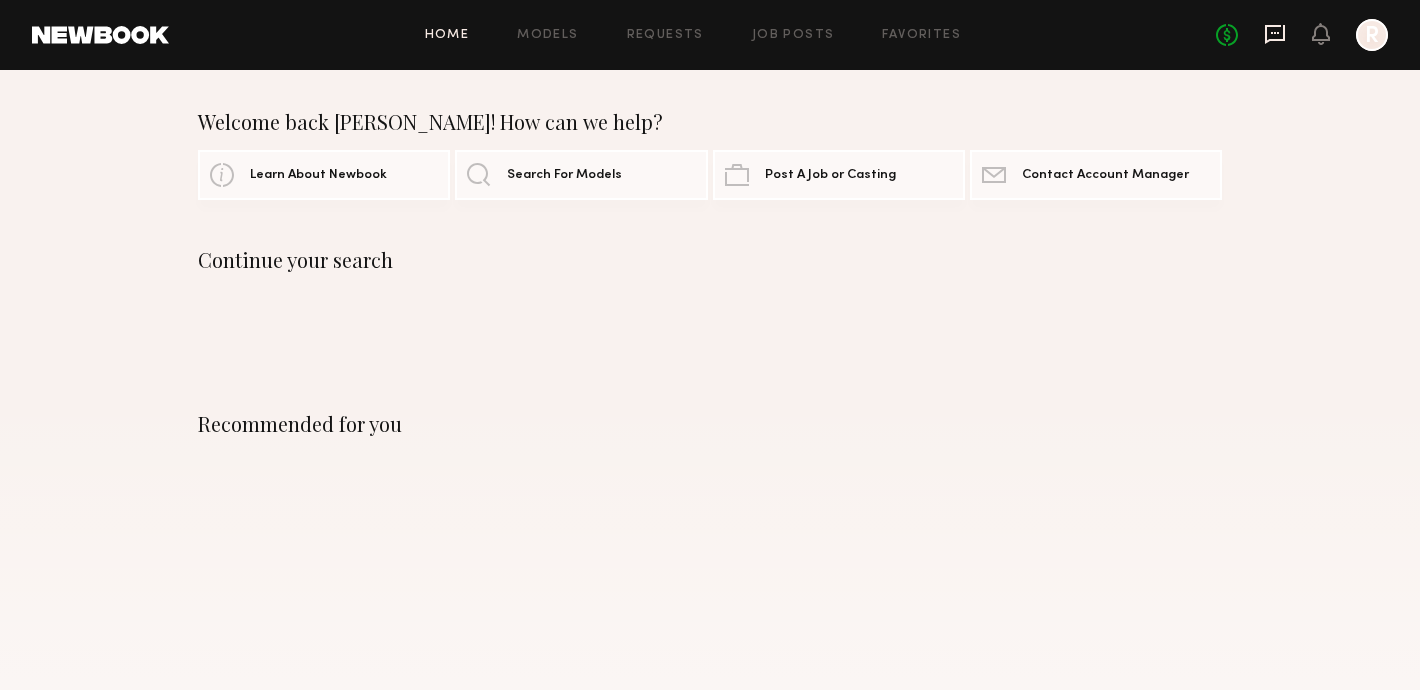 click 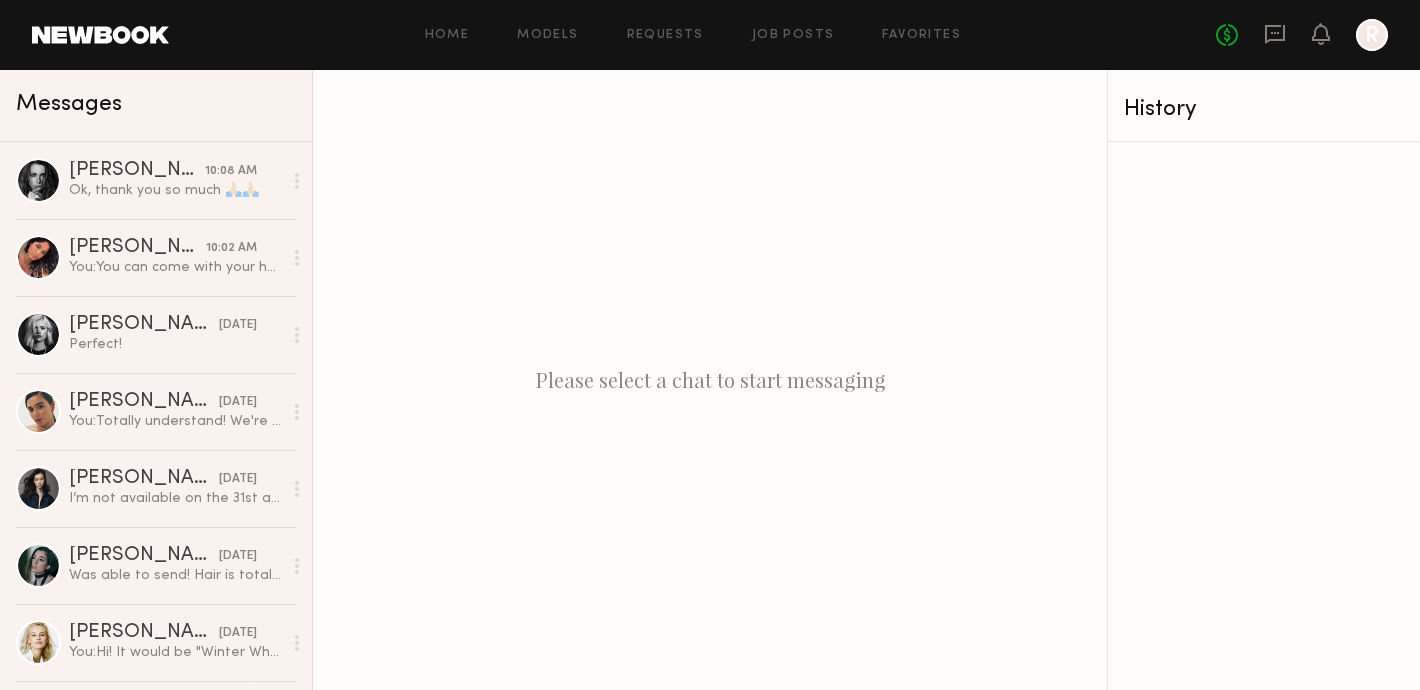 click on "Home Models Requests Job Posts Favorites Sign Out No fees up to $5,000 R" 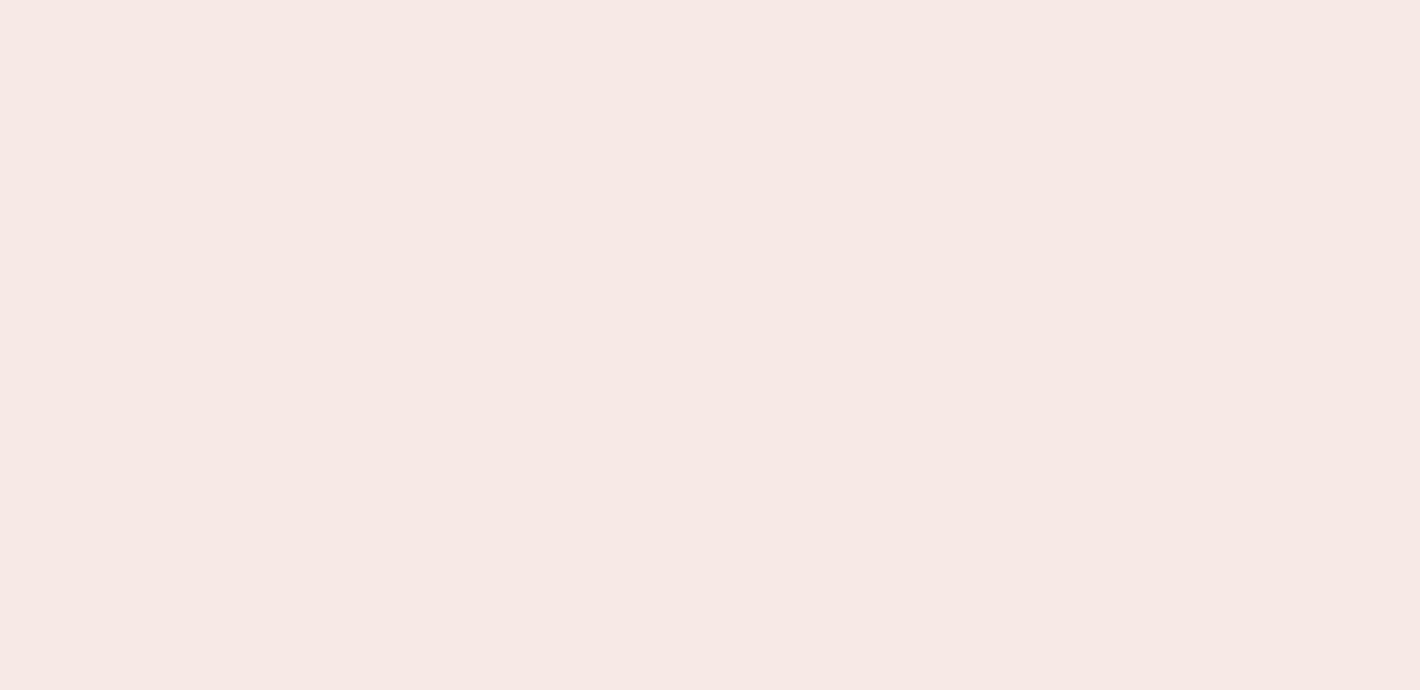 scroll, scrollTop: 0, scrollLeft: 0, axis: both 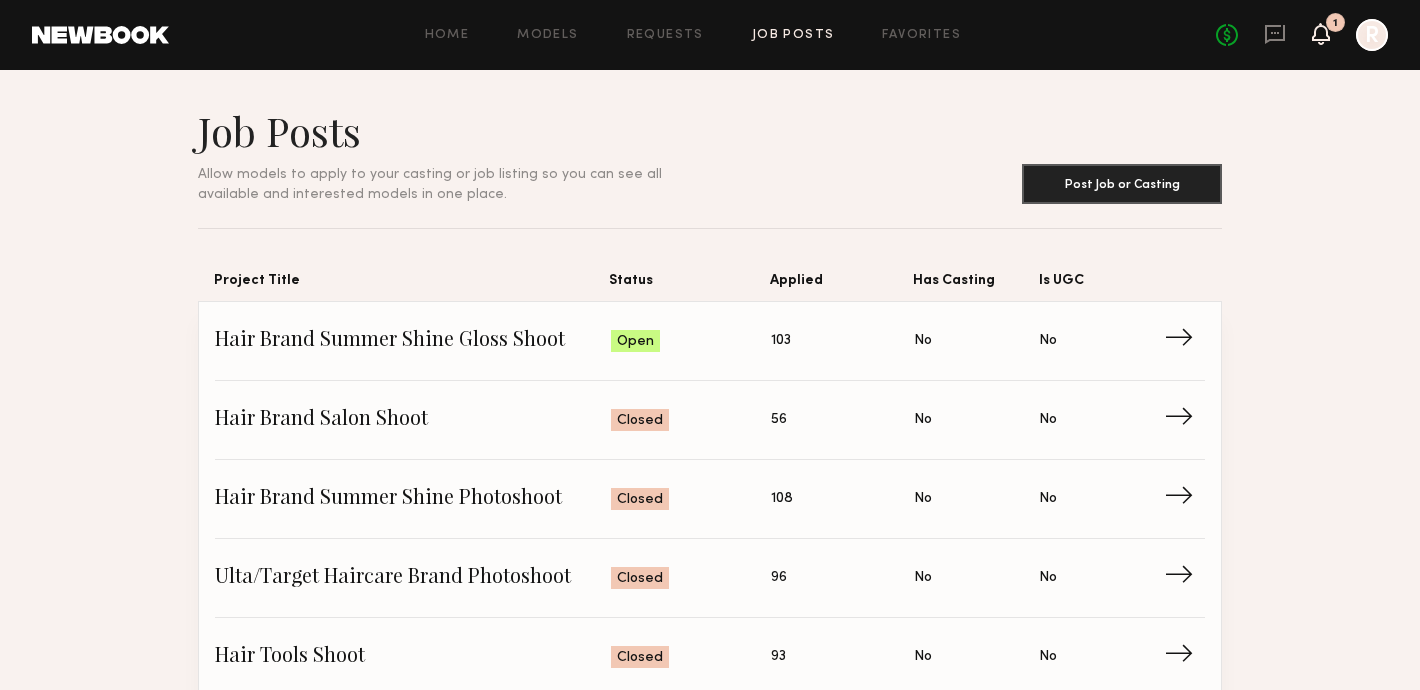 click 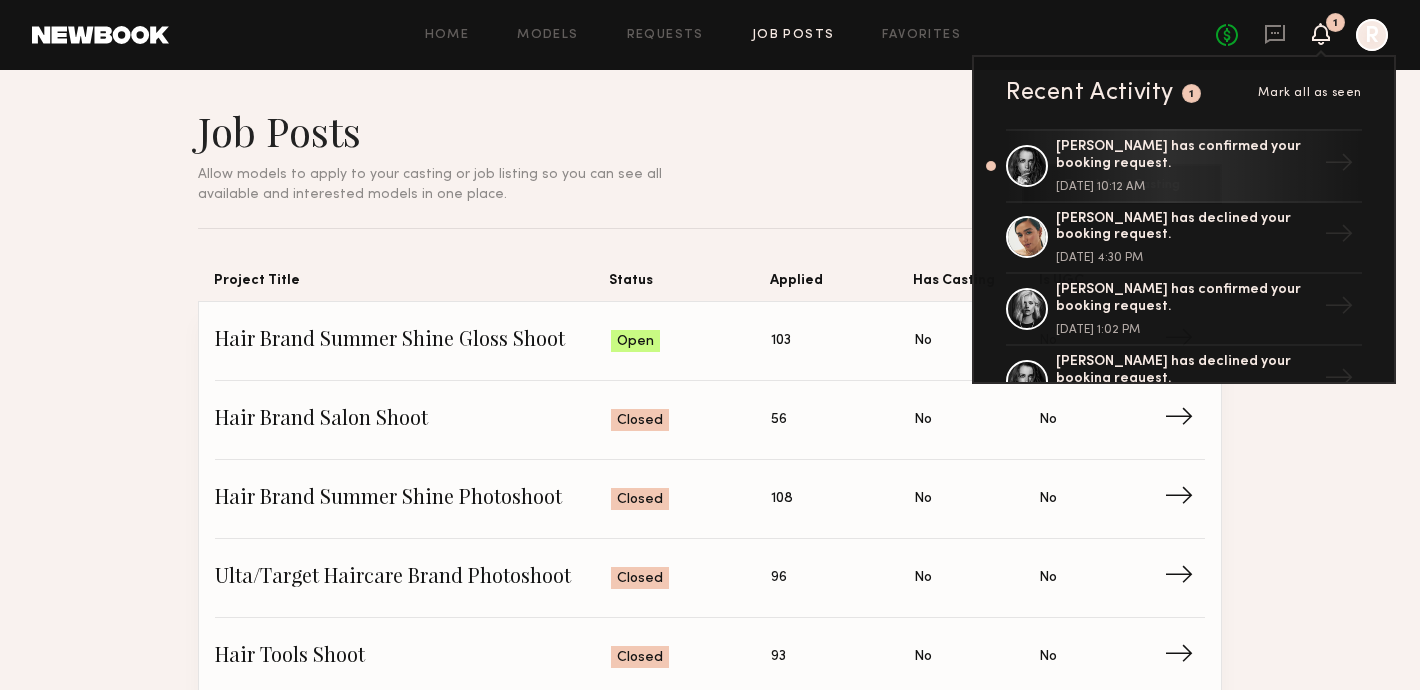 click on "Home Models Requests Job Posts Favorites Sign Out No fees up to $5,000 1 Recent Activity 1 Mark all as seen Kristina T. has confirmed your booking request. July 30, 2025 @ 10:12 AM → Bella F. has declined your booking request. July 29, 2025 @ 4:30 PM → Martina K. has confirmed your booking request. July 29, 2025 @ 1:02 PM → Kristina T. has declined your booking request. July 29, 2025 @ 12:29 PM → Kristina T. has declined your booking request. July 29, 2025 @ 10:32 AM → Kate S. has sent you a payment request. July 13, 2025 @ 5:24 PM → Kate S. has confirmed your booking request. July 12, 2025 @ 10:07 PM → Annette W. has sent you a payment request. June 03, 2025 @ 5:47 PM → Annette W. has confirmed your booking request. May 29, 2025 @ 5:30 PM → Congrats! Your Newbook profile has been approved. November 03, 2023 @ 11:36 AM → R" 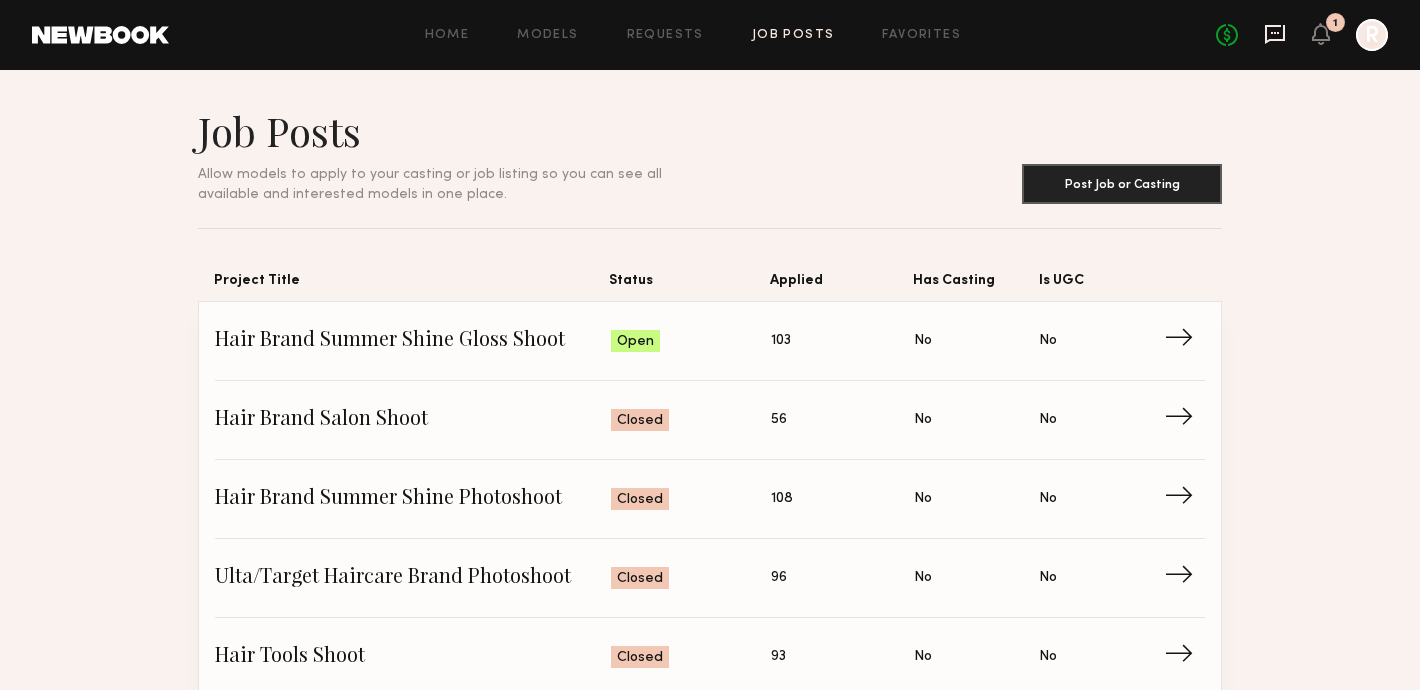 click 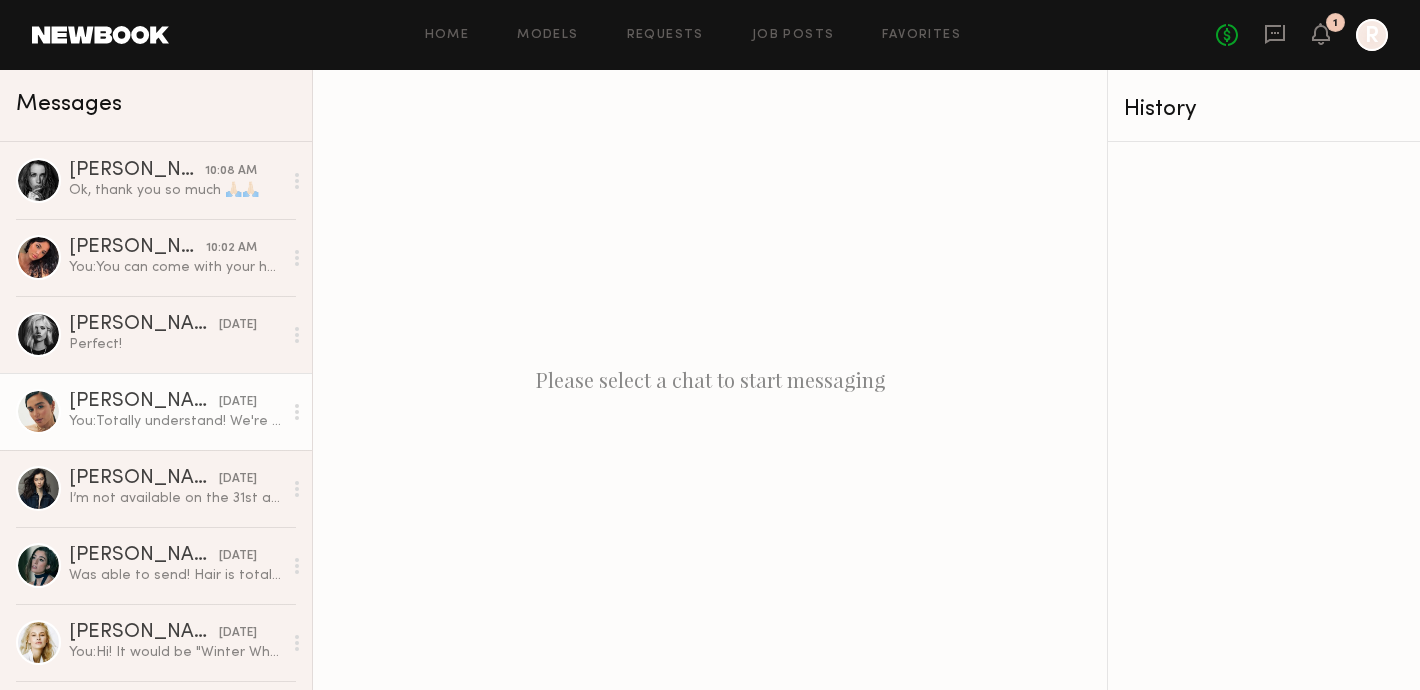 click on "You:  Totally understand! We're working on confirming our second model but could swap the time slots so you started at 12pm instead of 8am if that helped the timing at all! Otherwise completely understand.
Would be $500, 12pm-3pm" 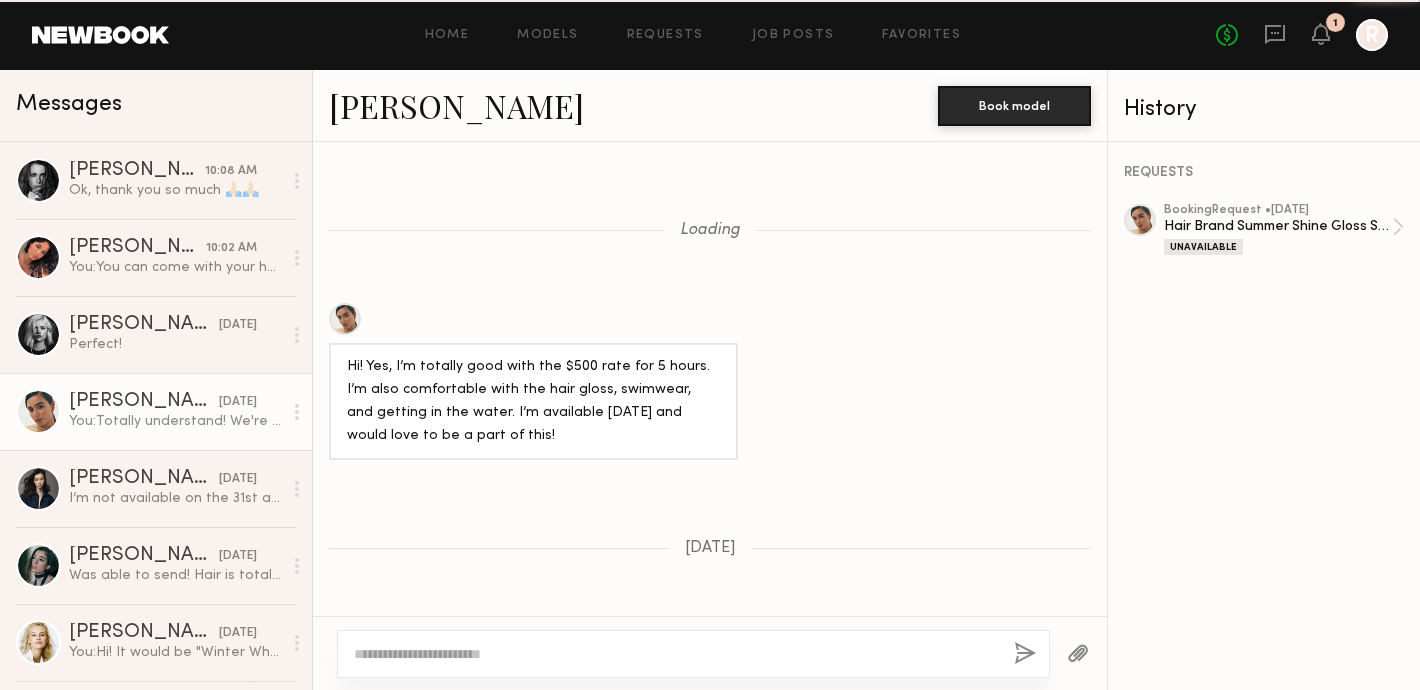 scroll, scrollTop: 1480, scrollLeft: 0, axis: vertical 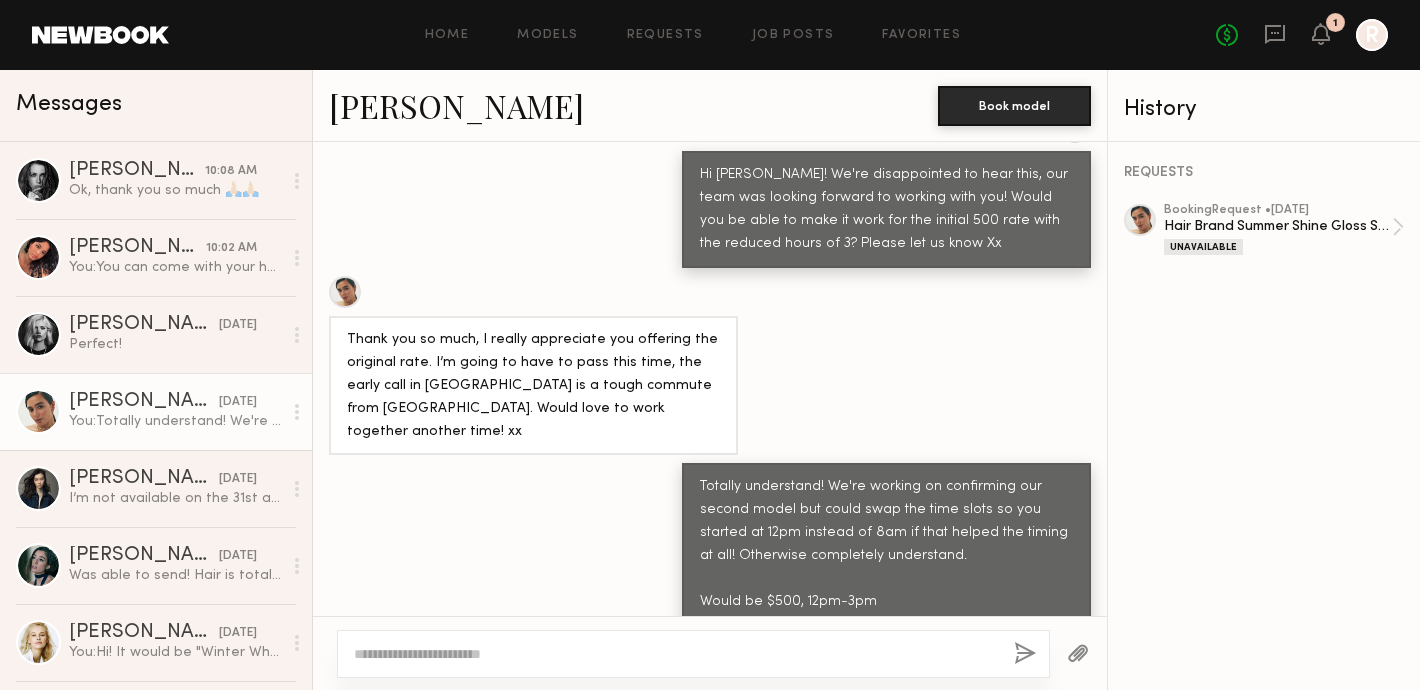 click on "Home Models Requests Job Posts Favorites Sign Out No fees up to $5,000 1 R" 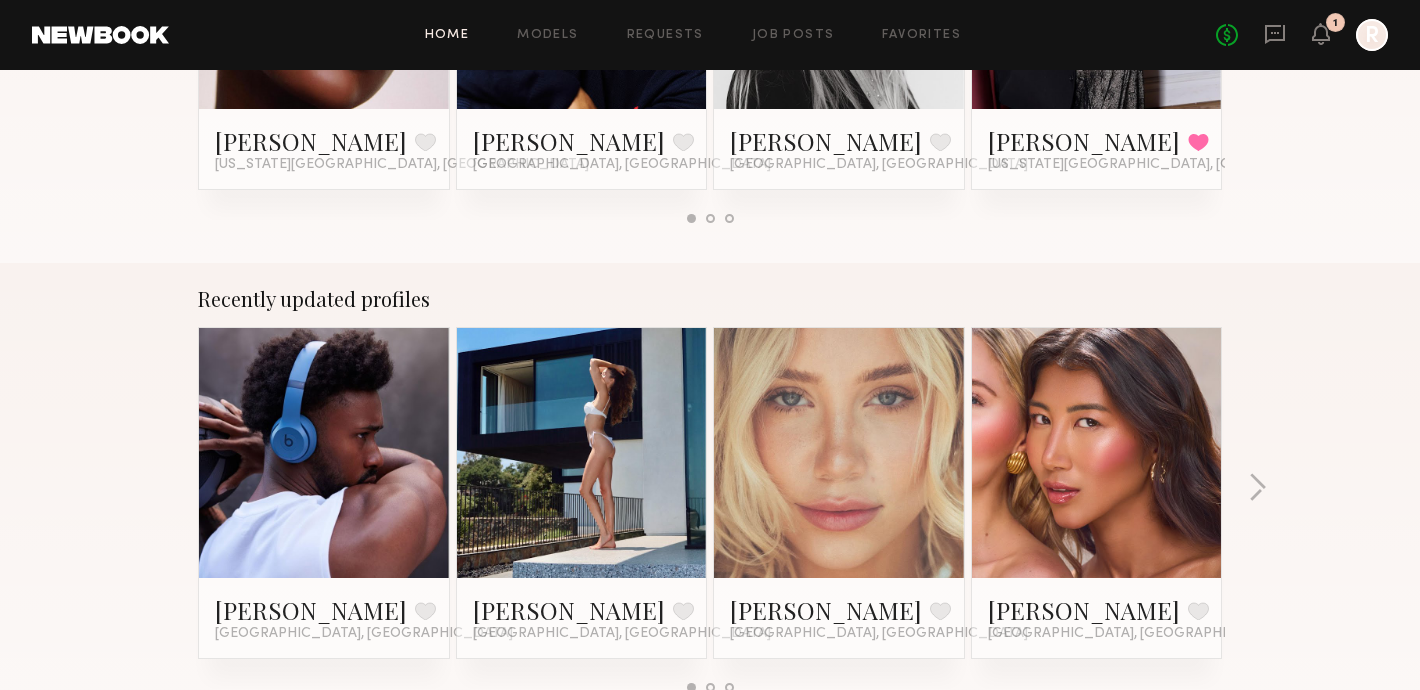 scroll, scrollTop: 1147, scrollLeft: 0, axis: vertical 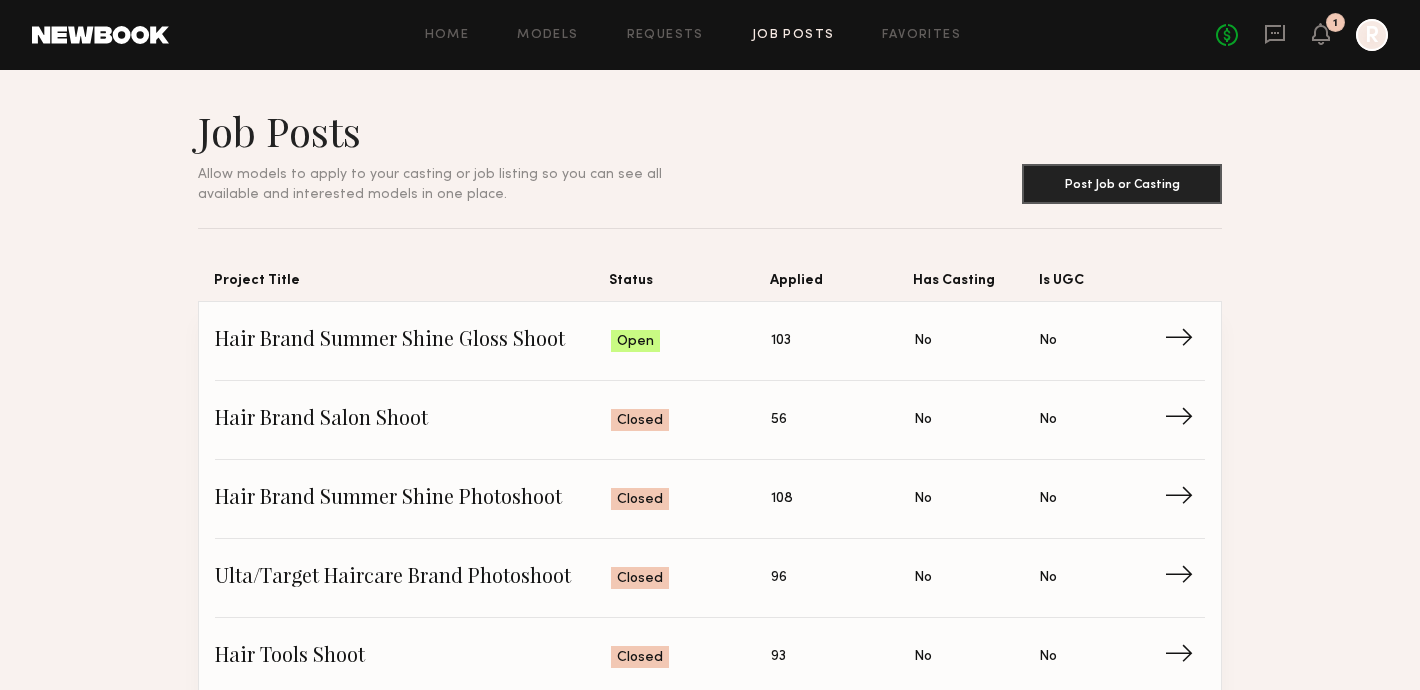 click on "1" 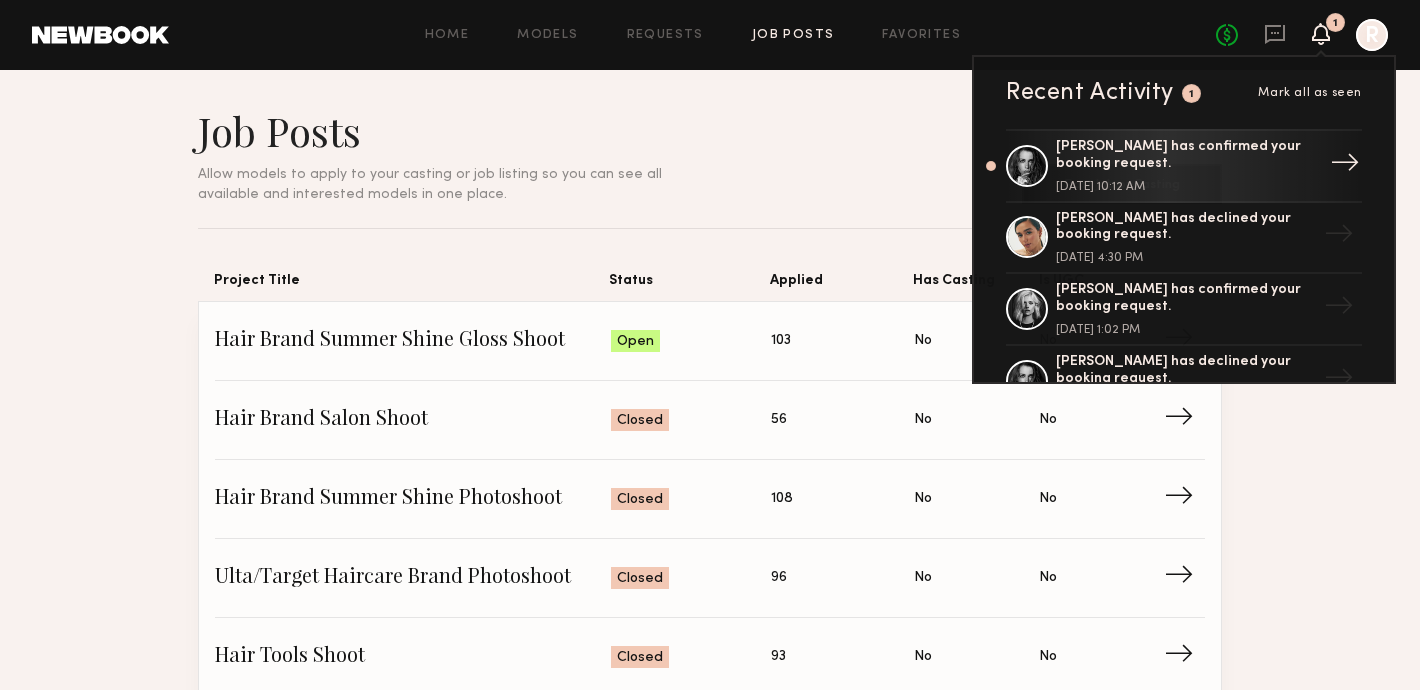 click on "[PERSON_NAME] has confirmed your booking request. [DATE] 10:12 AM" 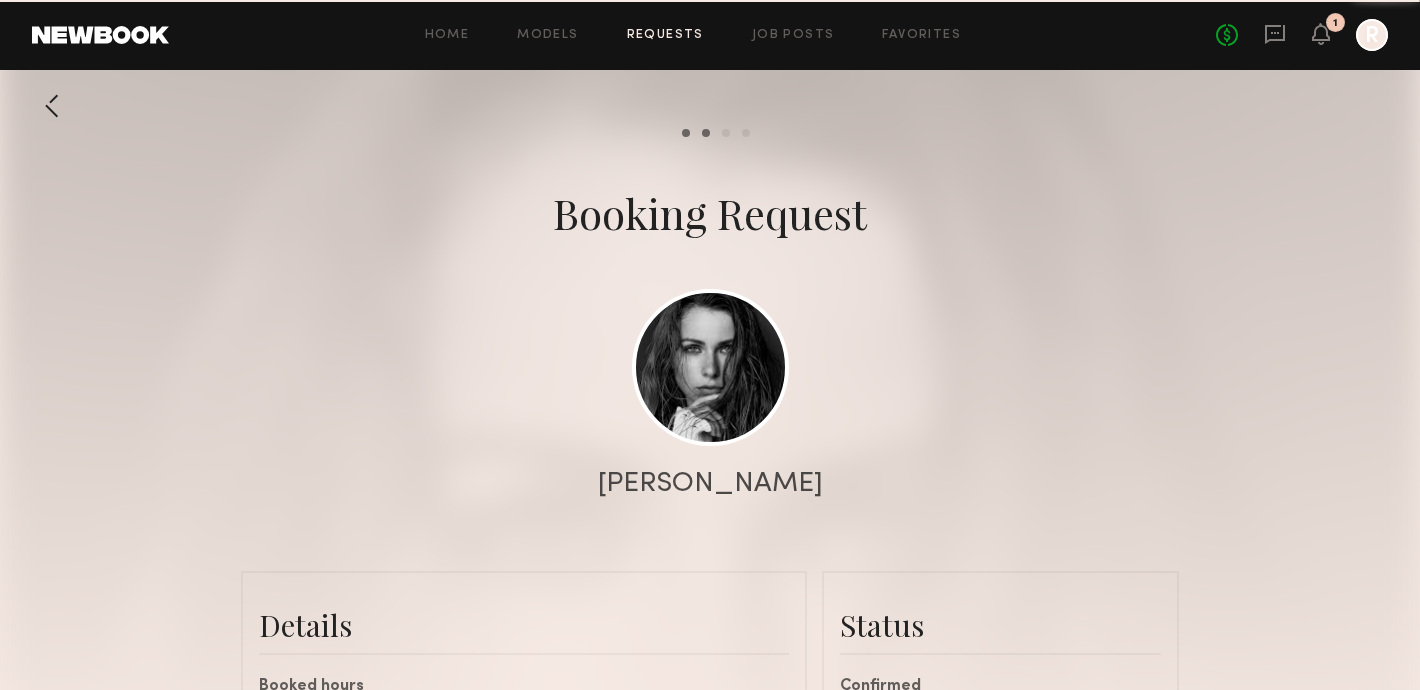scroll, scrollTop: 998, scrollLeft: 0, axis: vertical 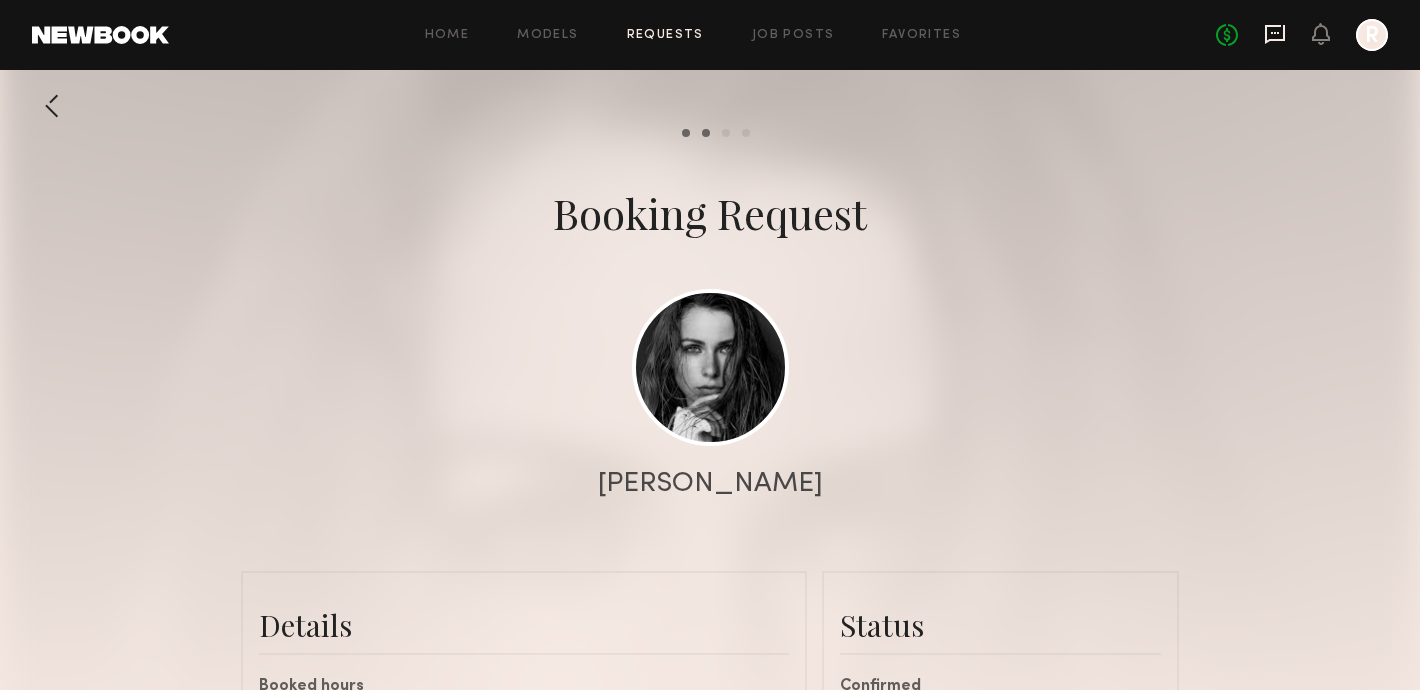 click 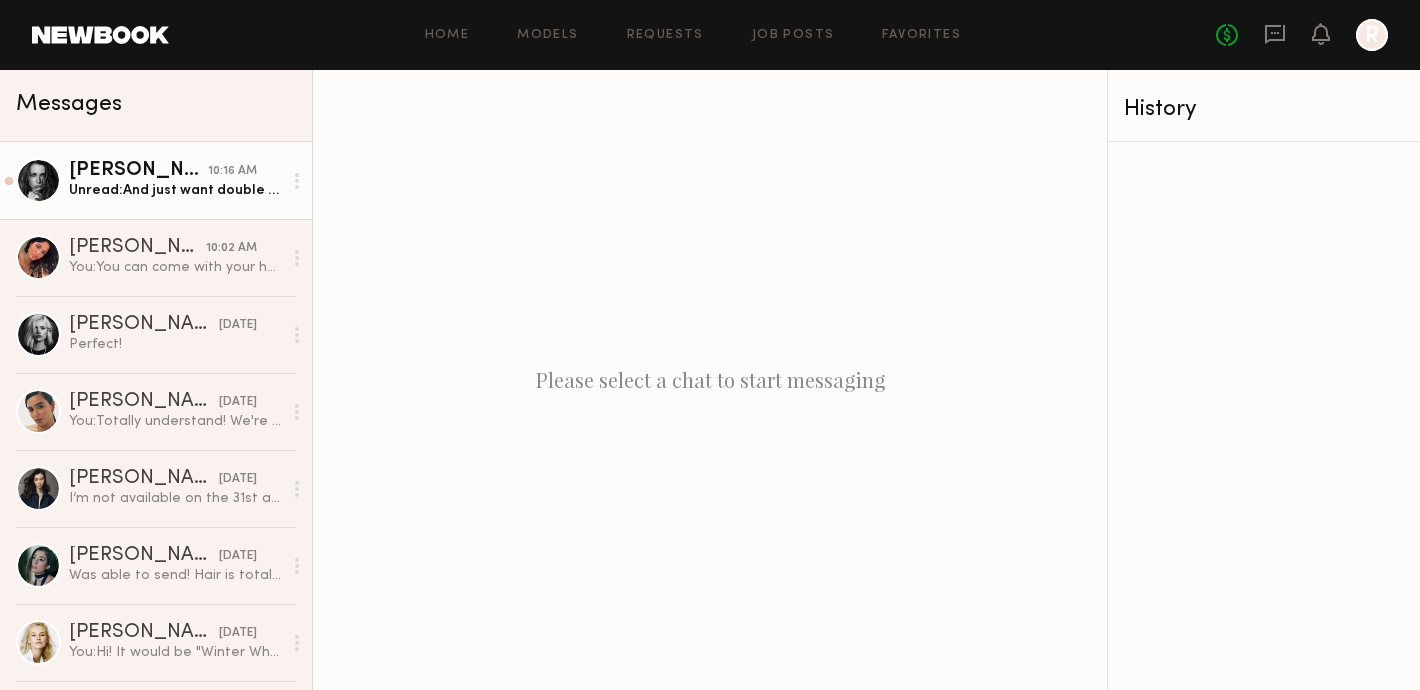 click on "Kristina T. 10:16 AM Unread:  And just want double check, it won't affect my hair color, right? my hair is natural, not dyed" 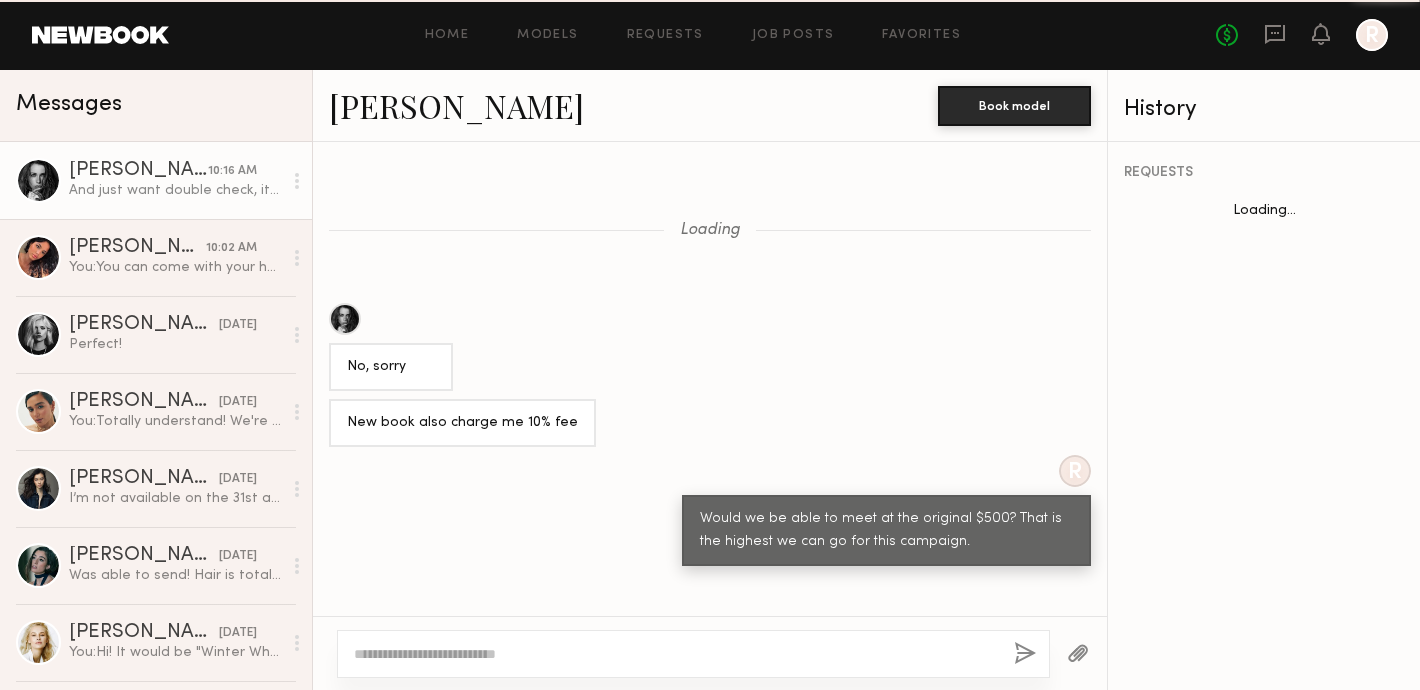 scroll, scrollTop: 812, scrollLeft: 0, axis: vertical 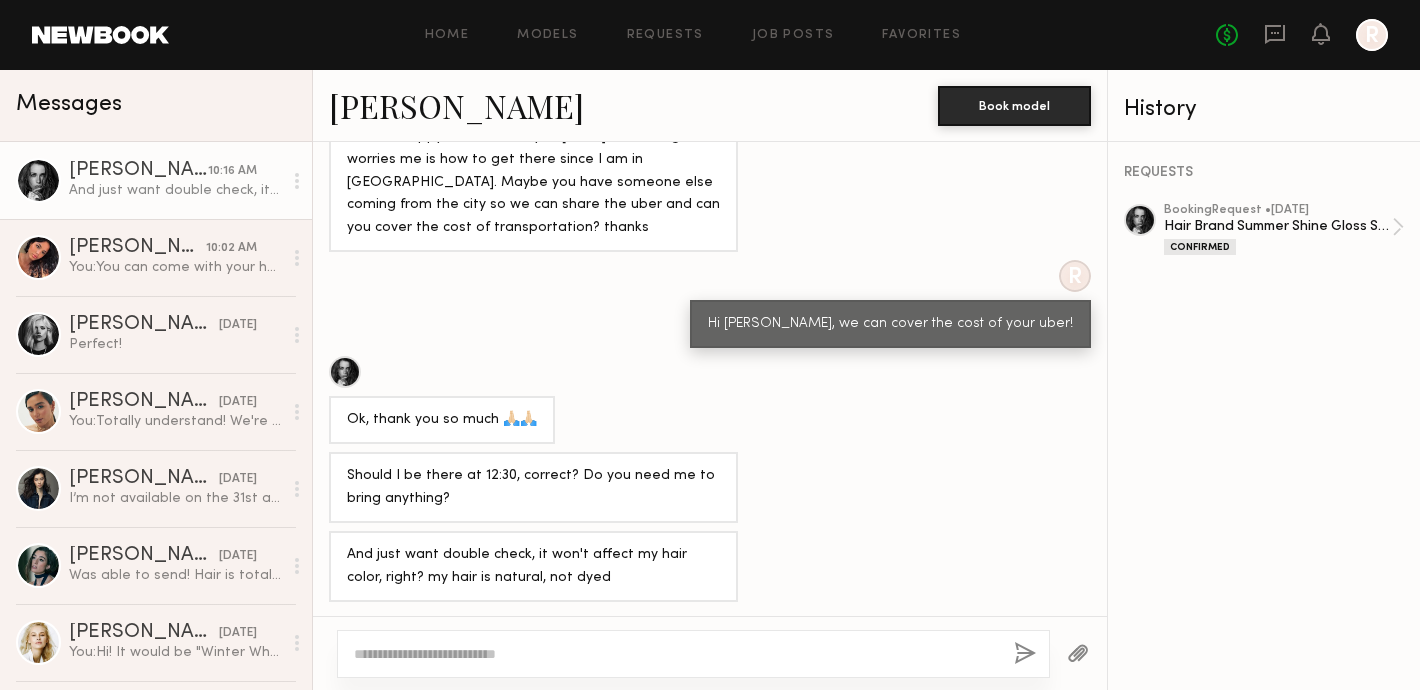 click on "And just want double check, it won't affect my hair color, right? my hair is natural, not dyed" 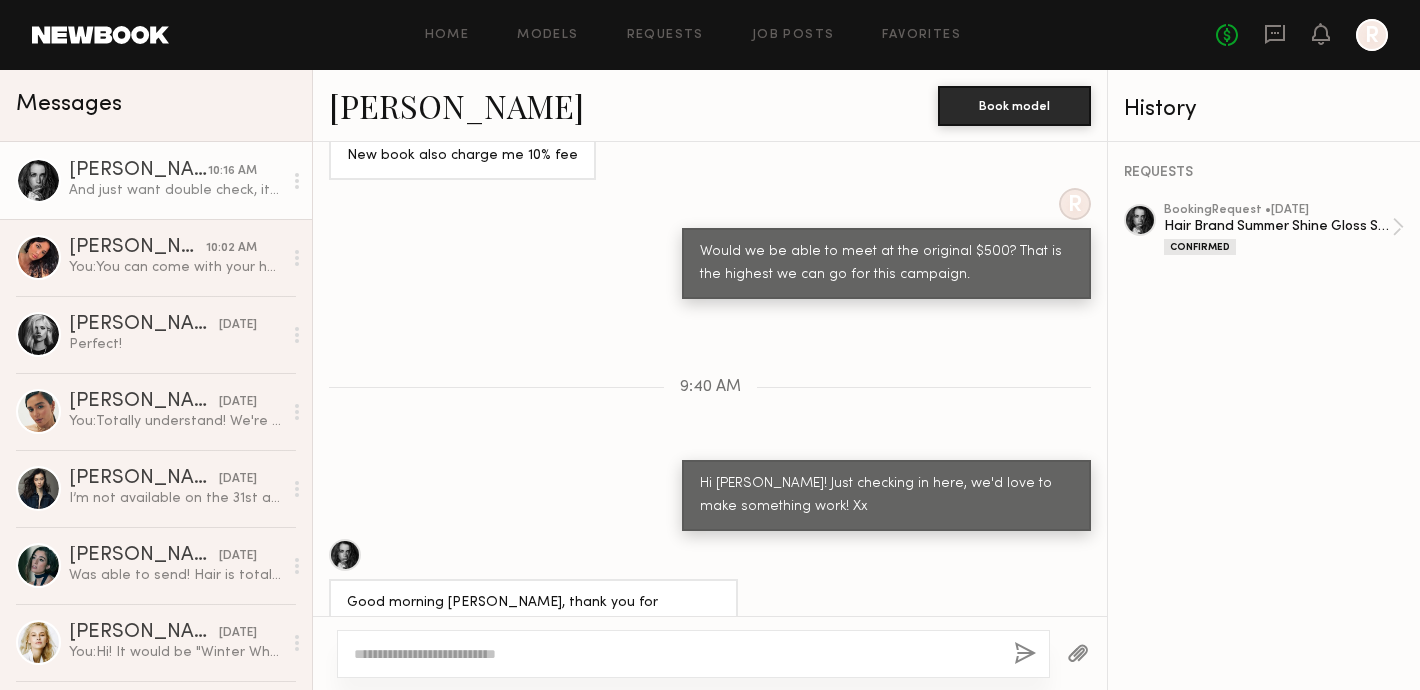 scroll, scrollTop: 3135, scrollLeft: 0, axis: vertical 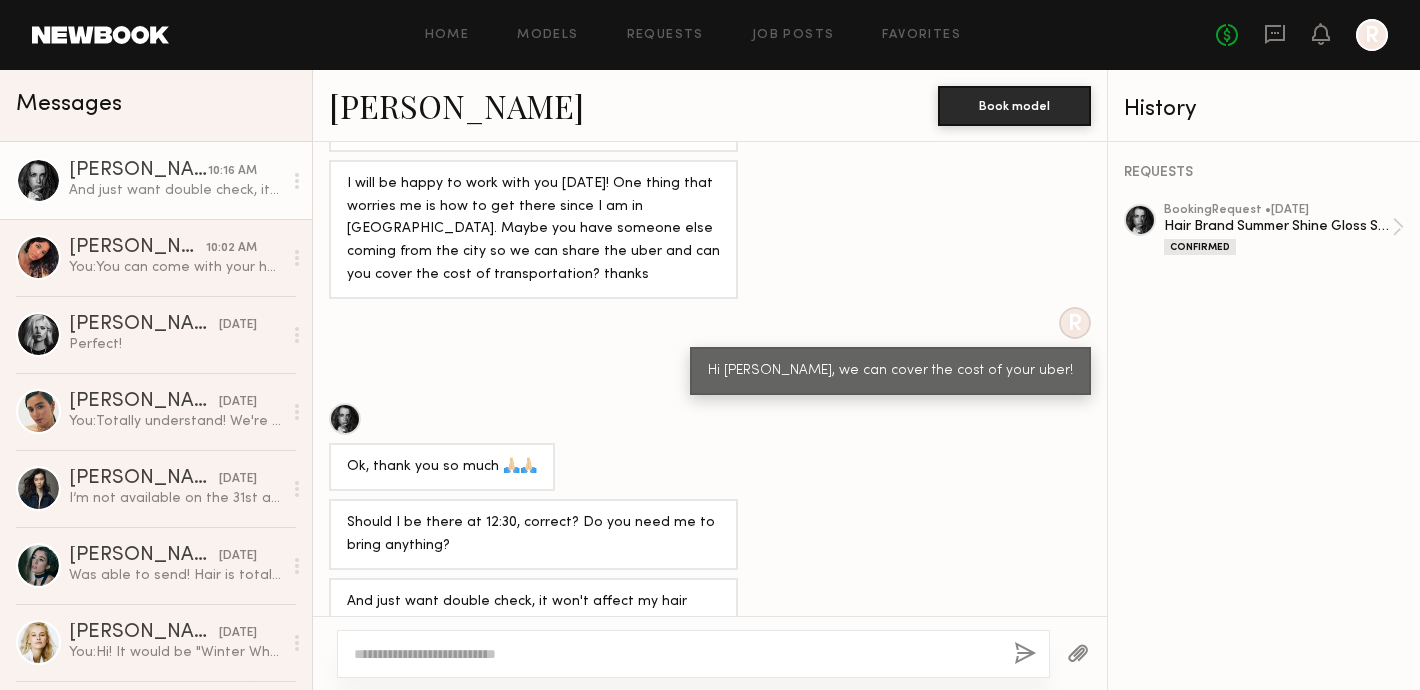 click 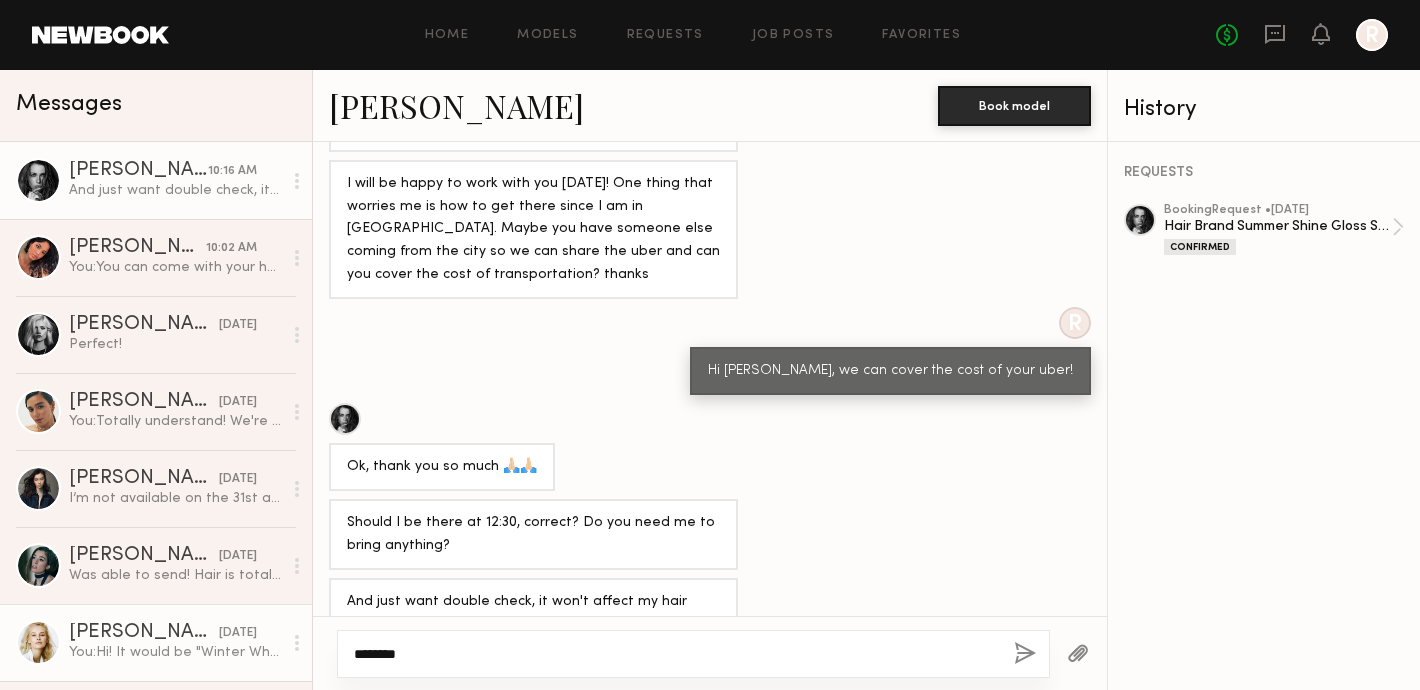 drag, startPoint x: 419, startPoint y: 645, endPoint x: 256, endPoint y: 644, distance: 163.00307 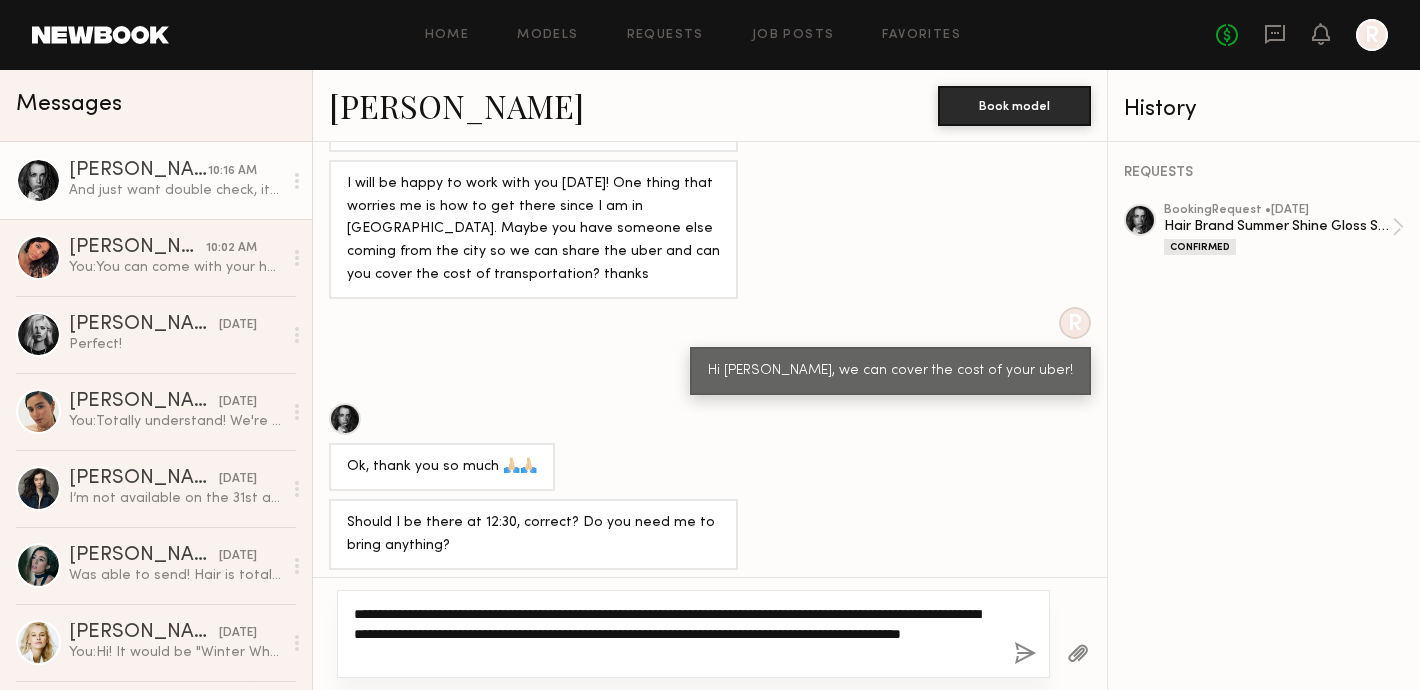 click on "**********" 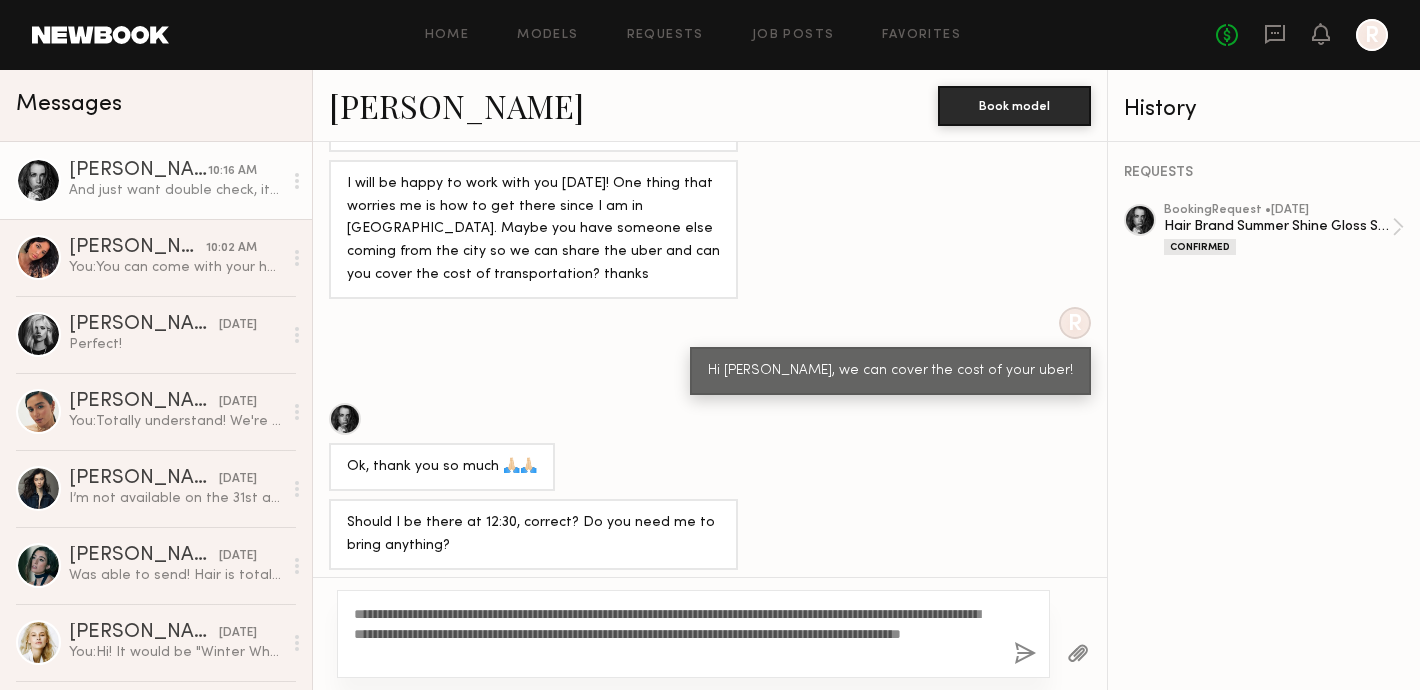 click 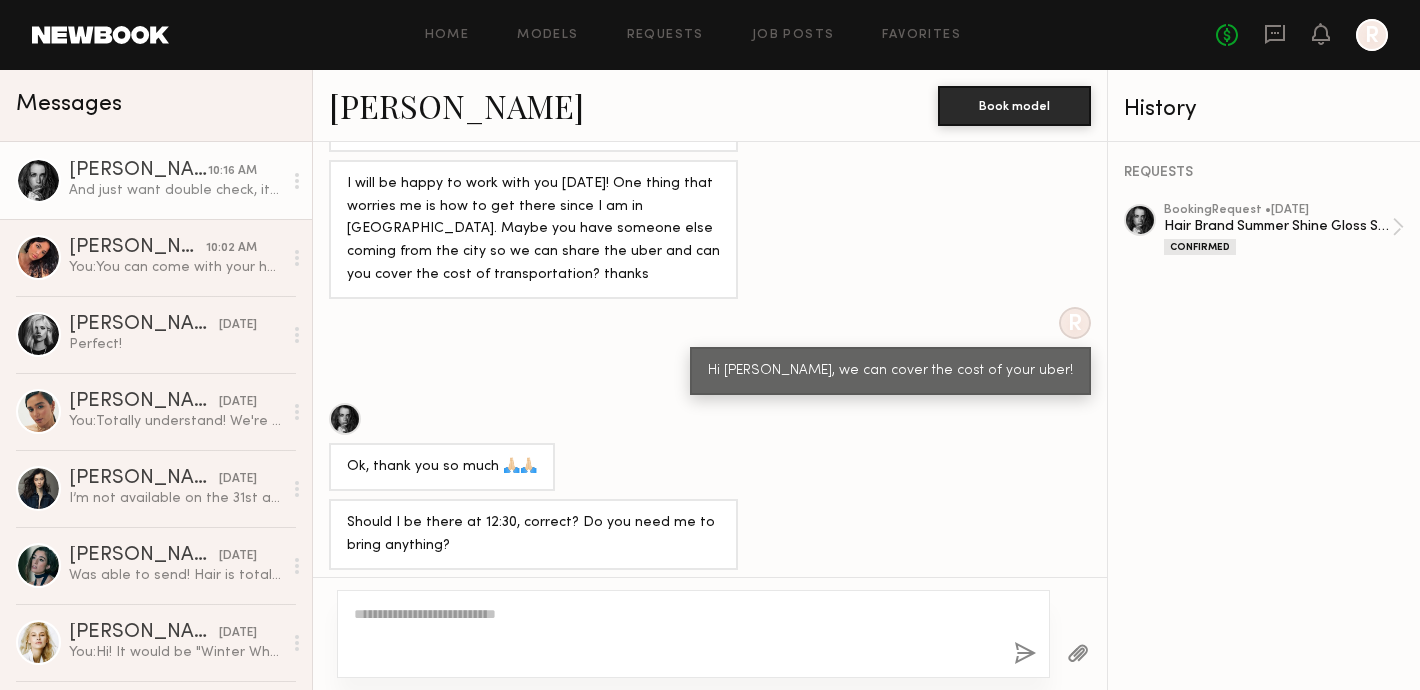 scroll, scrollTop: 3435, scrollLeft: 0, axis: vertical 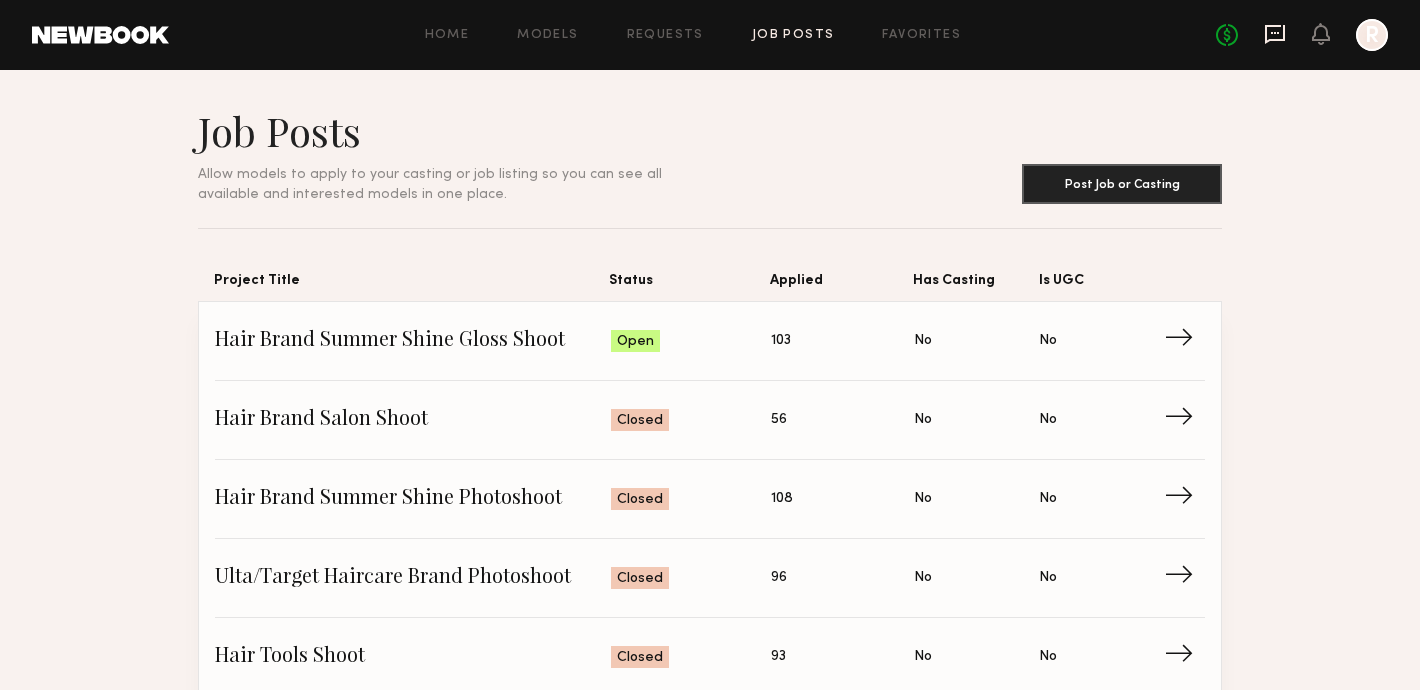 click 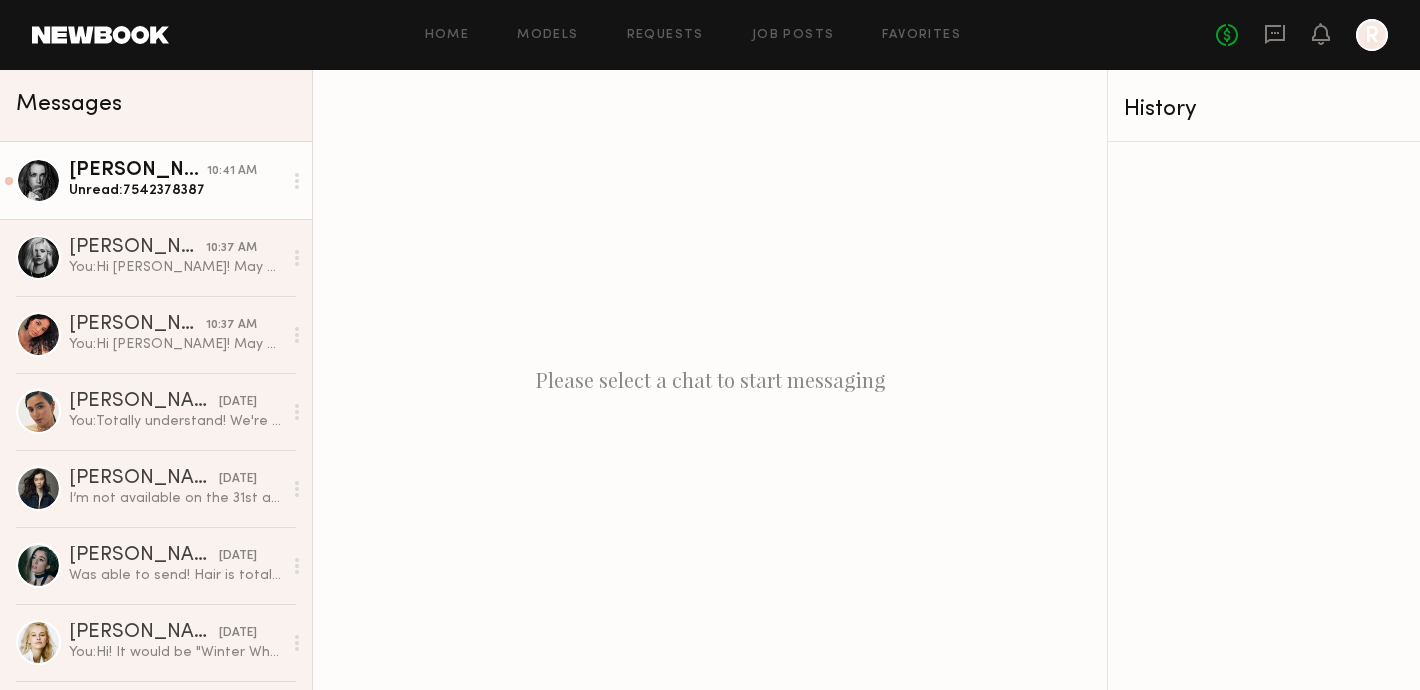 click on "Unread:  7542378387" 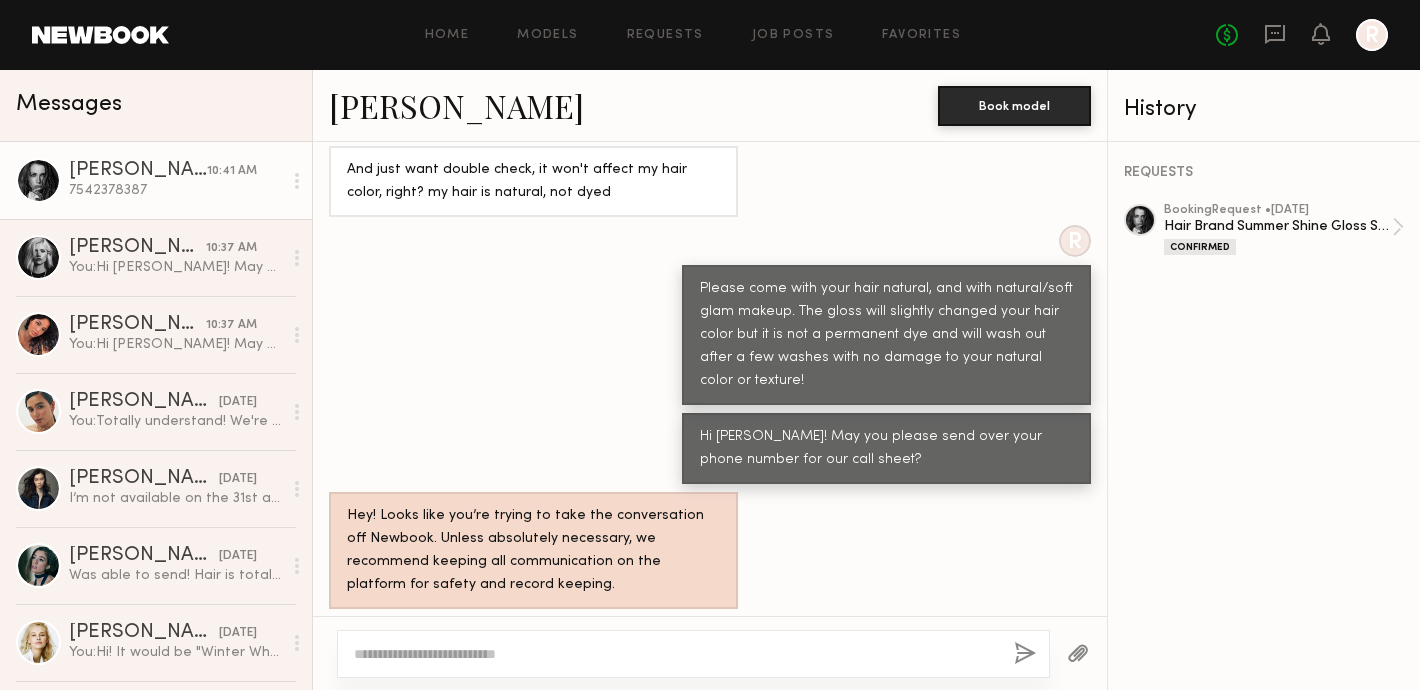 scroll, scrollTop: 877, scrollLeft: 0, axis: vertical 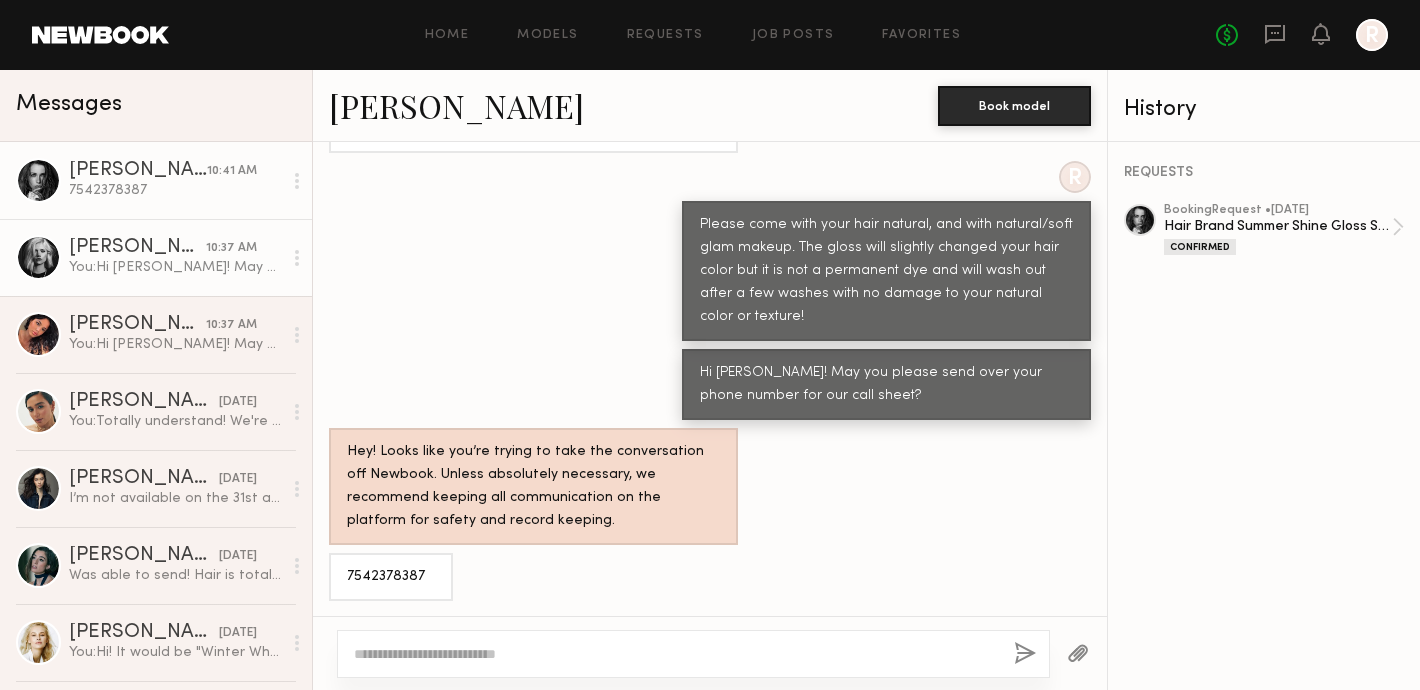 click on "[PERSON_NAME] 10:37 AM You:  Hi [PERSON_NAME]! May you please send over your phone number for our call sheet?" 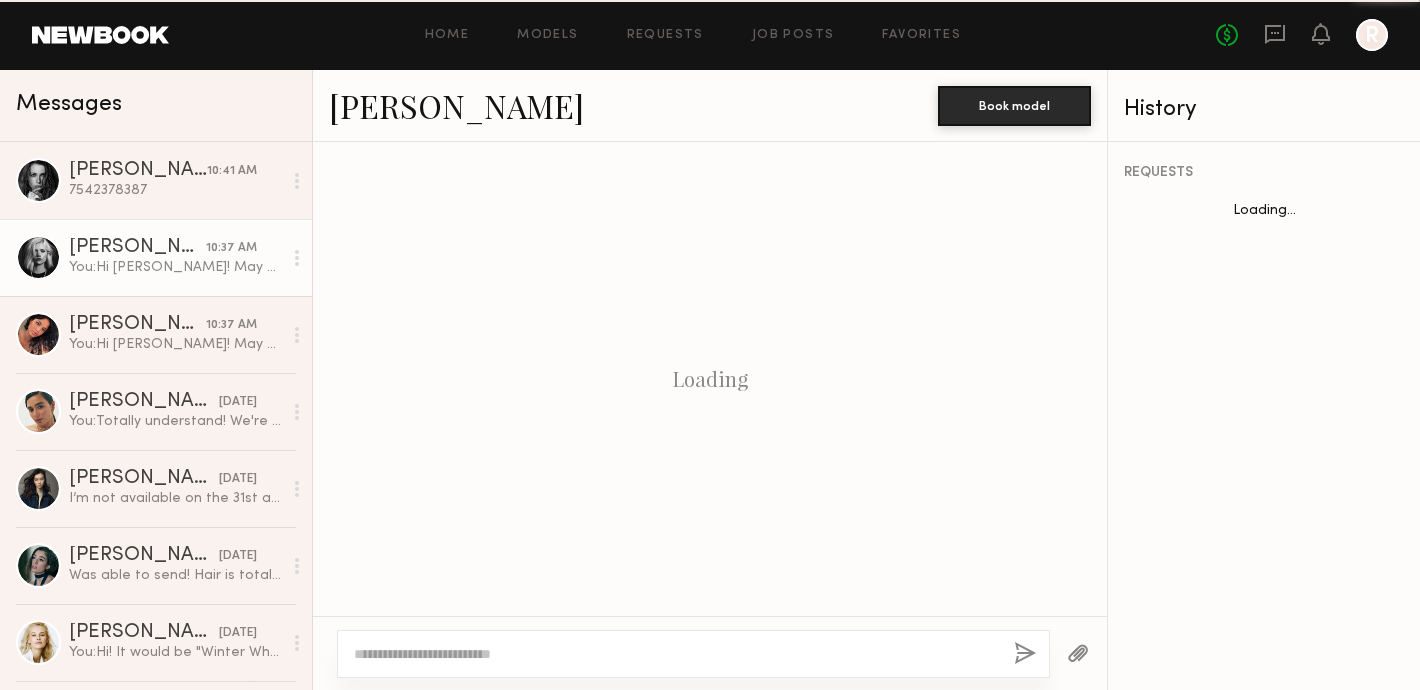 scroll, scrollTop: 1581, scrollLeft: 0, axis: vertical 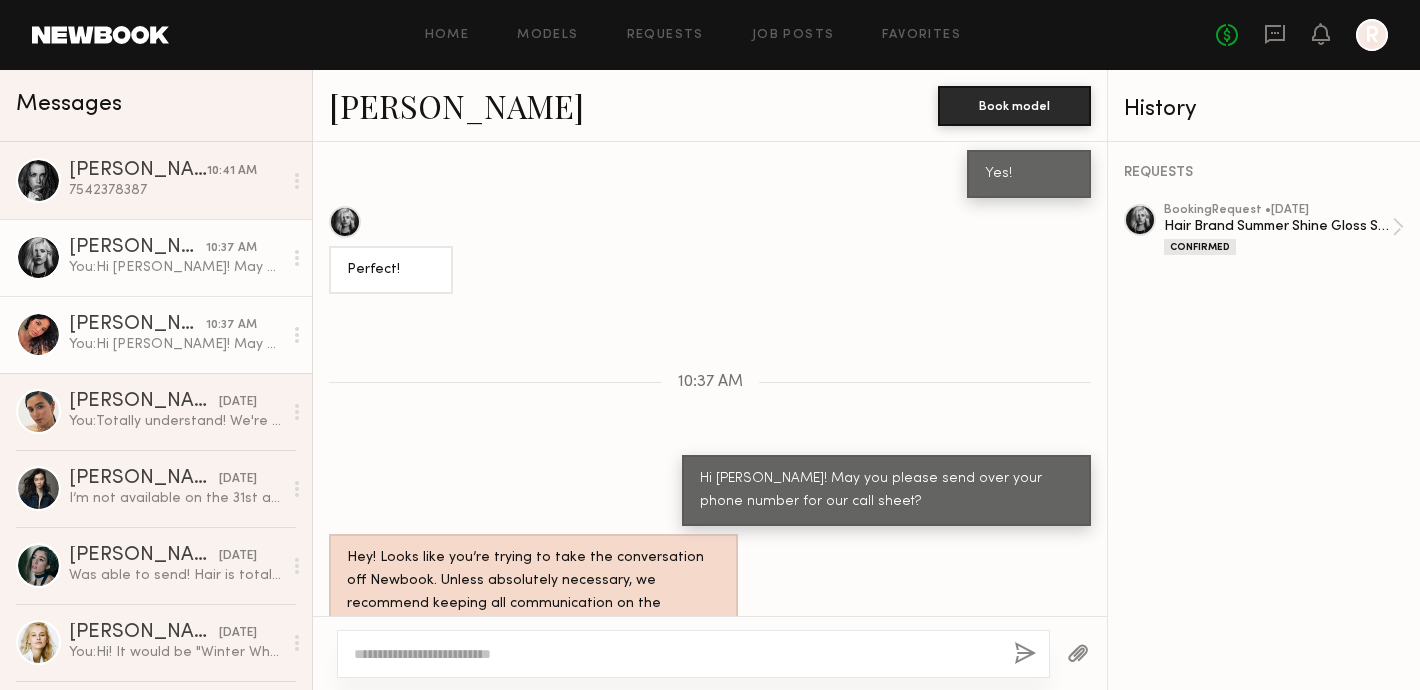 click on "You:  Hi [PERSON_NAME]! May you please send over your phone number for our call sheet?" 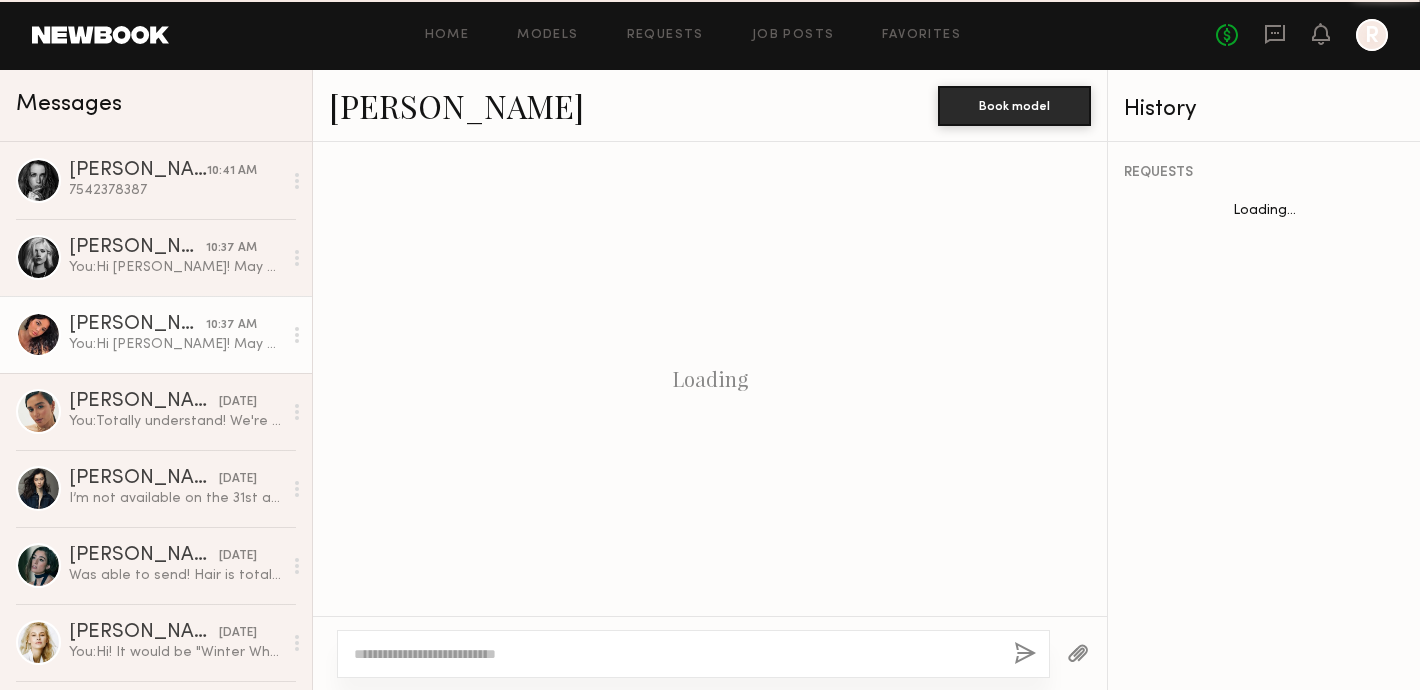 scroll, scrollTop: 1832, scrollLeft: 0, axis: vertical 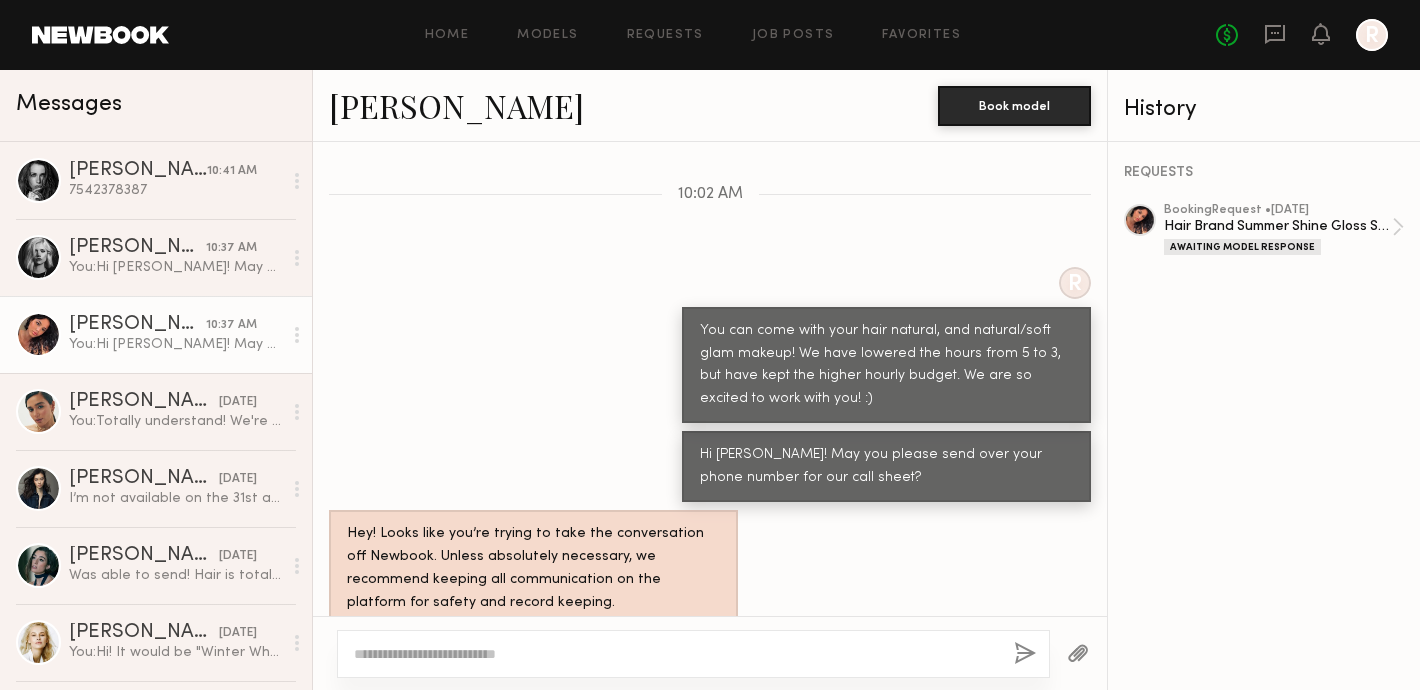 click on "[PERSON_NAME] 10:37 AM You:  Hi [PERSON_NAME]! May you please send over your phone number for our call sheet?" 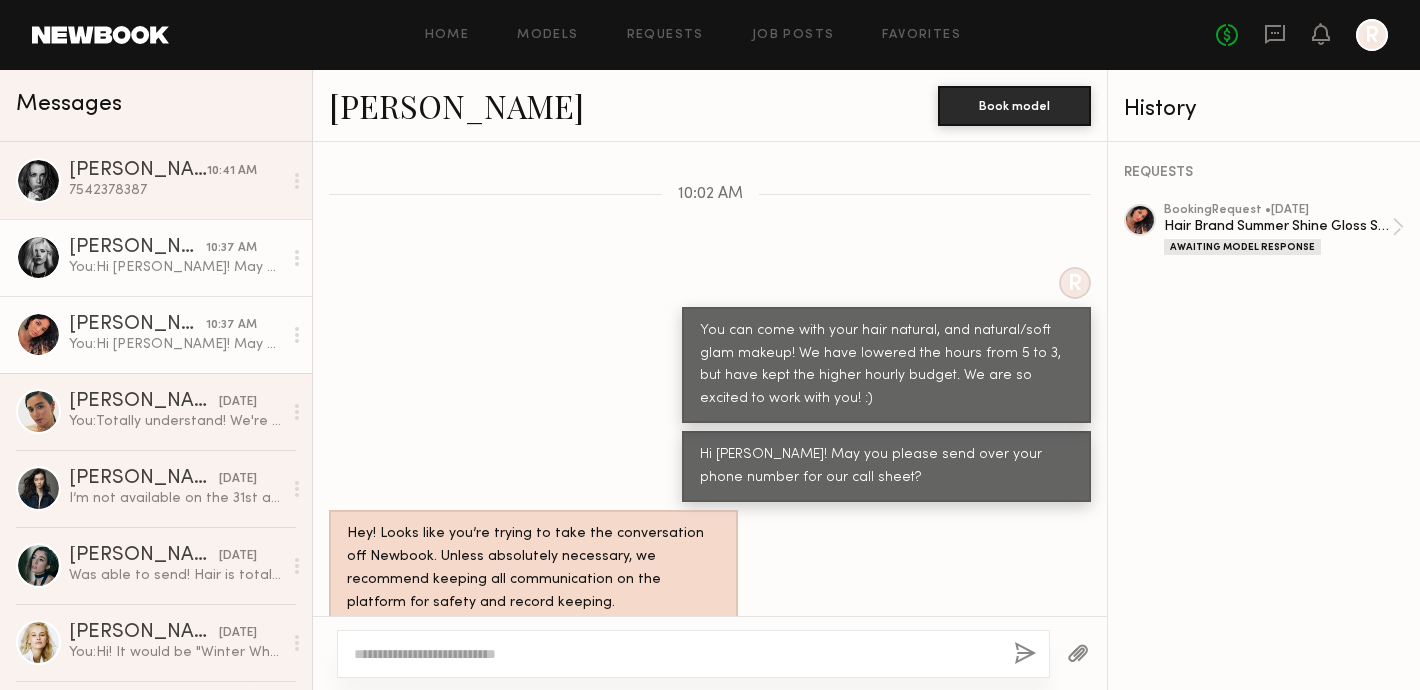 click on "You:  Hi [PERSON_NAME]! May you please send over your phone number for our call sheet?" 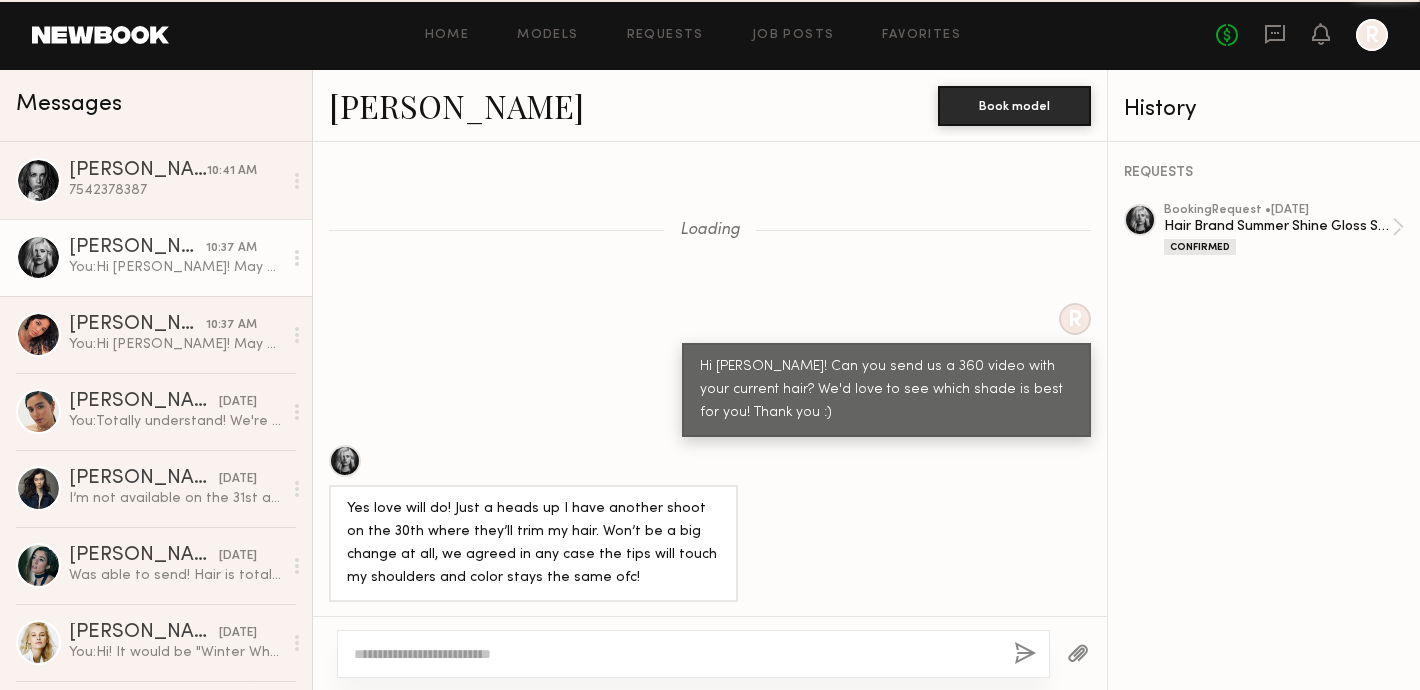 scroll, scrollTop: 1581, scrollLeft: 0, axis: vertical 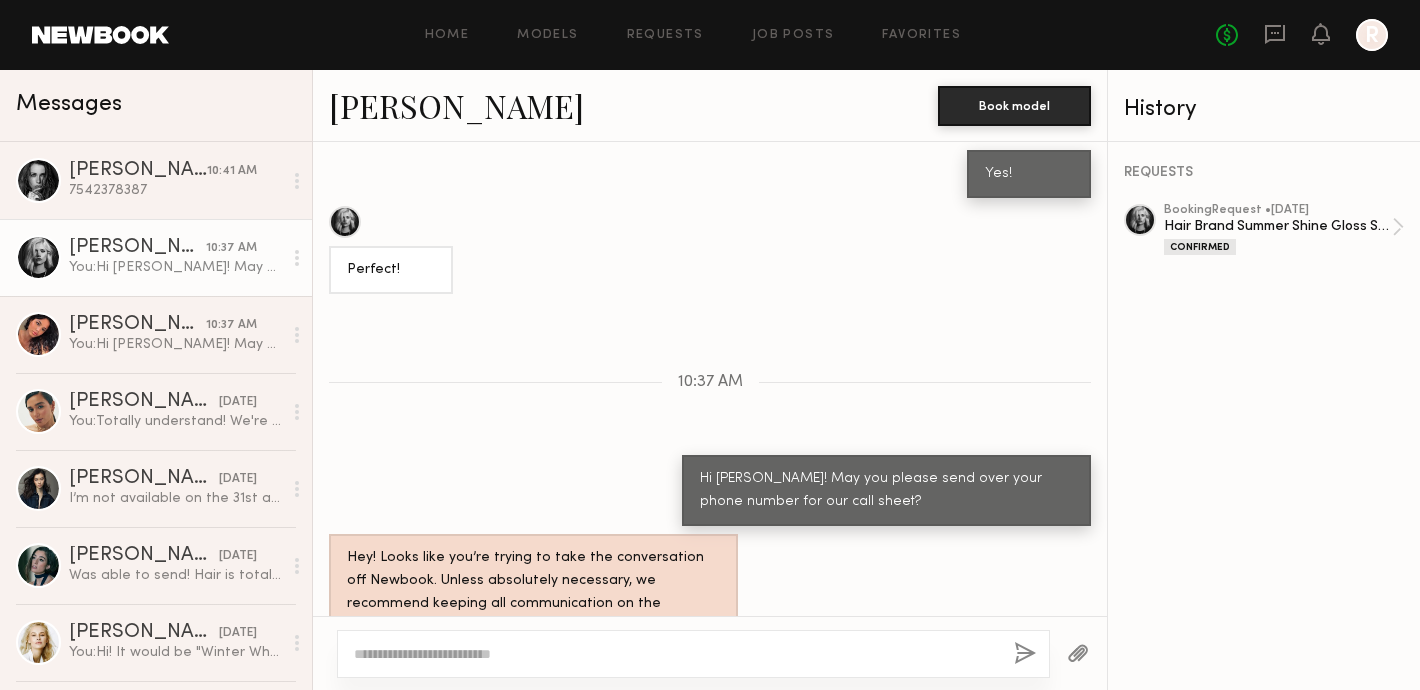 click 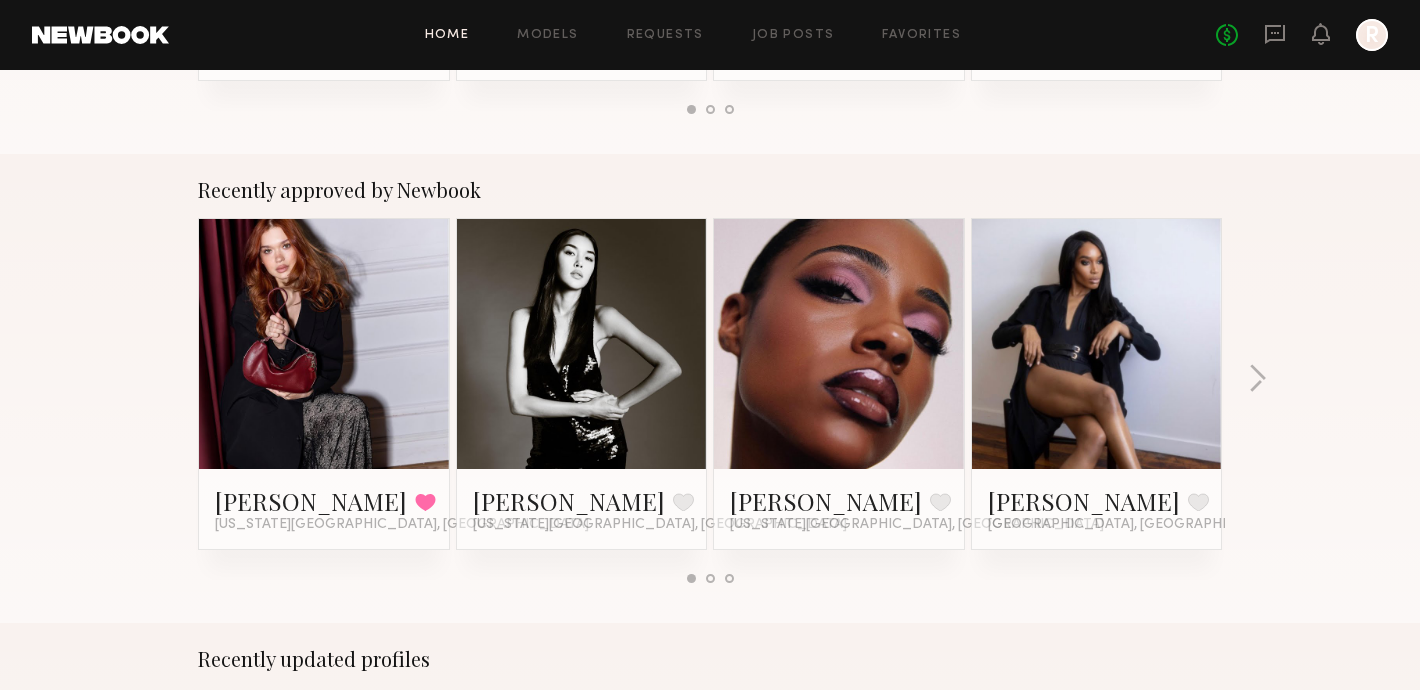 scroll, scrollTop: 0, scrollLeft: 0, axis: both 